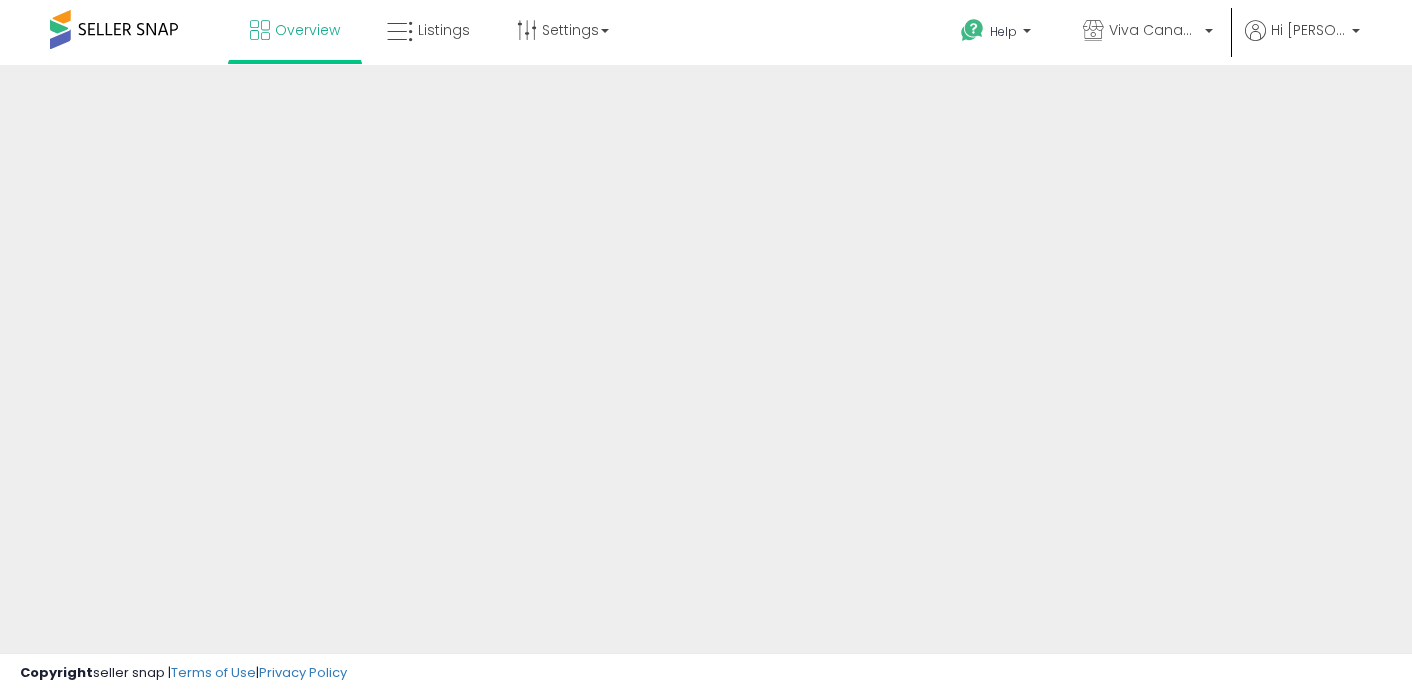 scroll, scrollTop: 0, scrollLeft: 0, axis: both 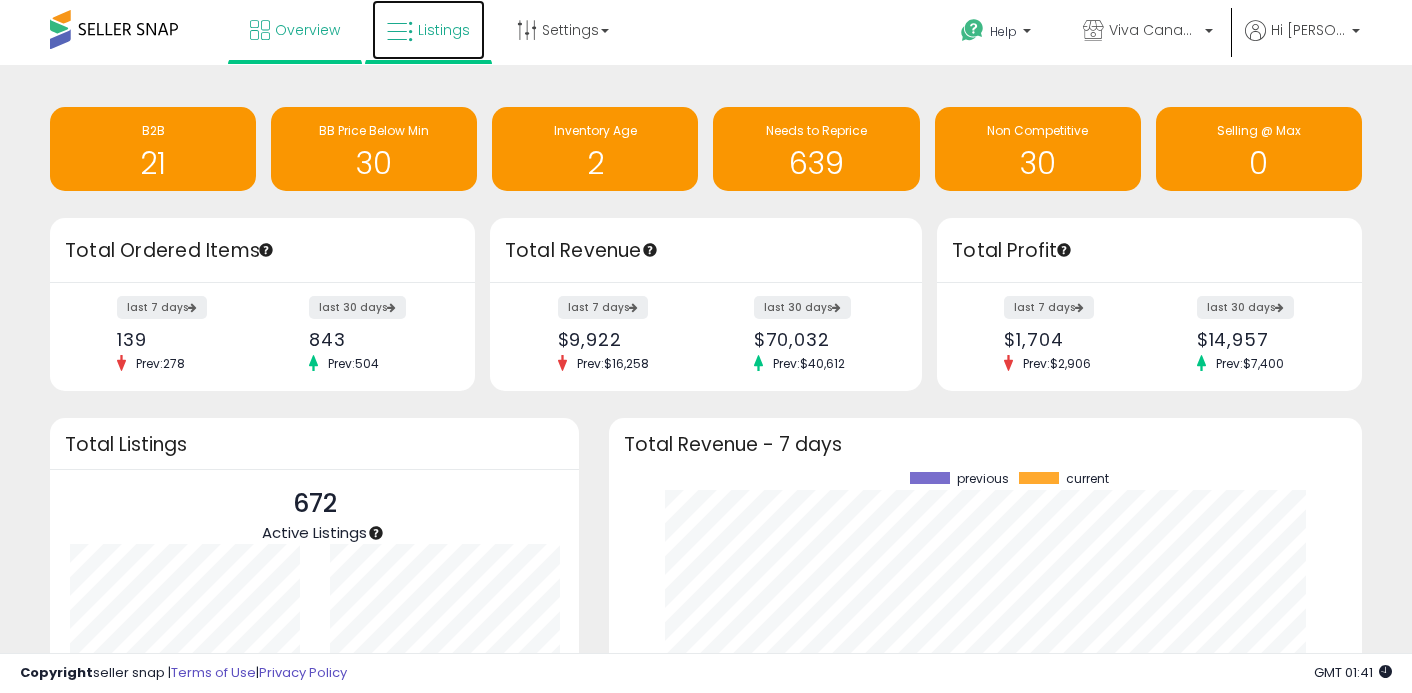 click on "Listings" at bounding box center (444, 30) 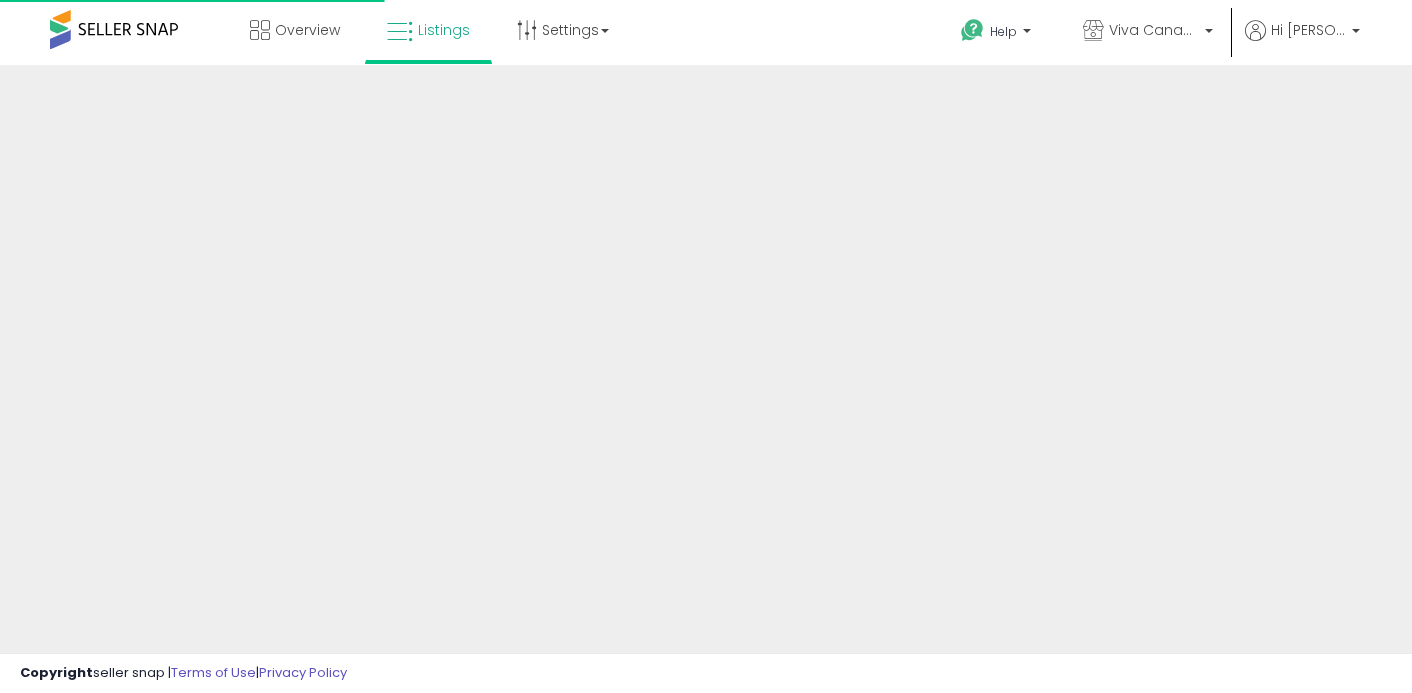 scroll, scrollTop: 0, scrollLeft: 0, axis: both 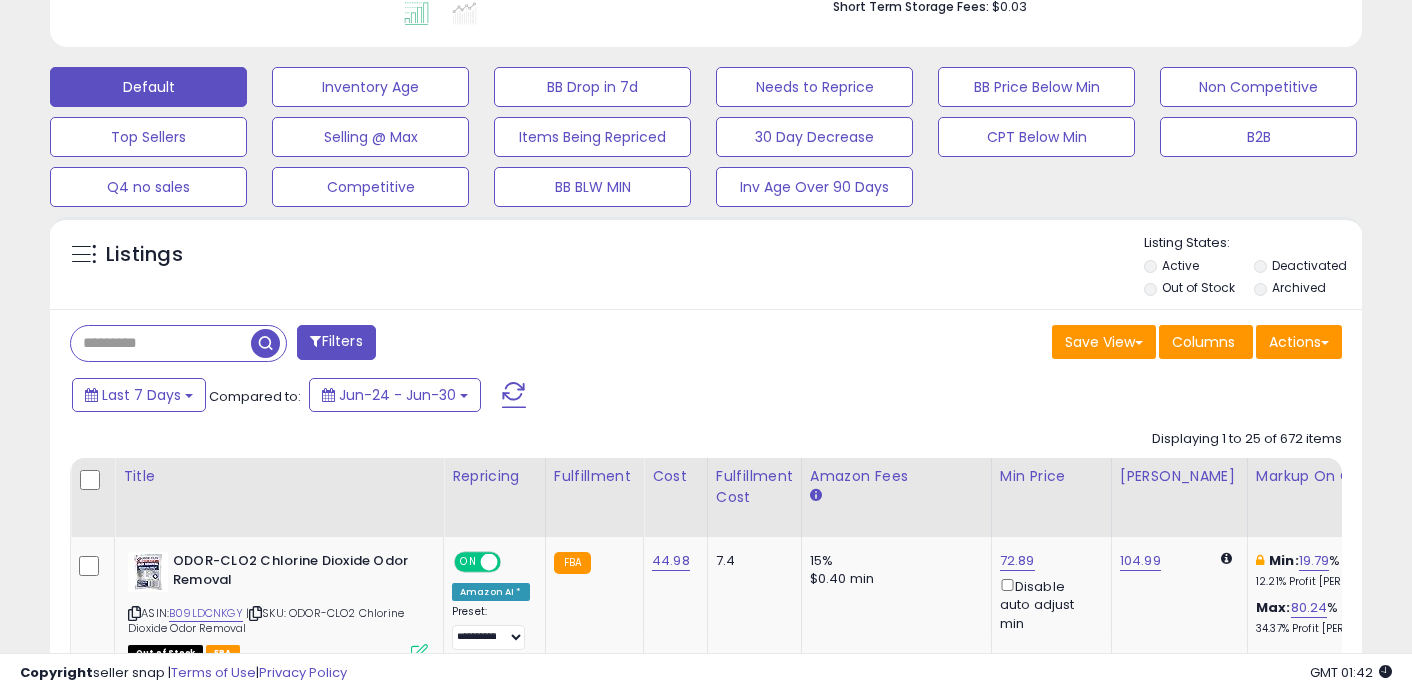 click on "Out of Stock" at bounding box center (1198, 287) 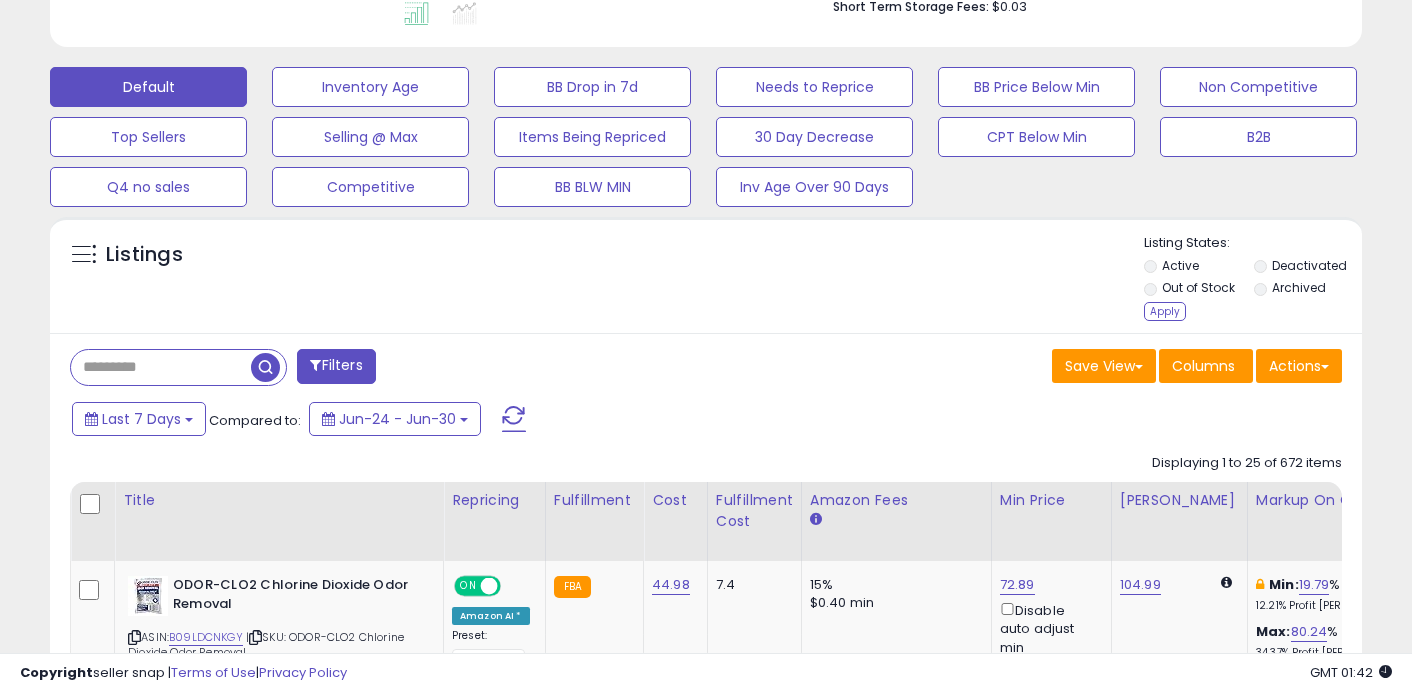 click on "Apply" at bounding box center (1165, 311) 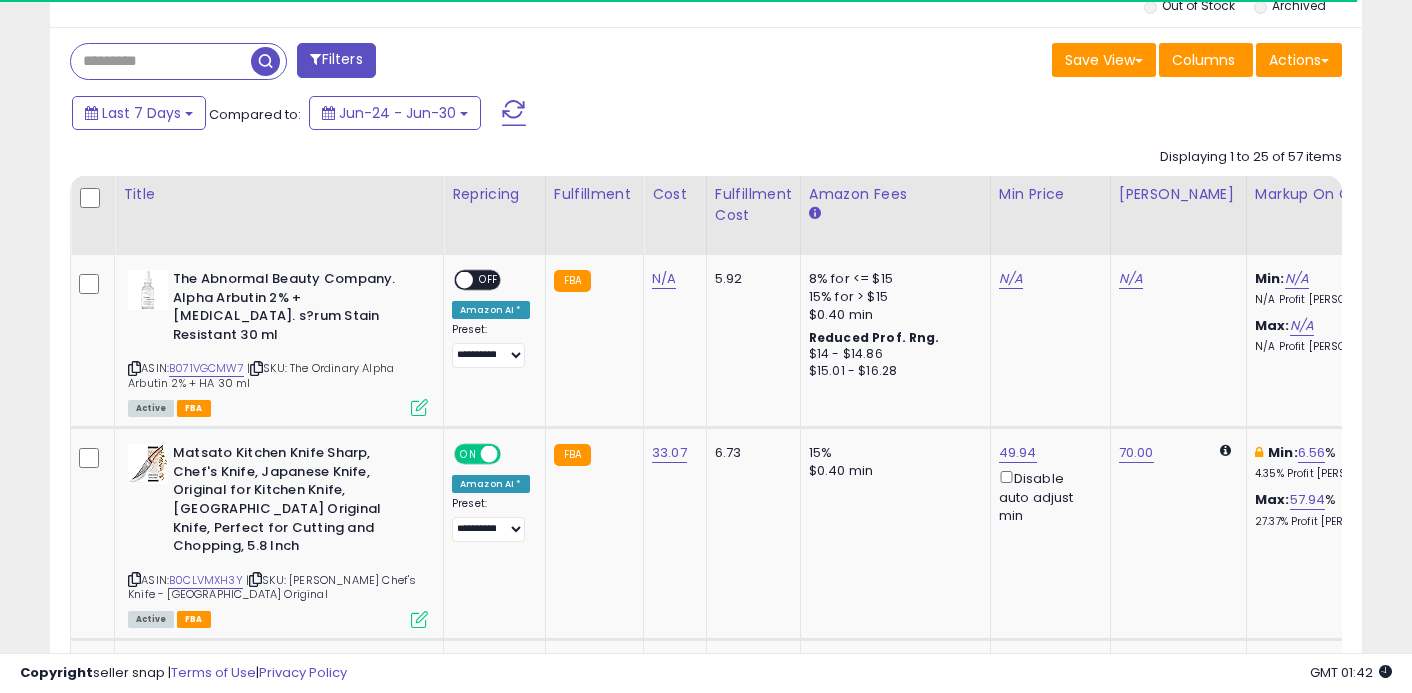 scroll, scrollTop: 847, scrollLeft: 0, axis: vertical 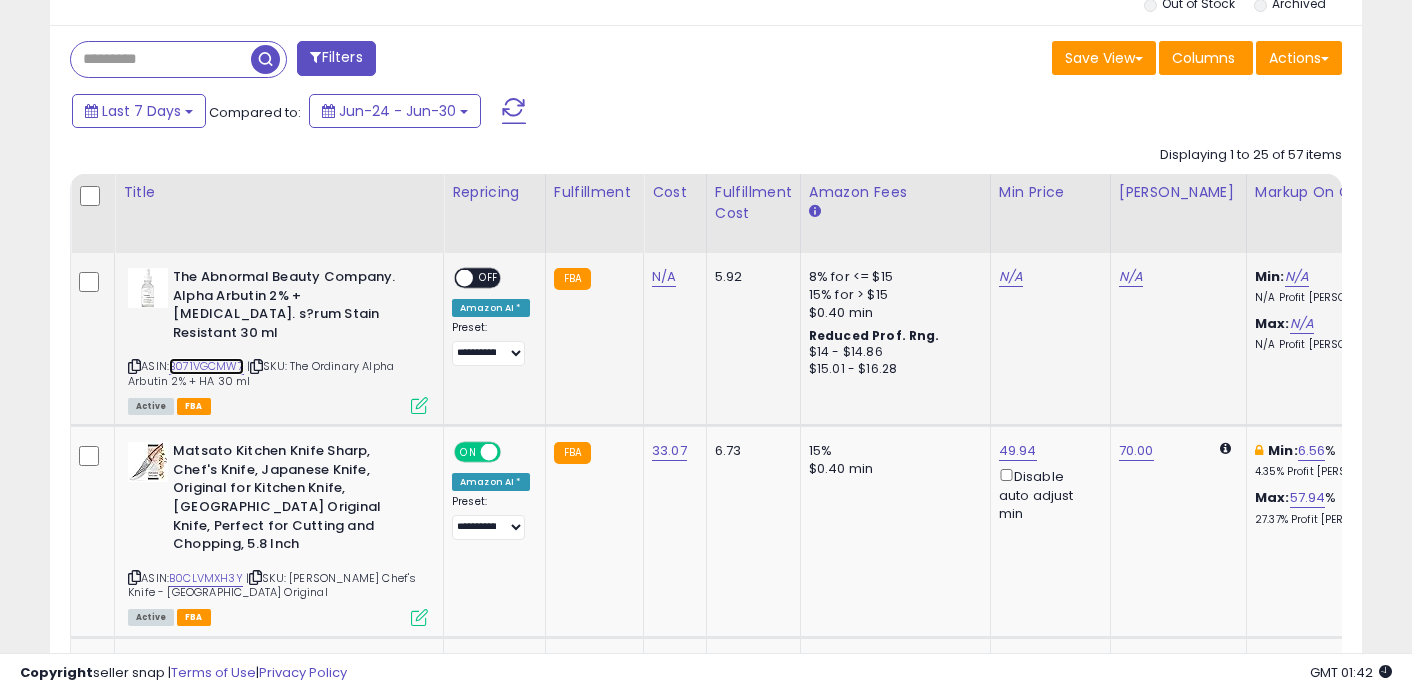 click on "B071VGCMW7" at bounding box center [206, 366] 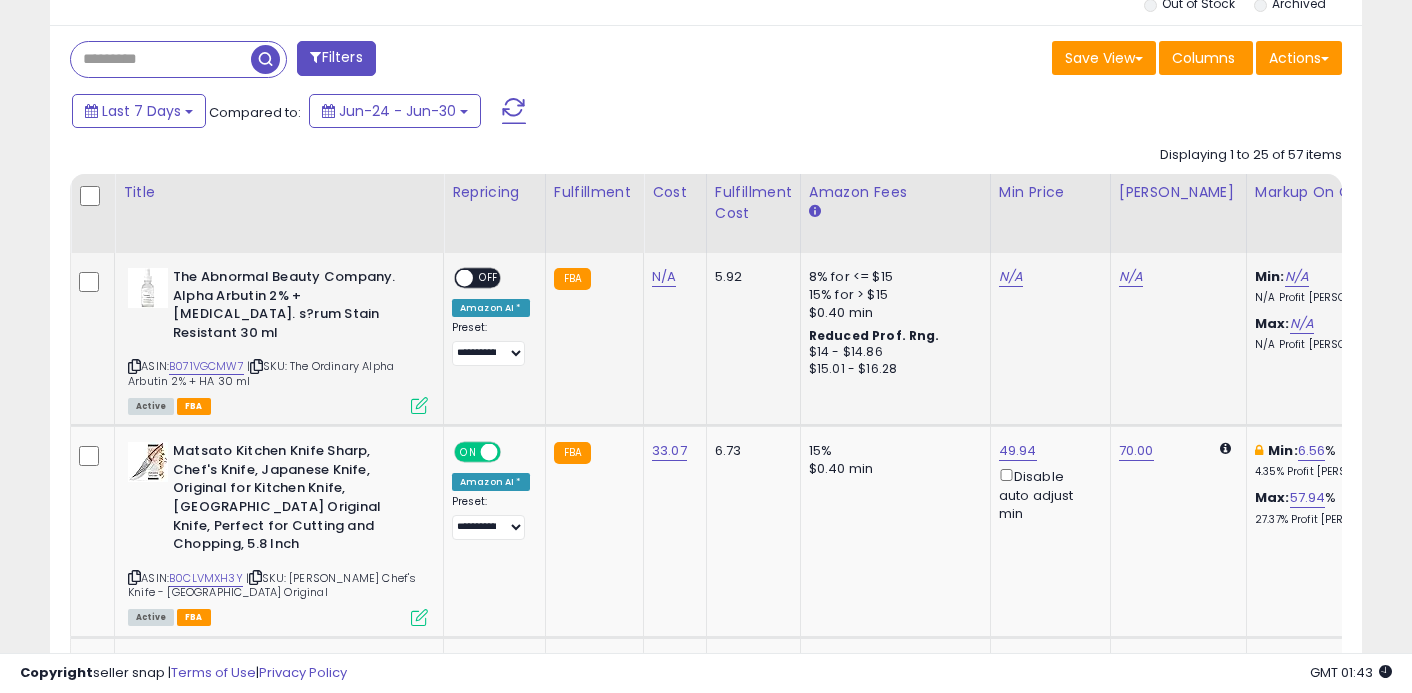 click at bounding box center (419, 405) 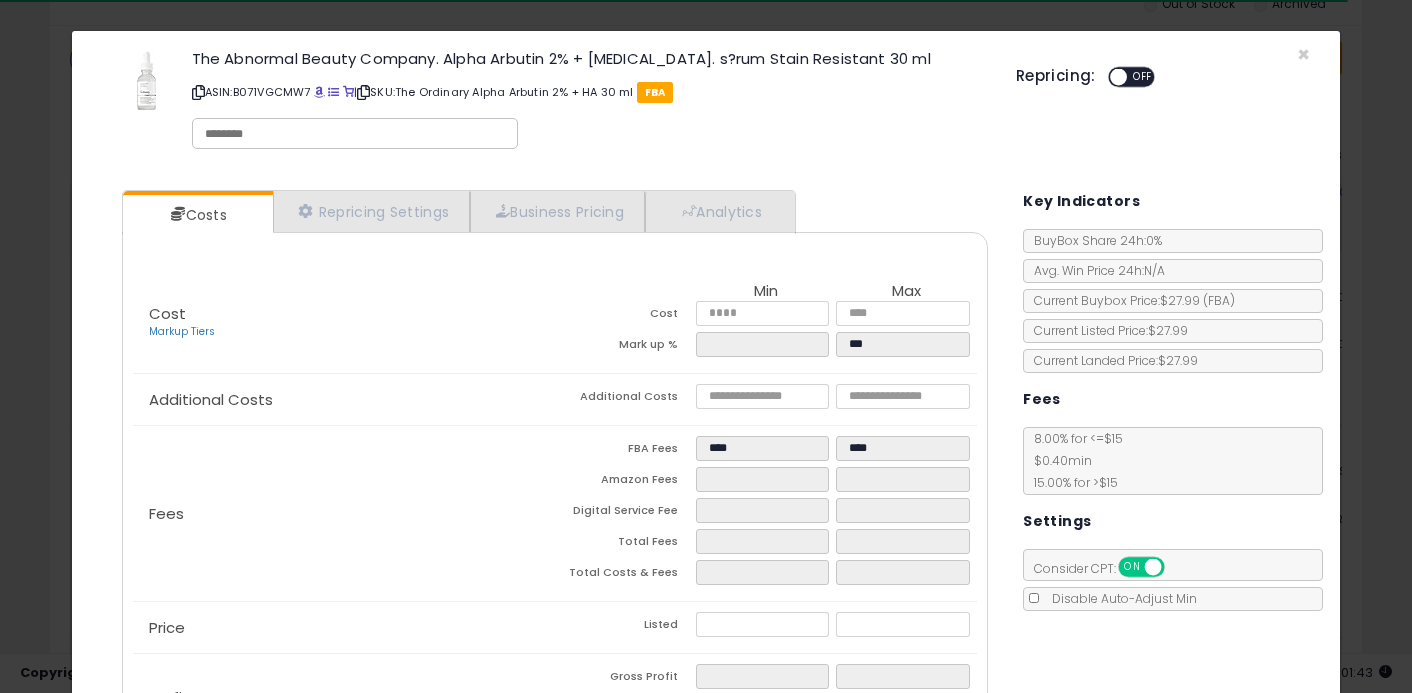 scroll, scrollTop: 98, scrollLeft: 0, axis: vertical 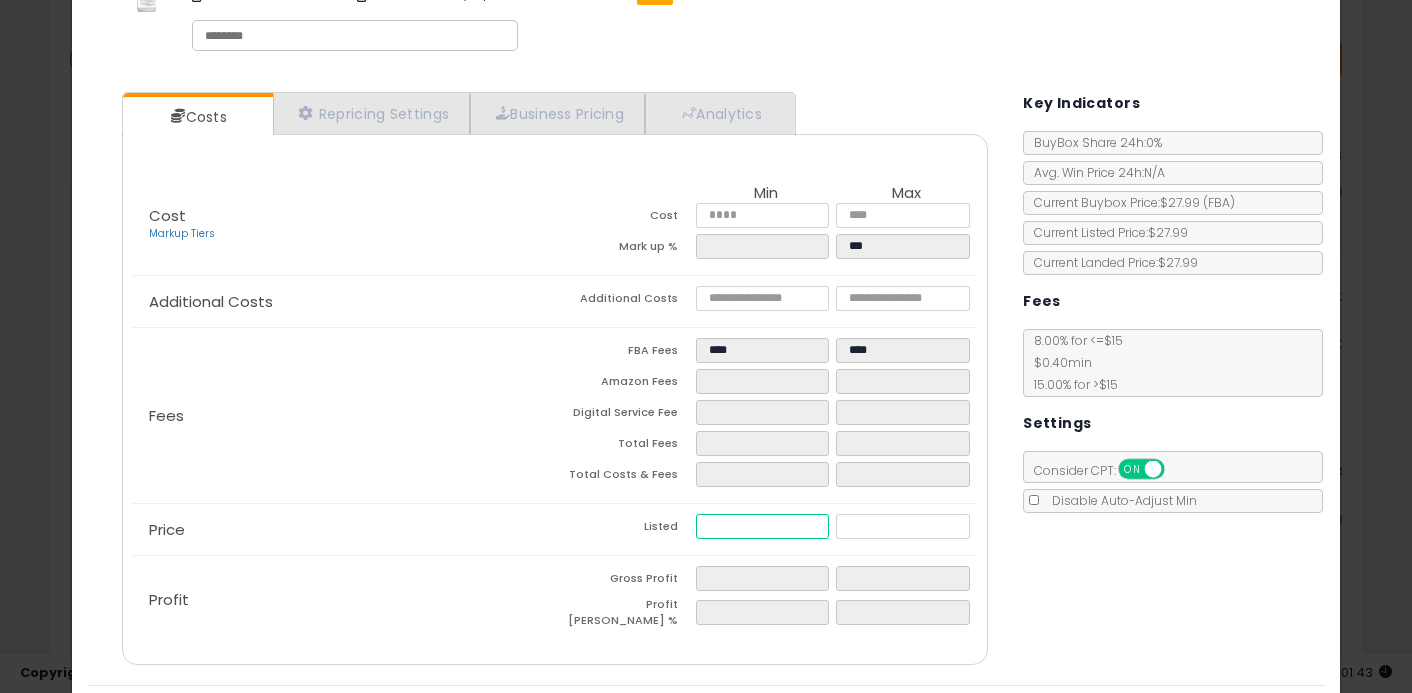click at bounding box center [763, 526] 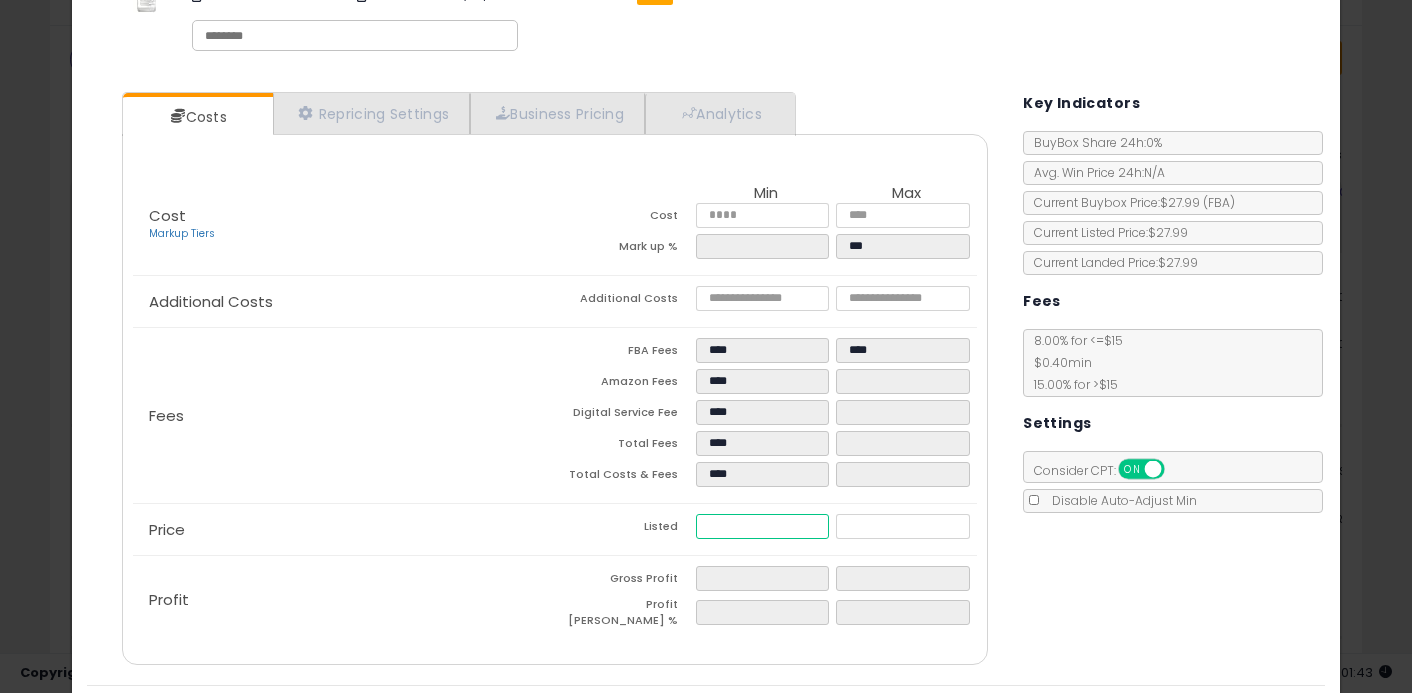 type on "****" 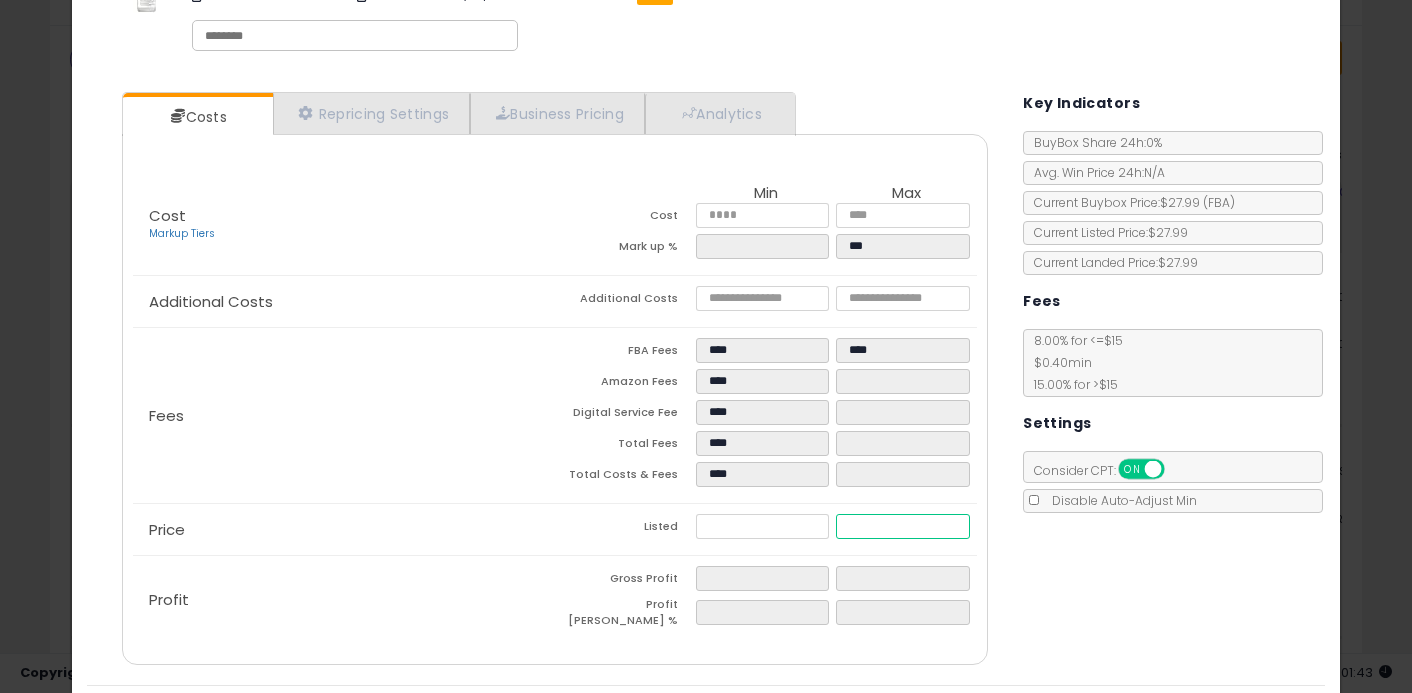 click at bounding box center (903, 526) 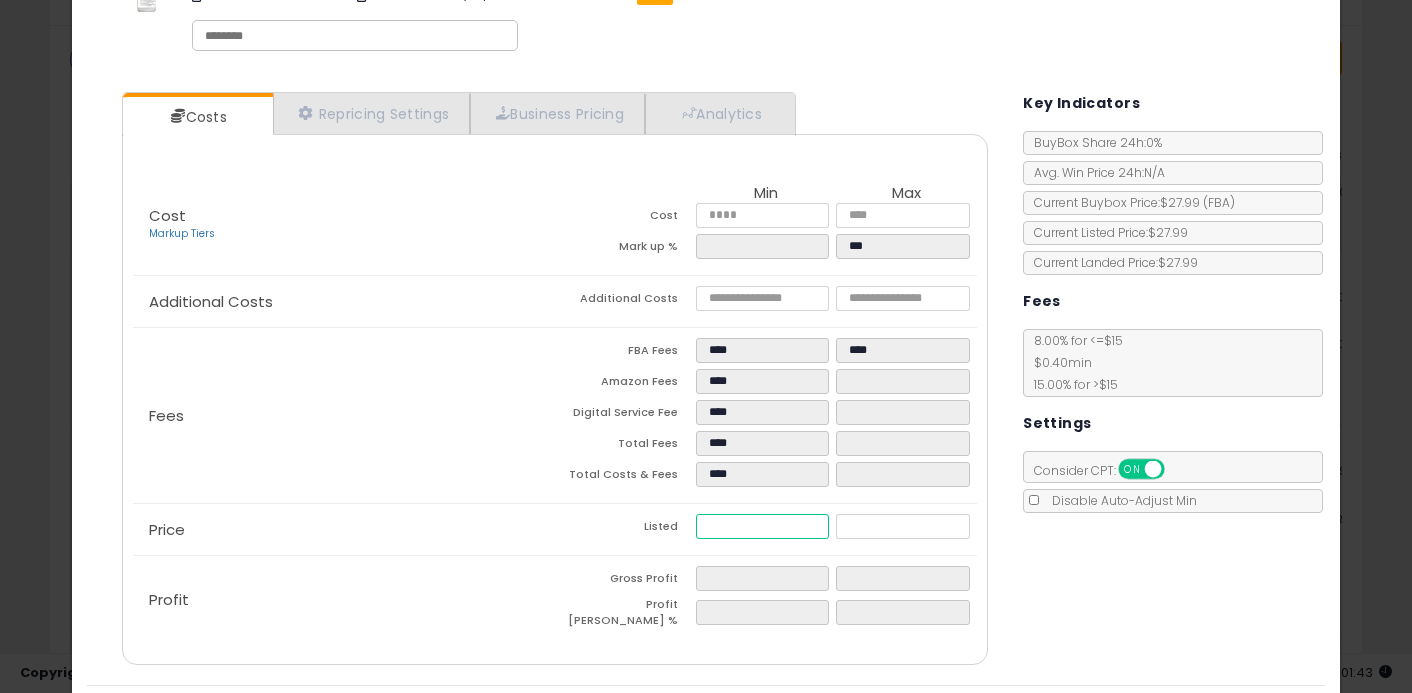 type on "****" 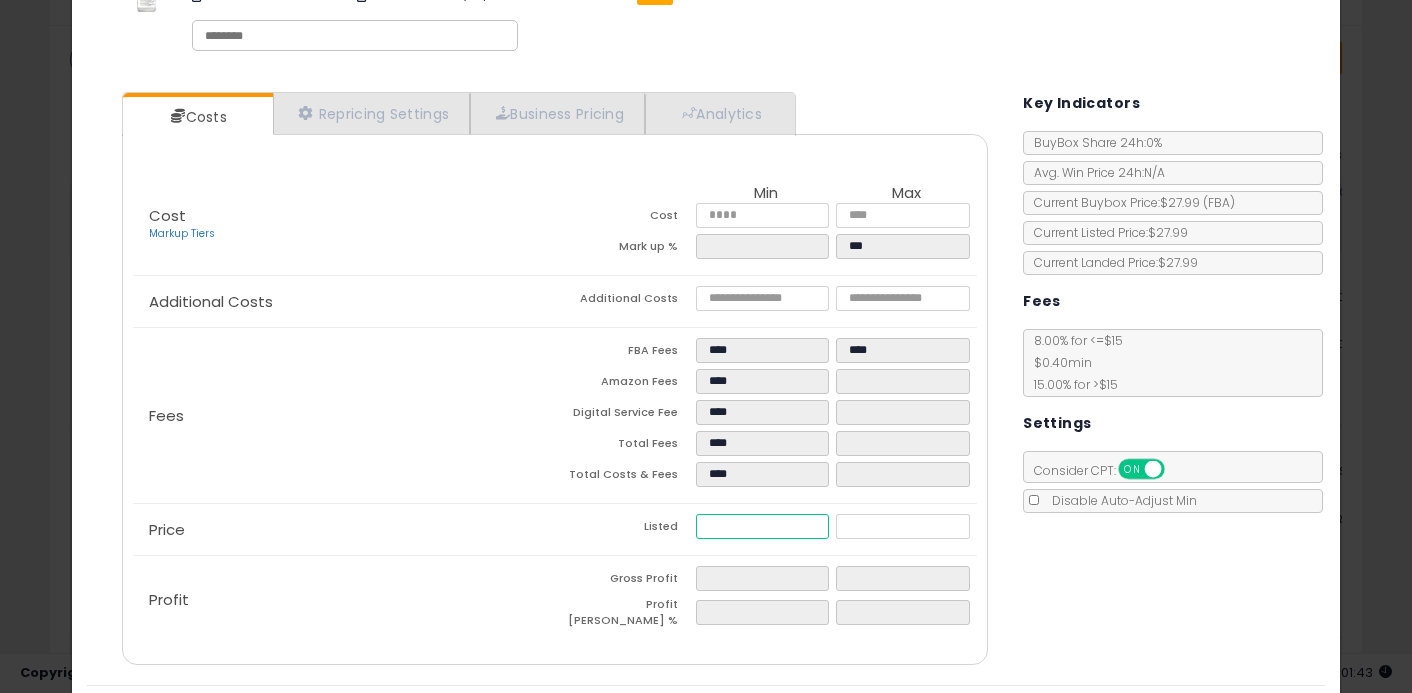 type on "****" 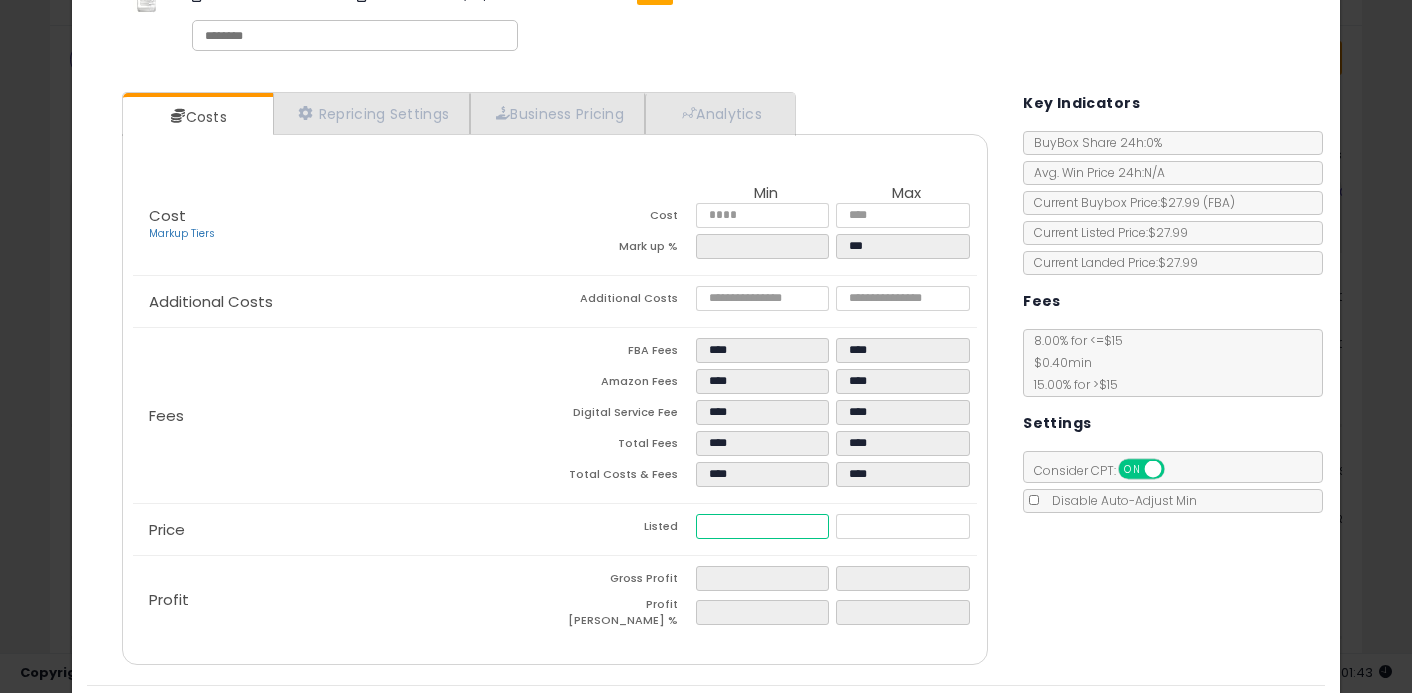 click on "*****" at bounding box center [763, 526] 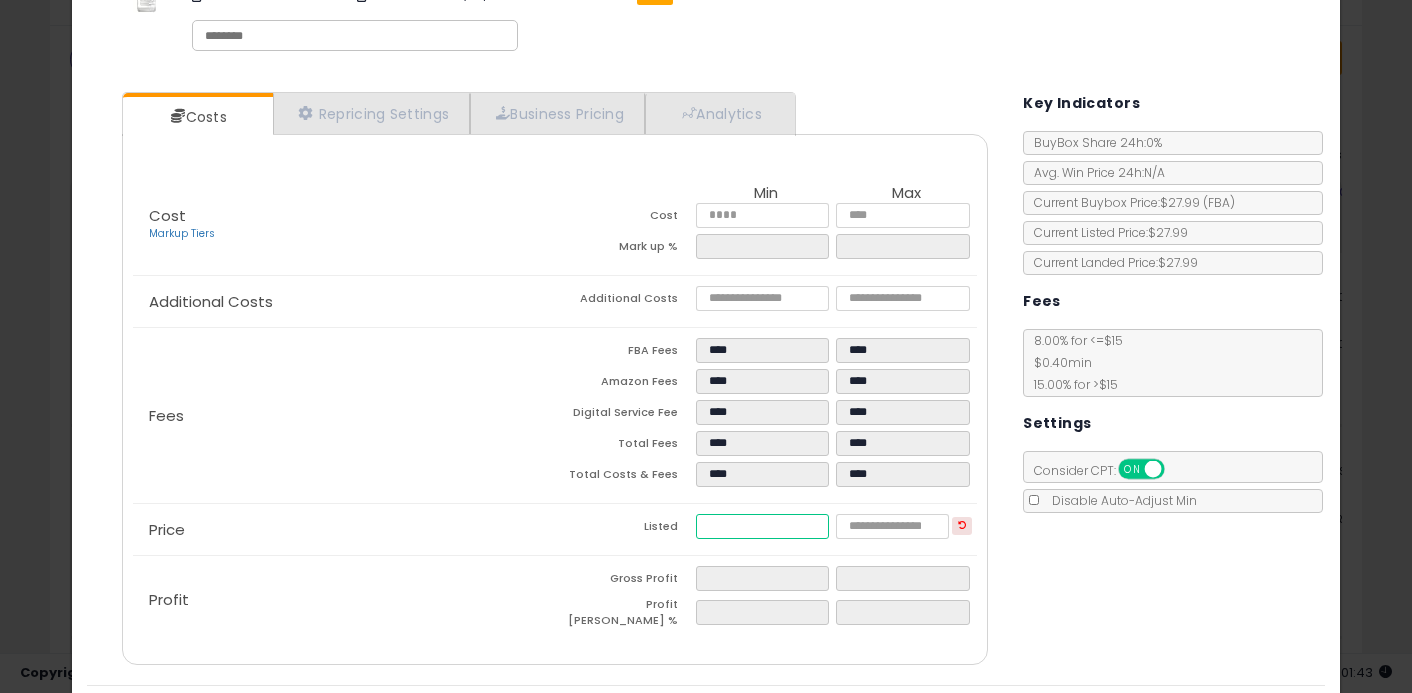 click on "*****" at bounding box center (763, 526) 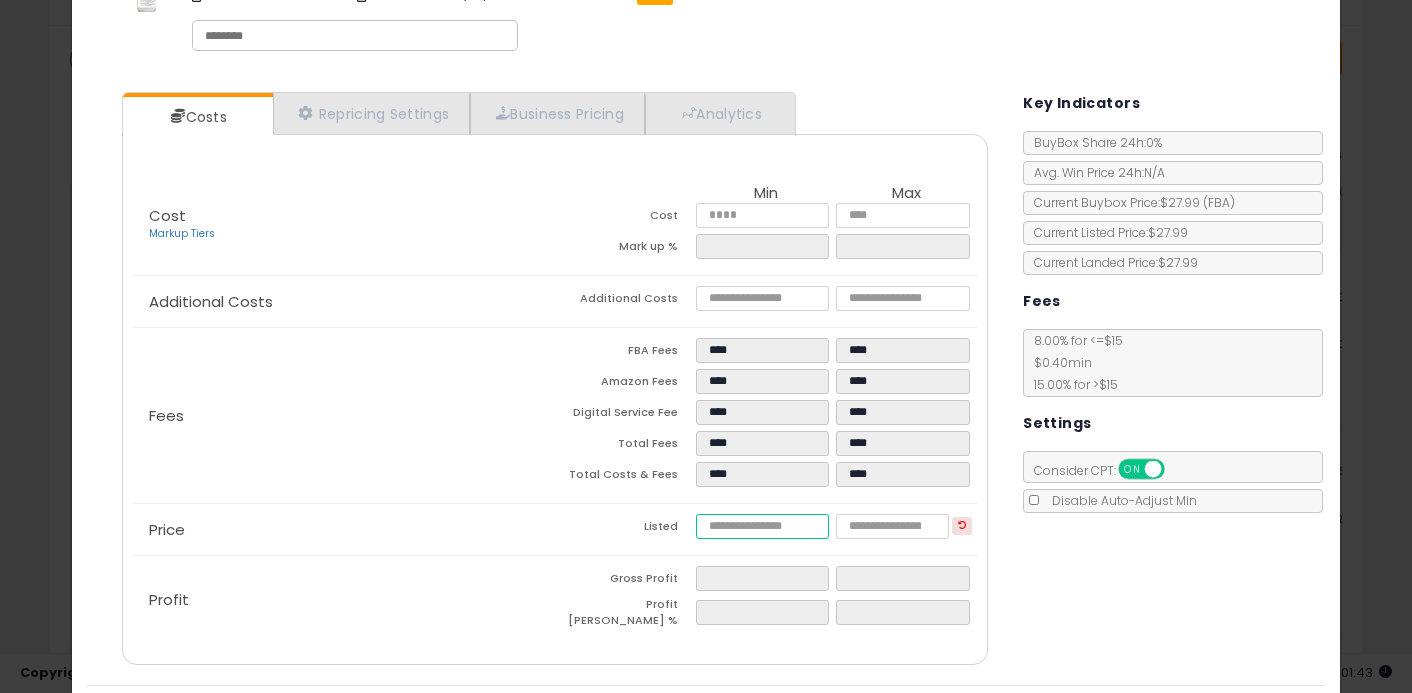 type 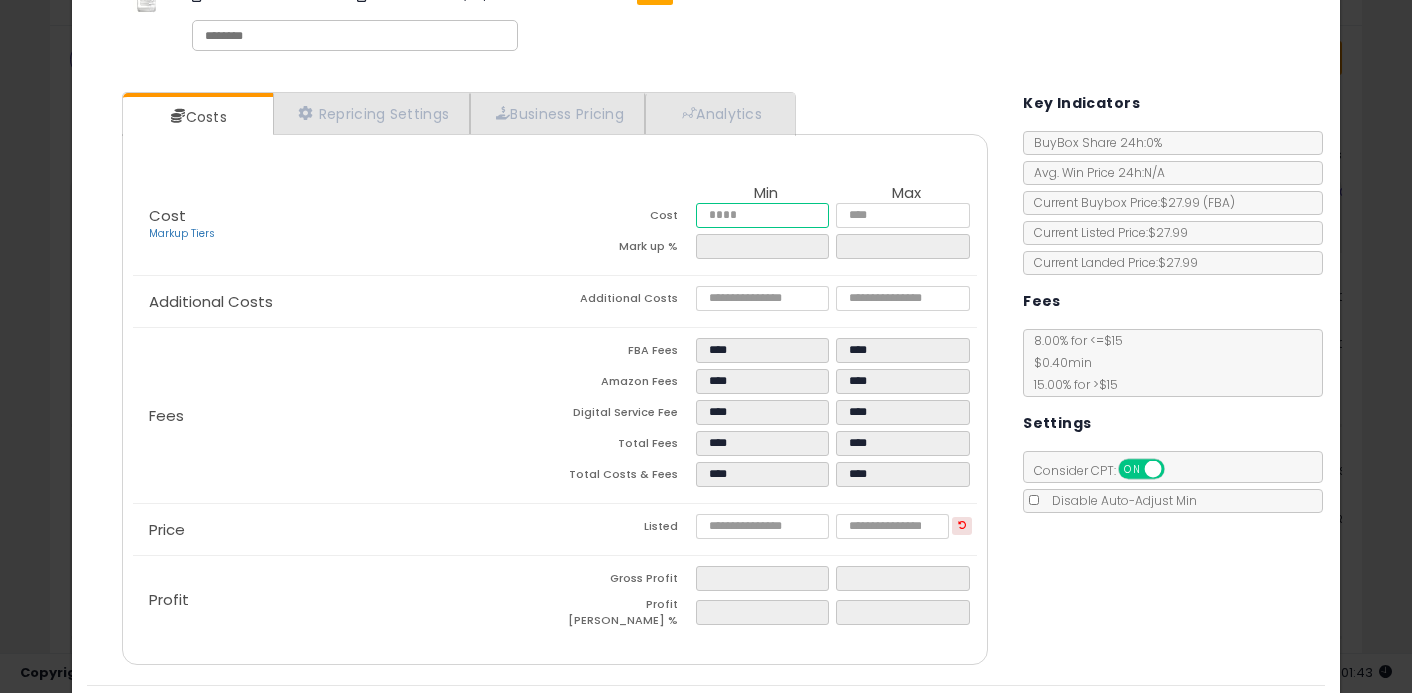 click at bounding box center (763, 215) 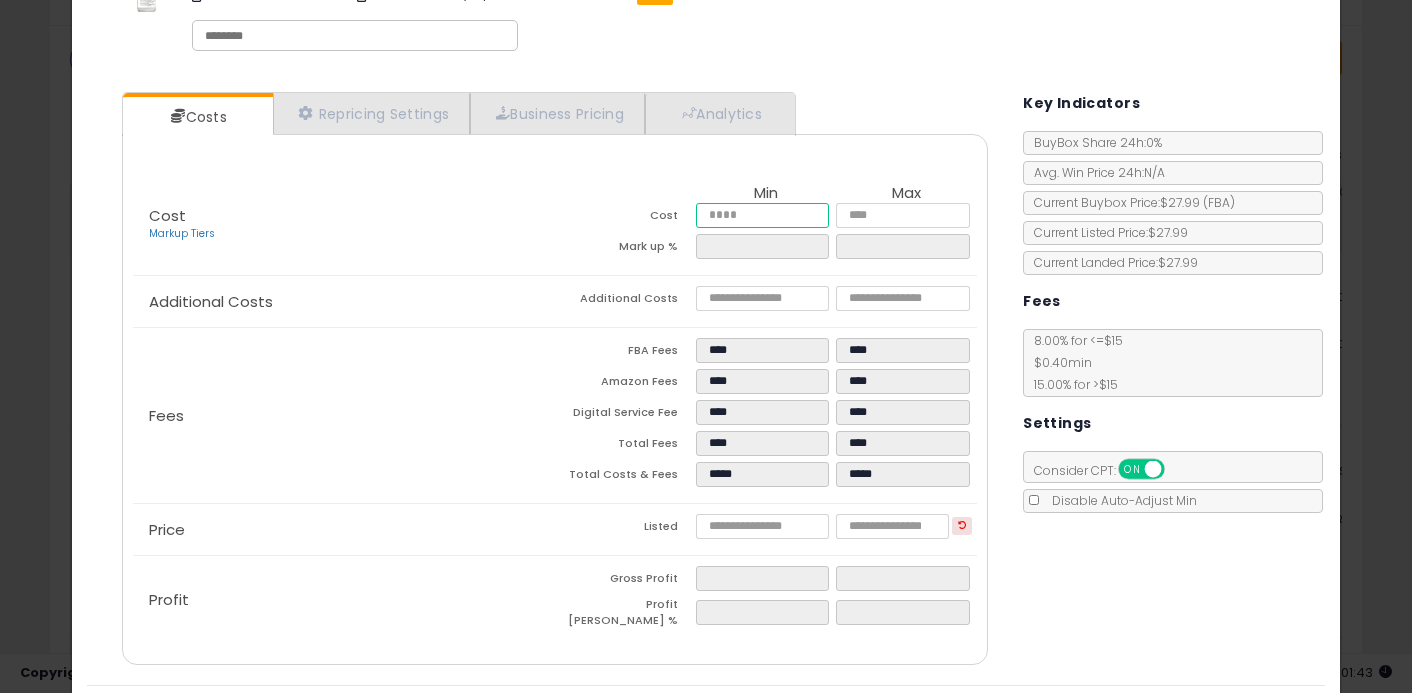 type on "****" 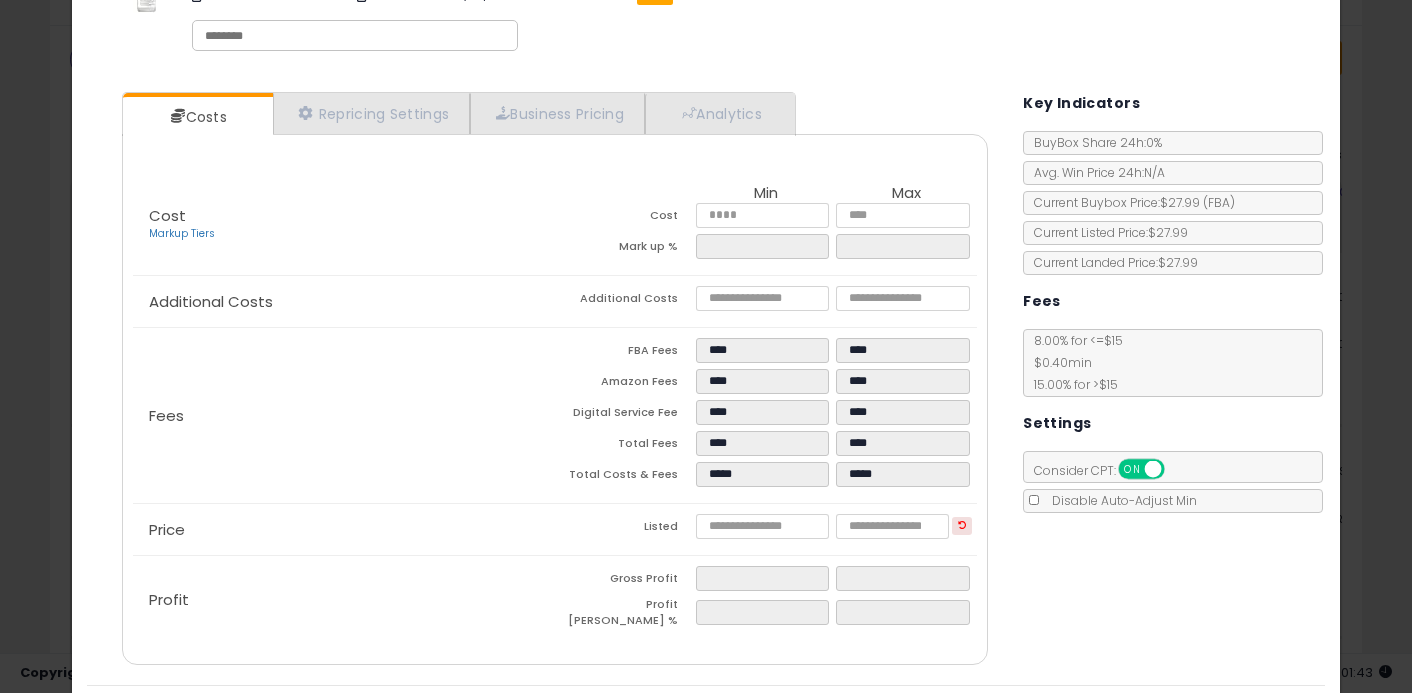 type on "*****" 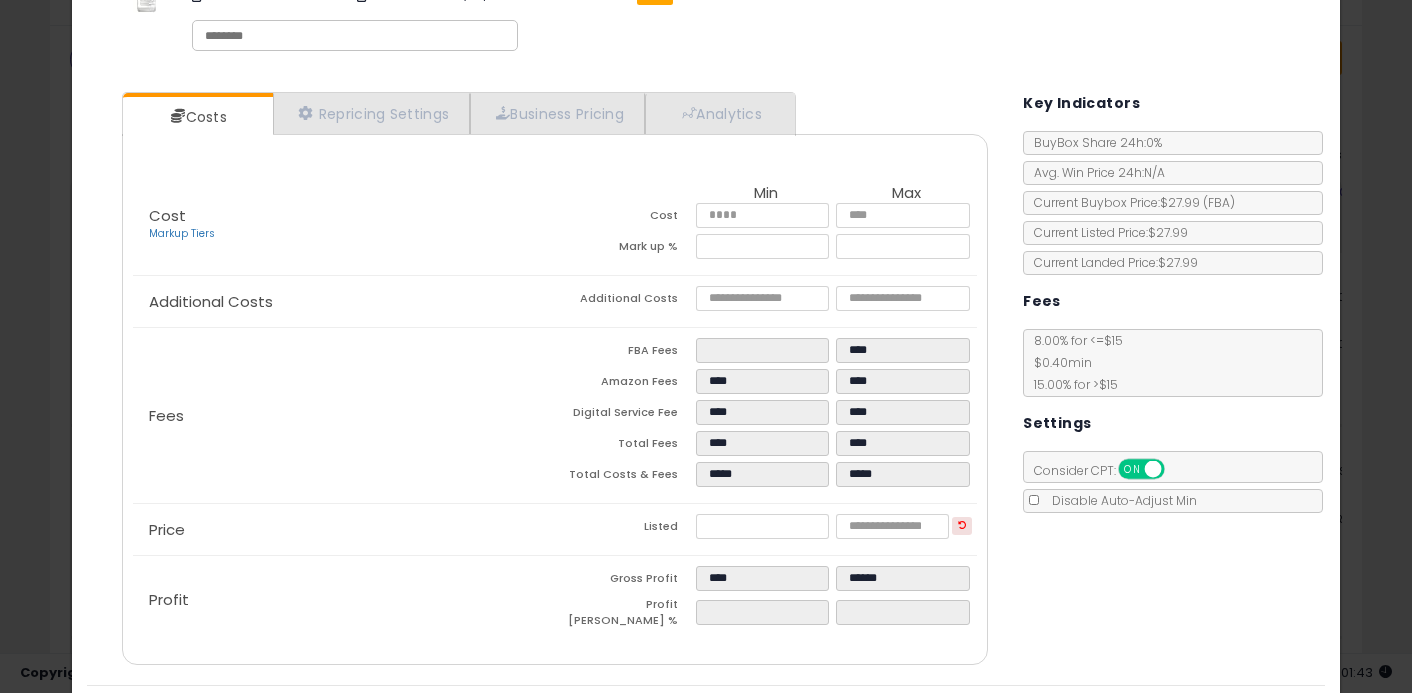 click on "FBA Fees" at bounding box center [625, 353] 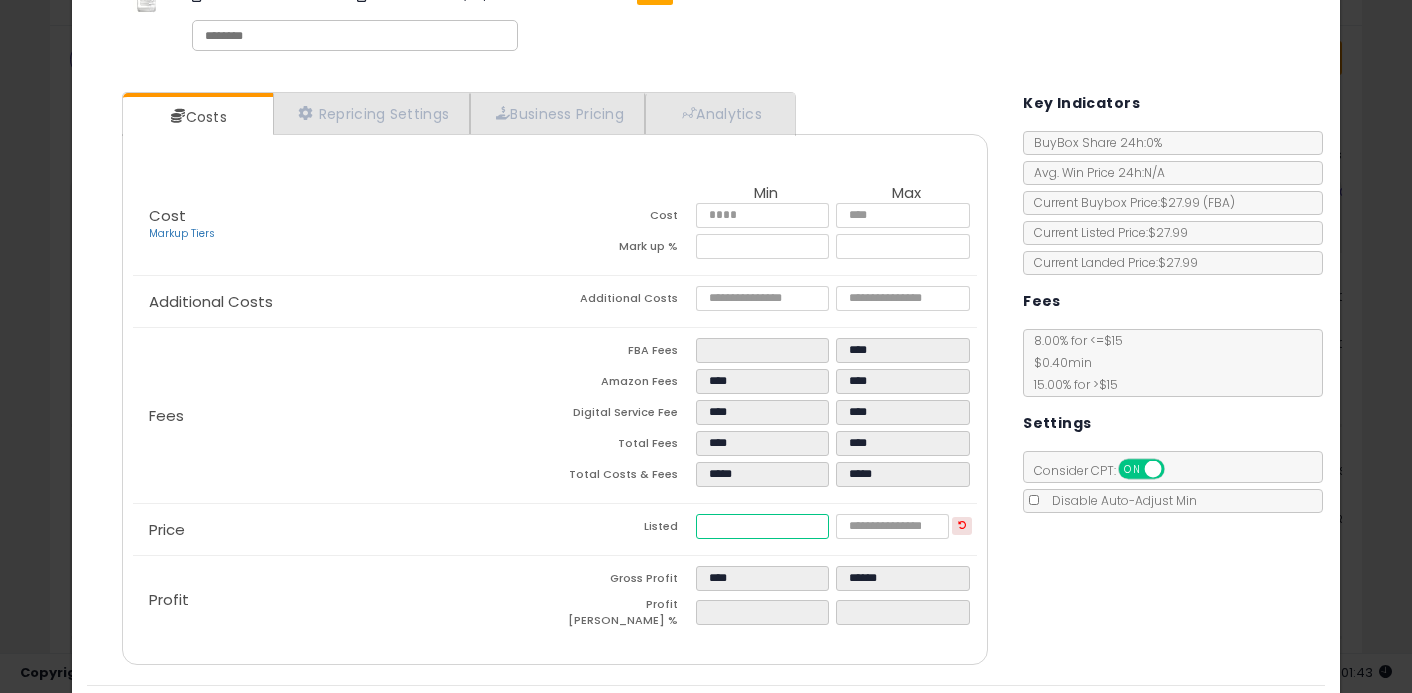 click on "*****" at bounding box center (763, 526) 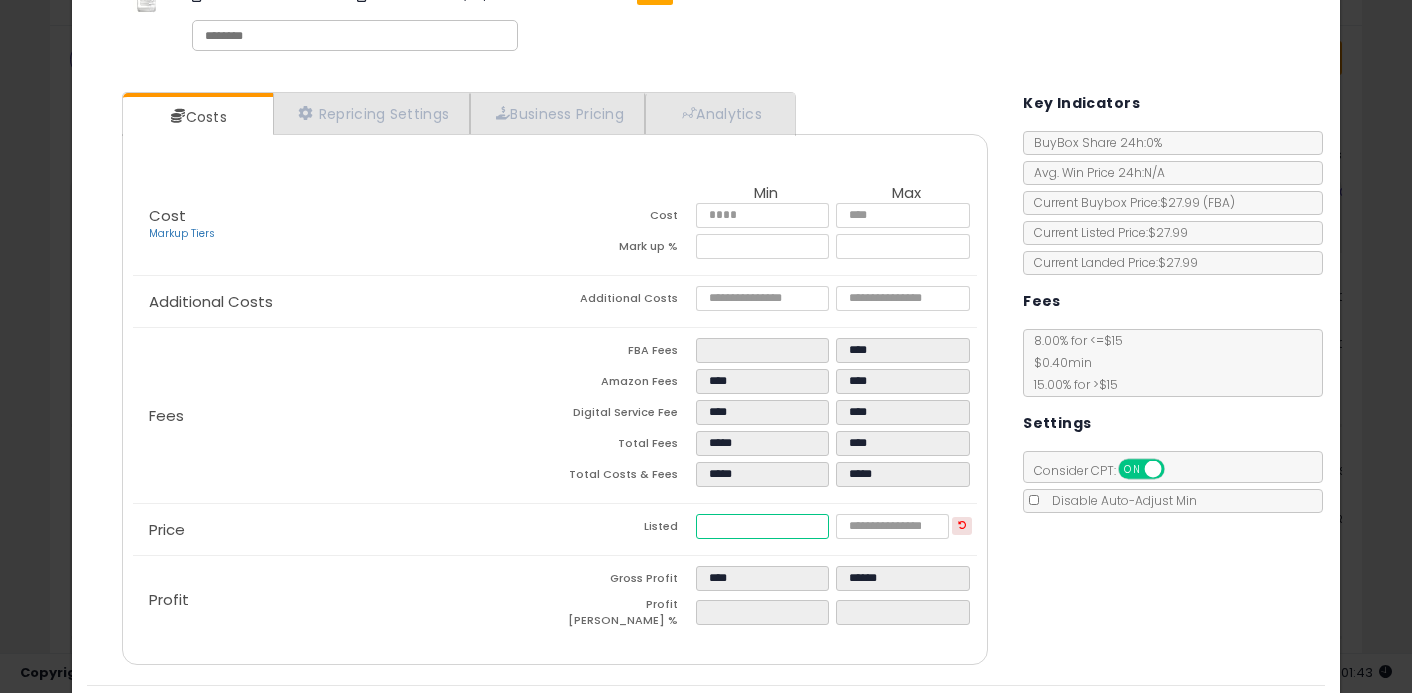 type on "****" 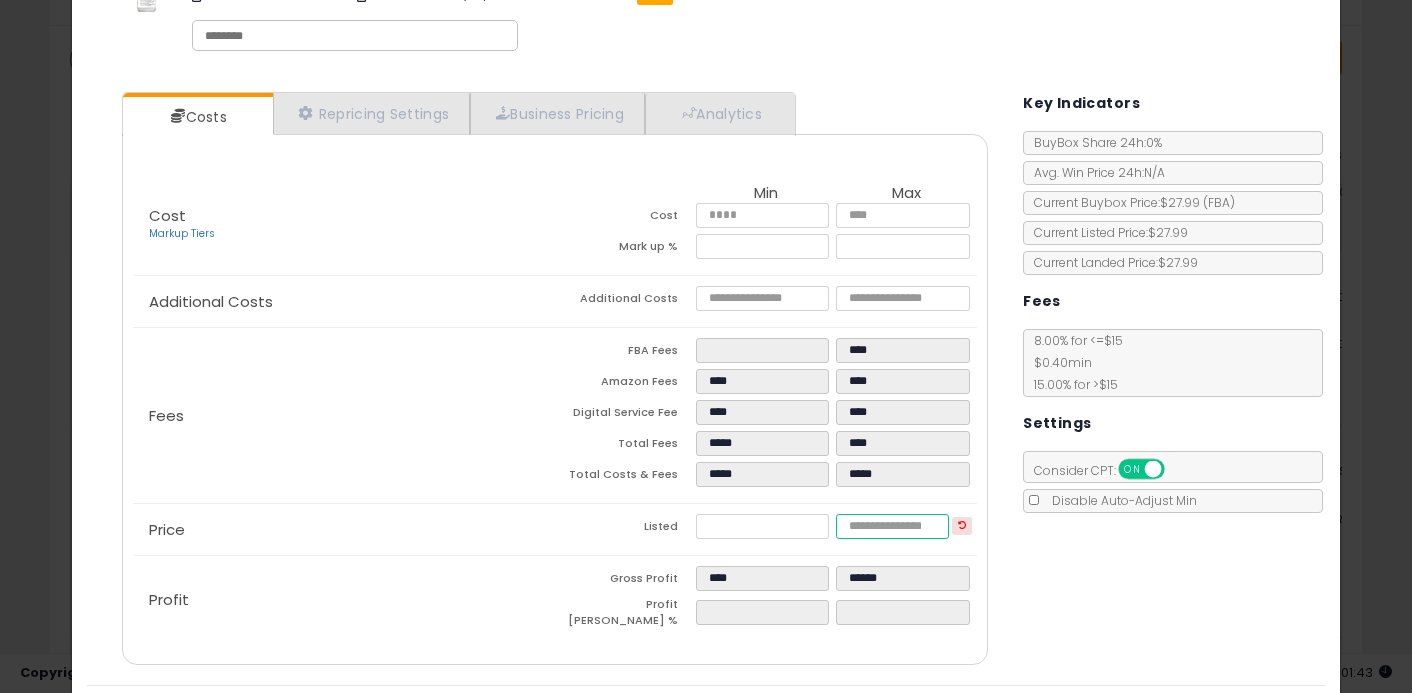 type on "*****" 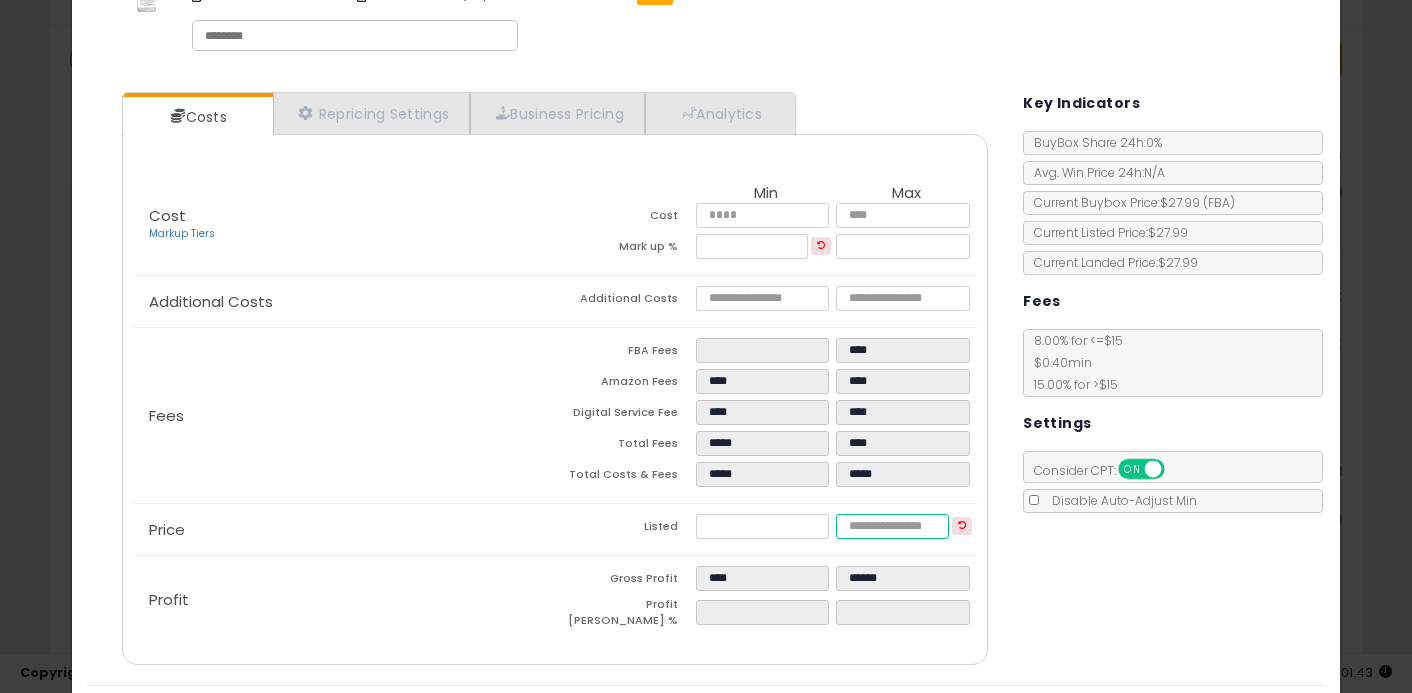 click at bounding box center [892, 526] 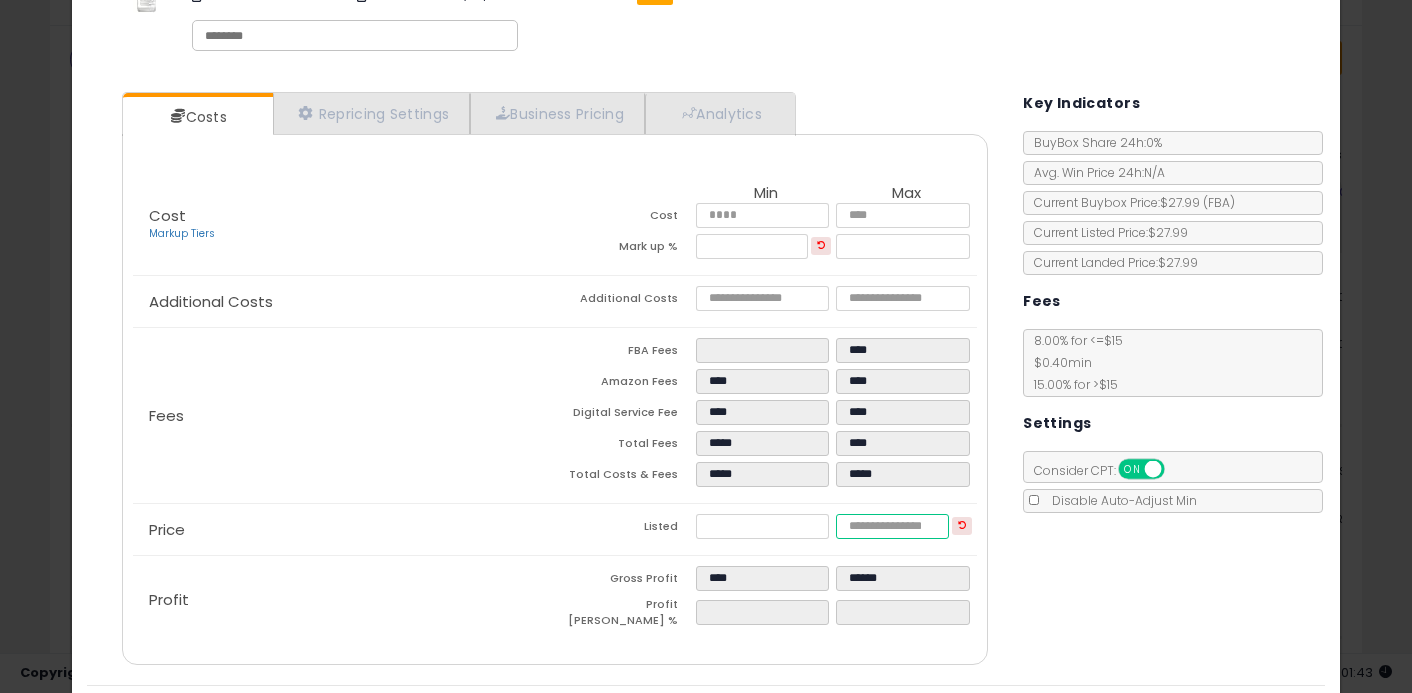 type on "****" 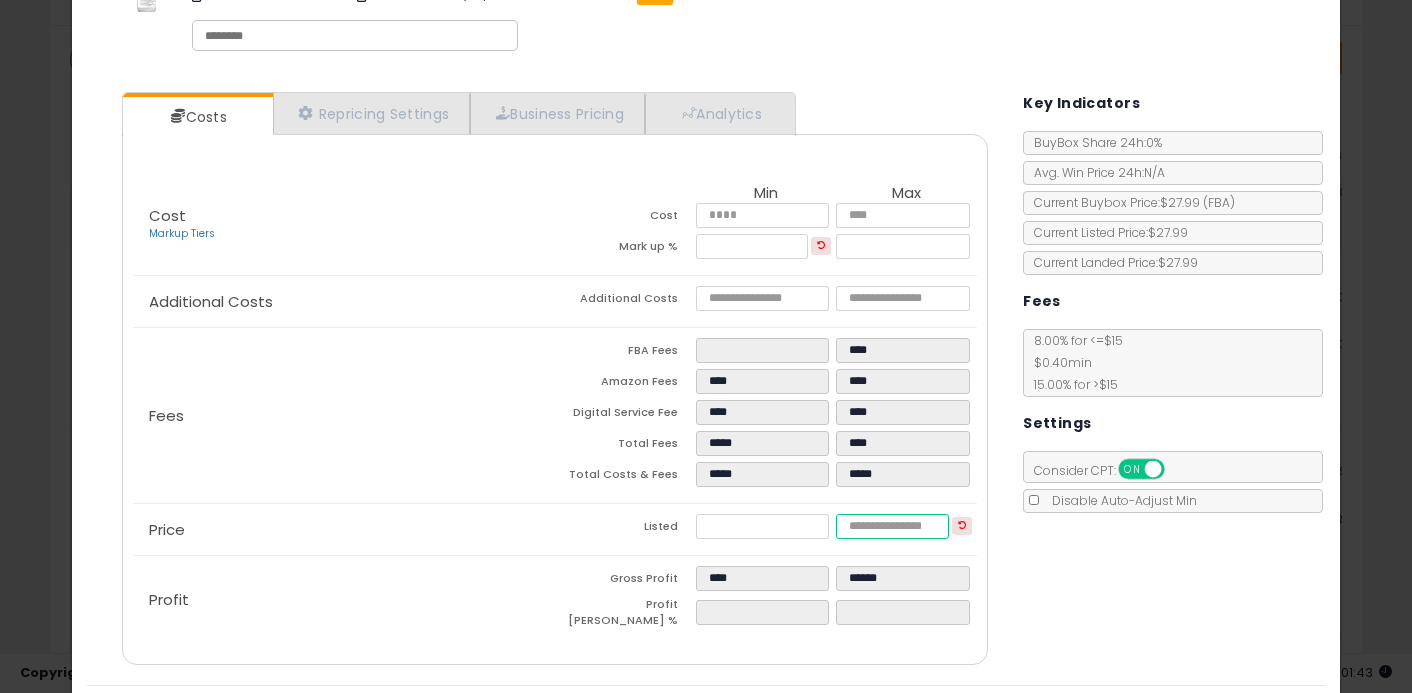 type on "****" 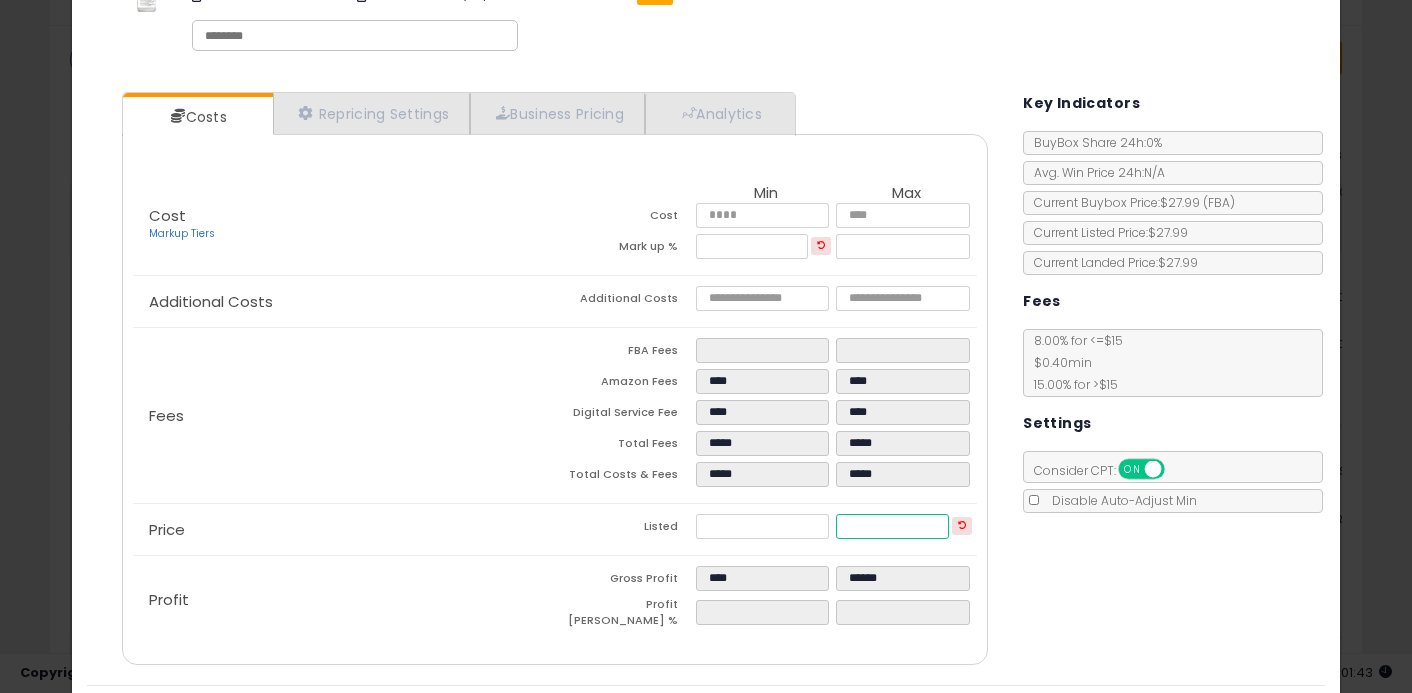 type on "**" 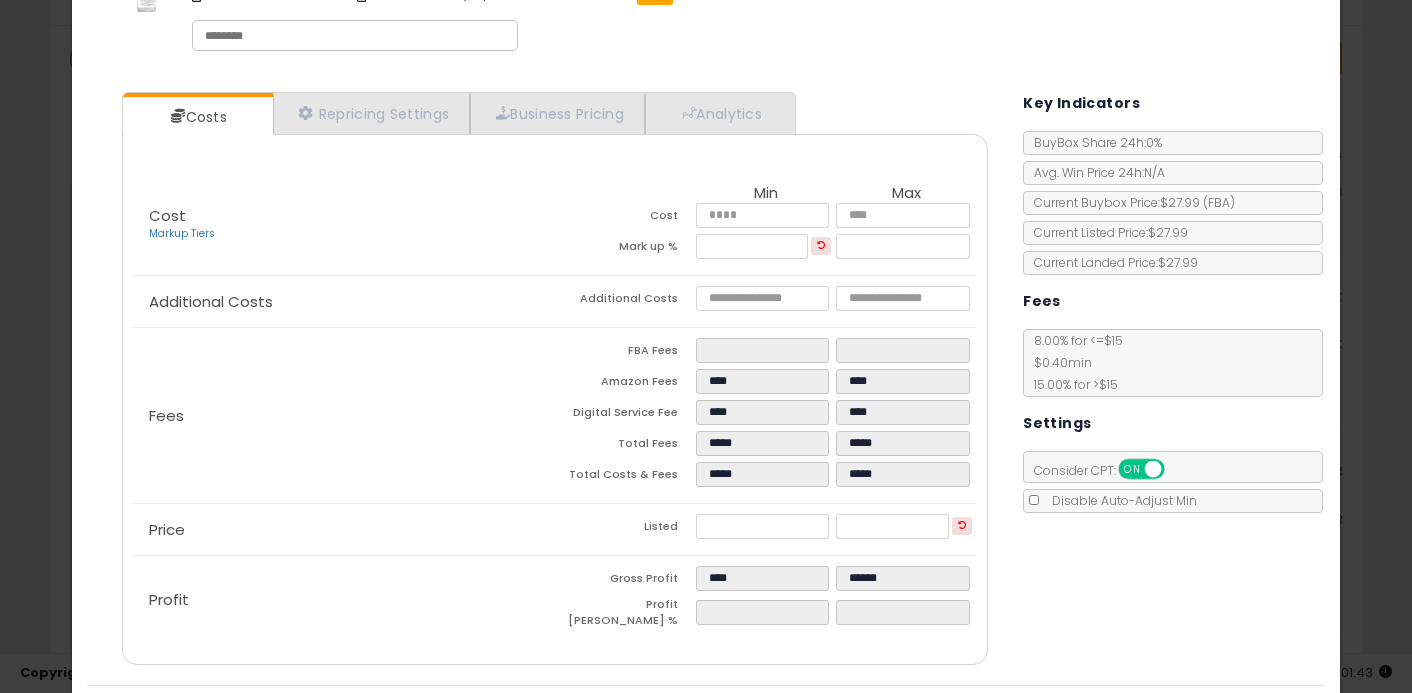 type on "*****" 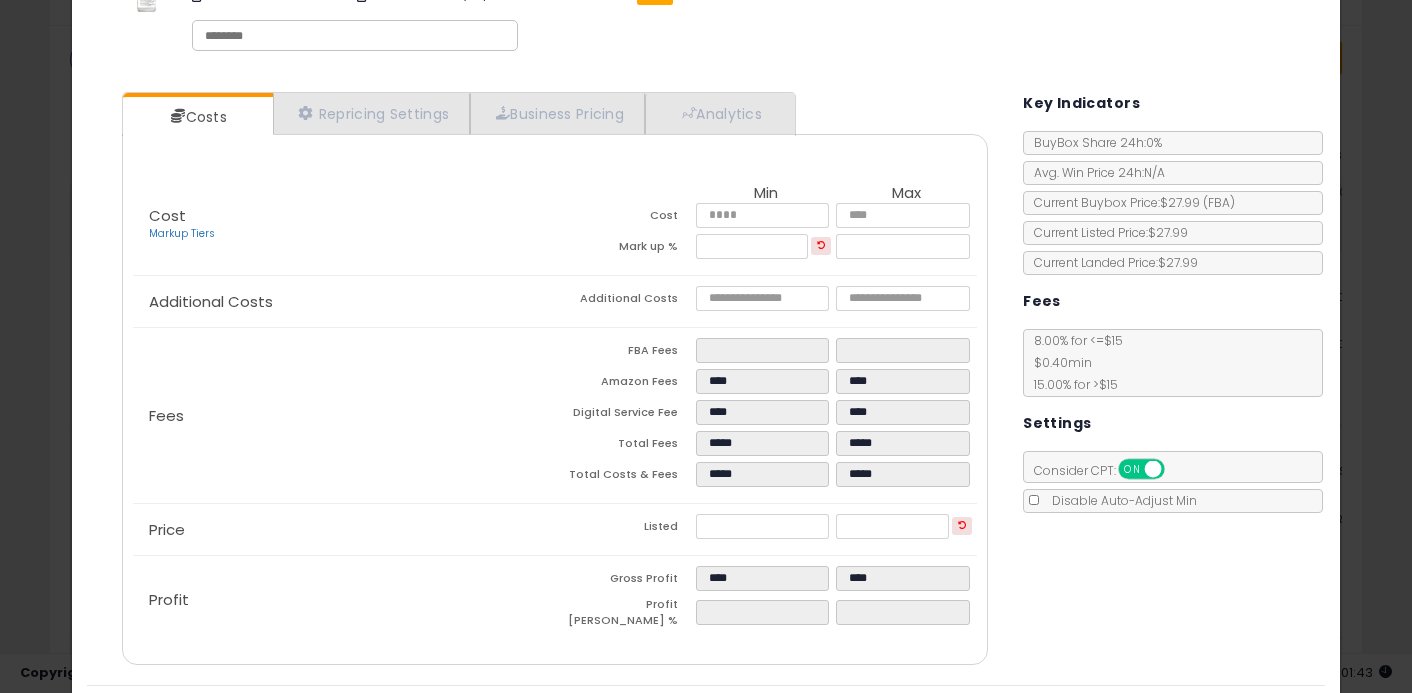 click on "Costs
Repricing Settings
Business Pricing
Analytics
Cost" at bounding box center [706, 381] 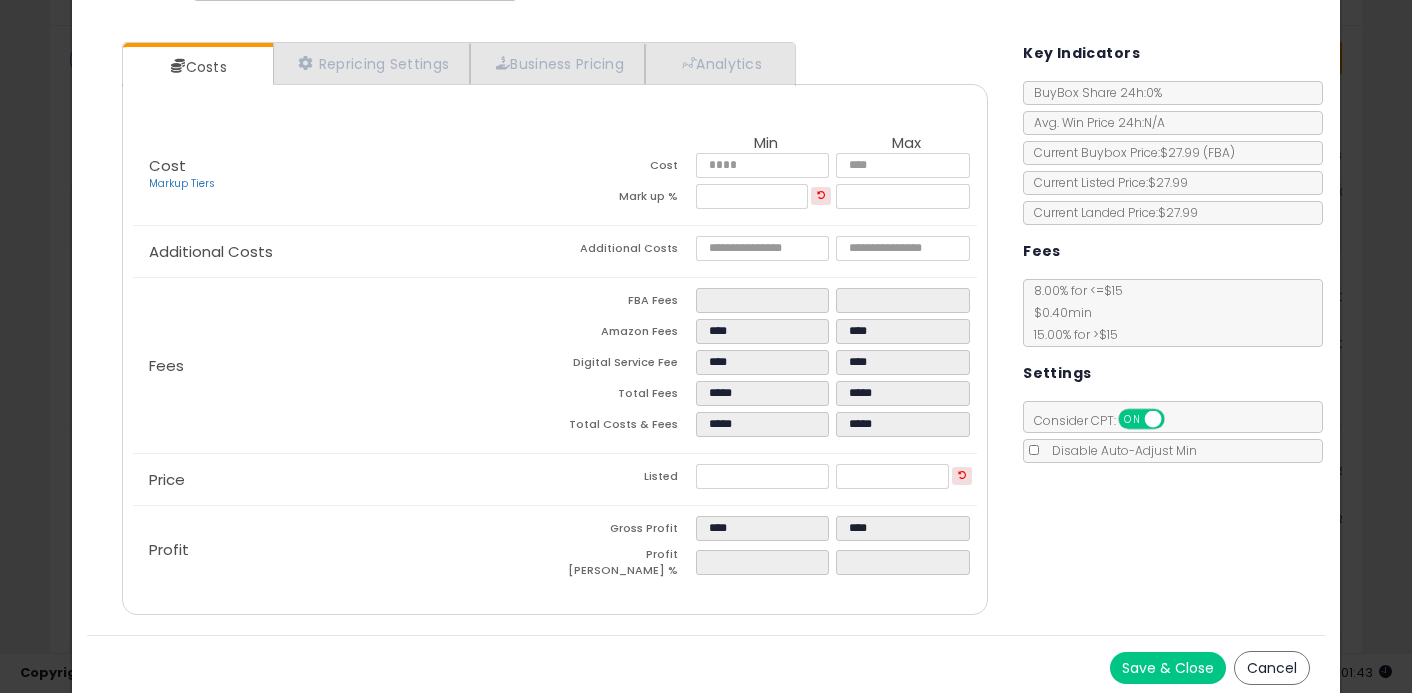click on "Save & Close" at bounding box center (1168, 668) 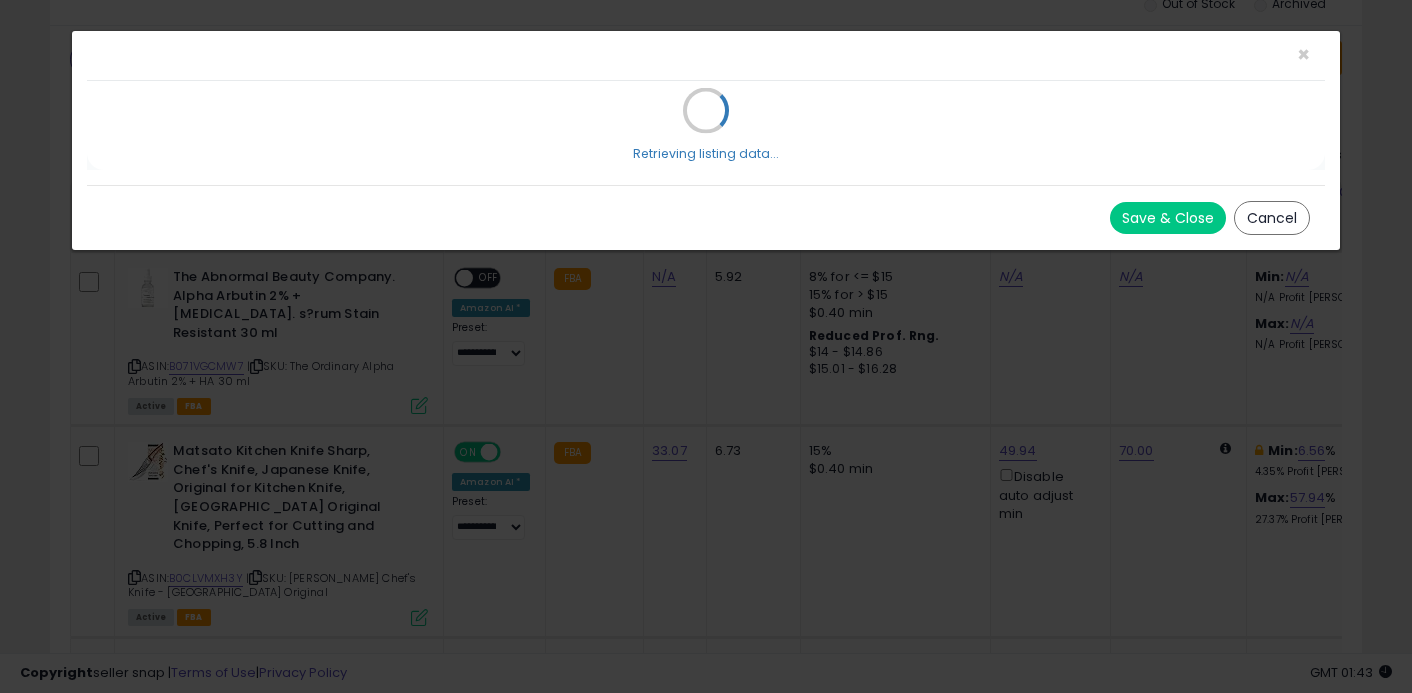 scroll, scrollTop: 0, scrollLeft: 0, axis: both 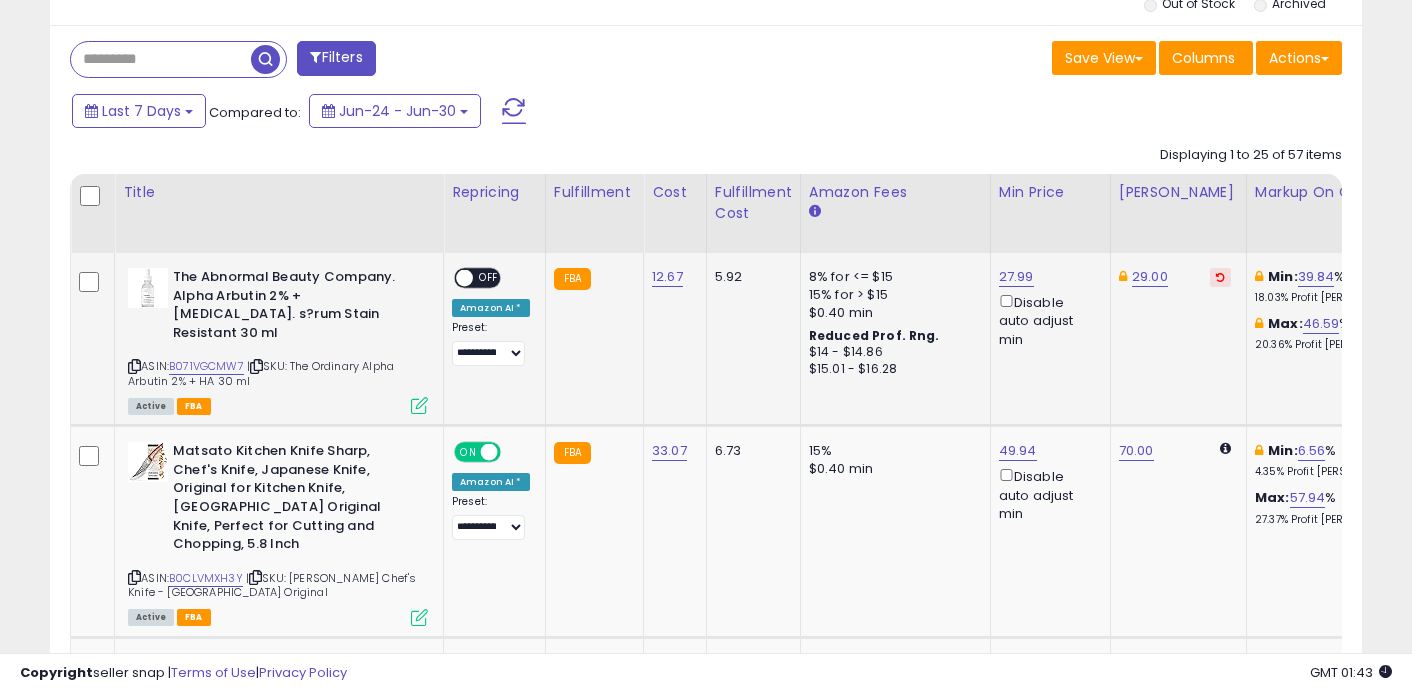 click on "OFF" at bounding box center (489, 278) 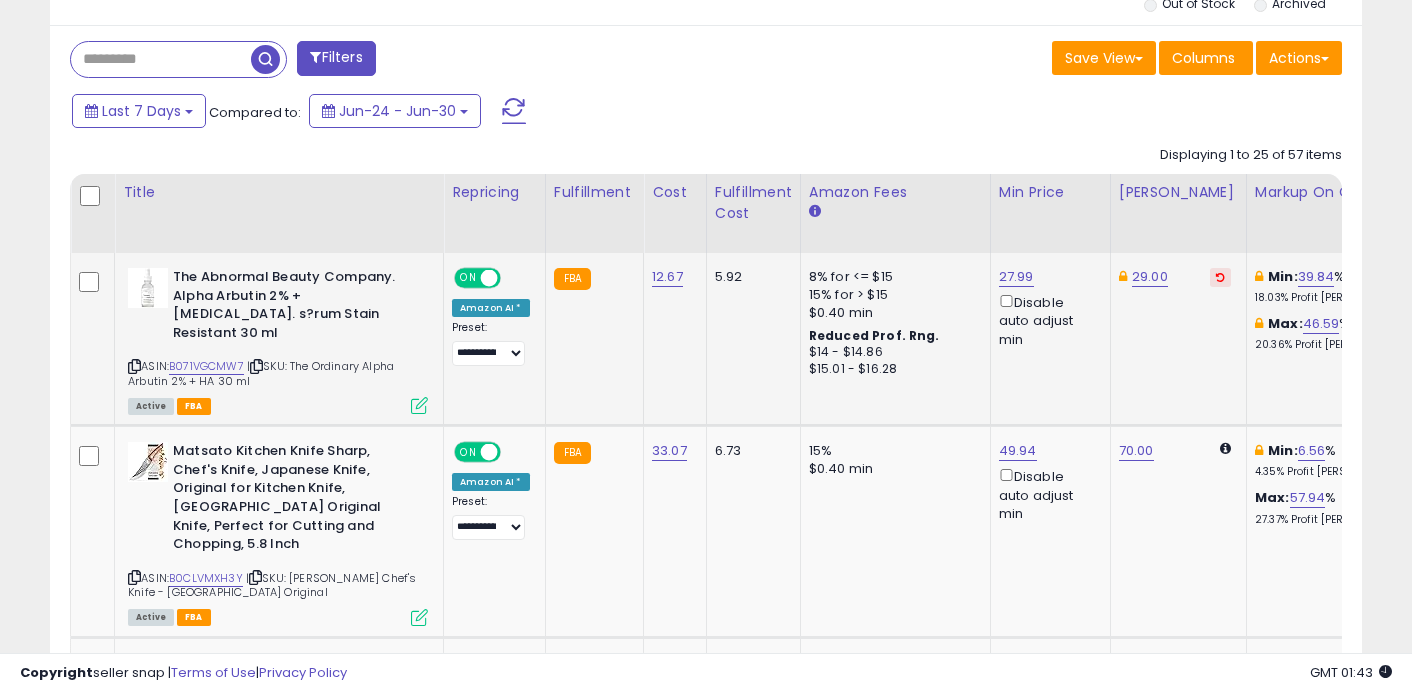click at bounding box center (419, 405) 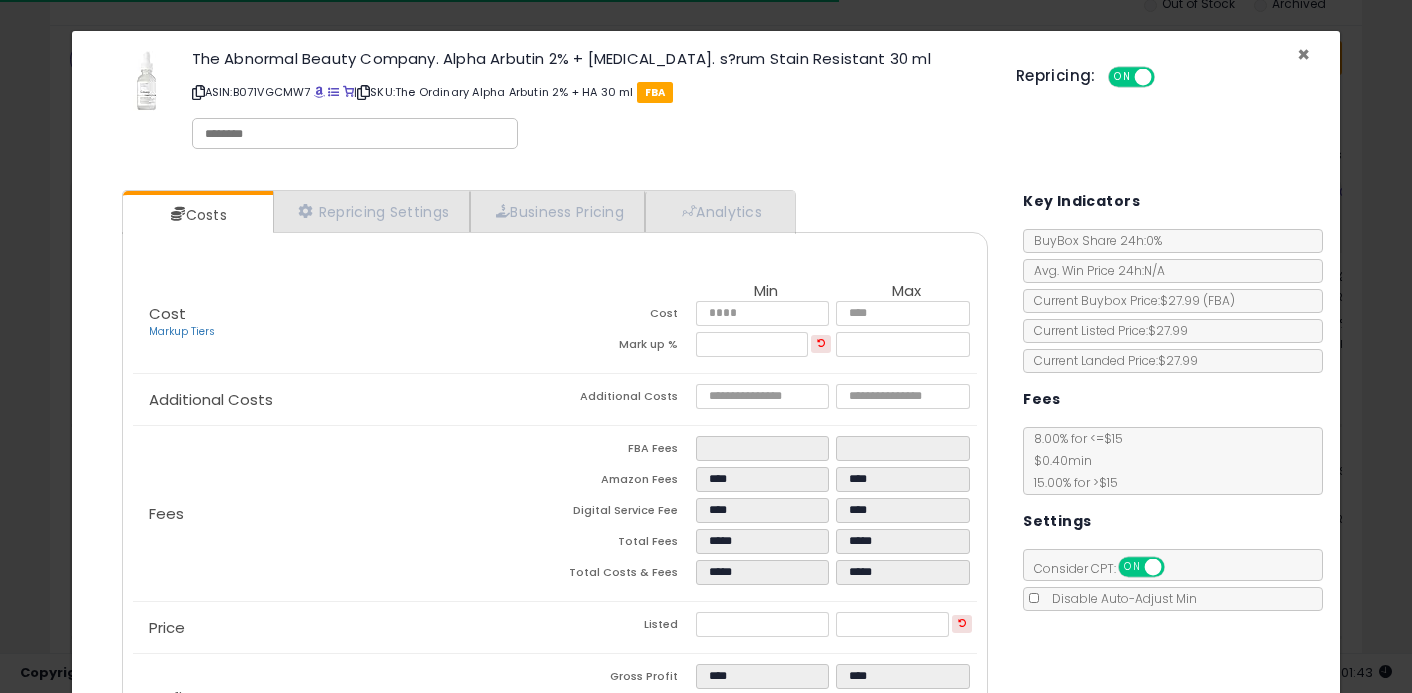 click on "×" at bounding box center (1303, 54) 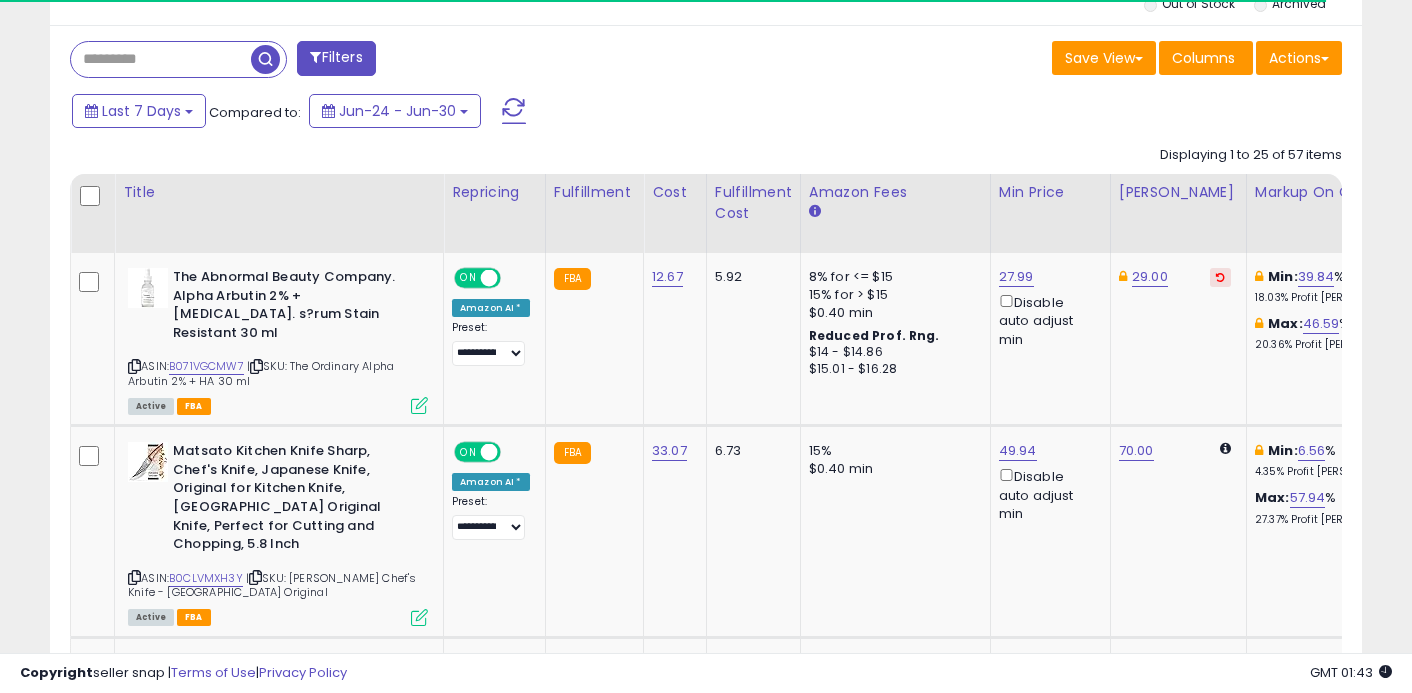 scroll, scrollTop: 1004, scrollLeft: 0, axis: vertical 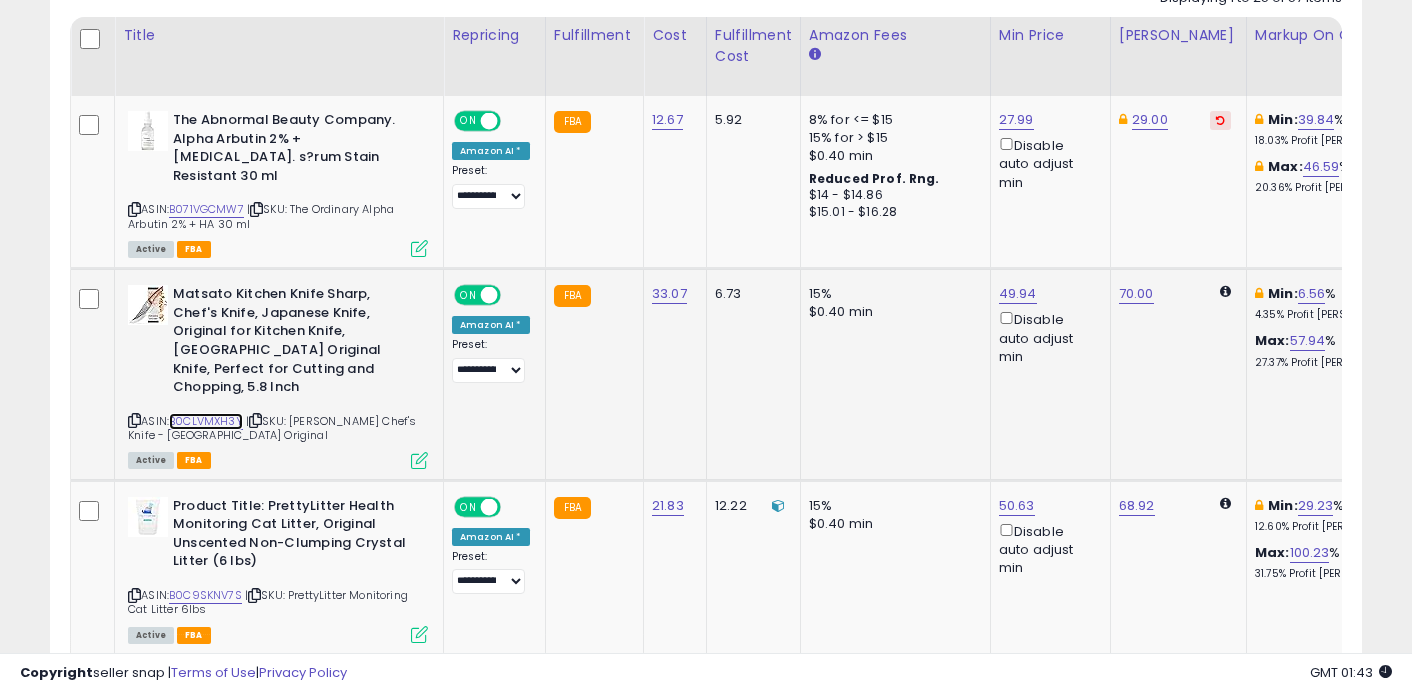 click on "B0CLVMXH3Y" at bounding box center (206, 421) 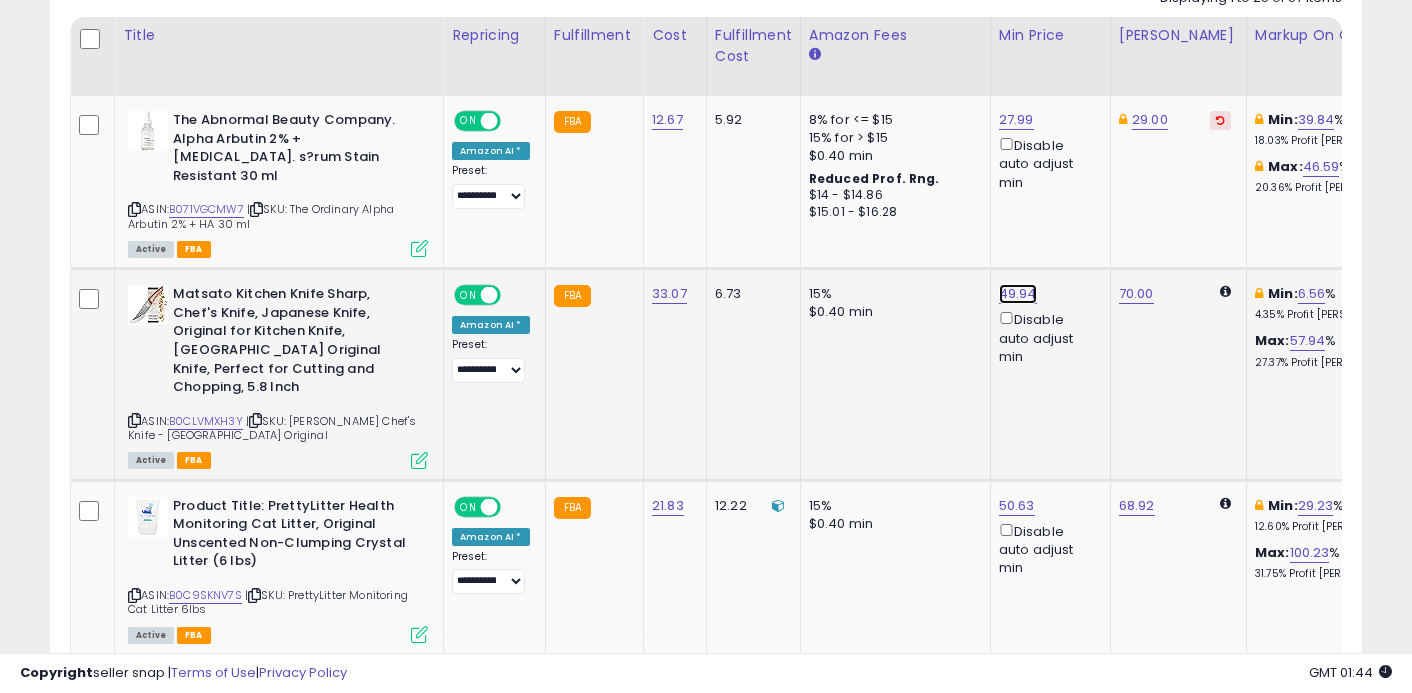 click on "49.94" at bounding box center [1016, 120] 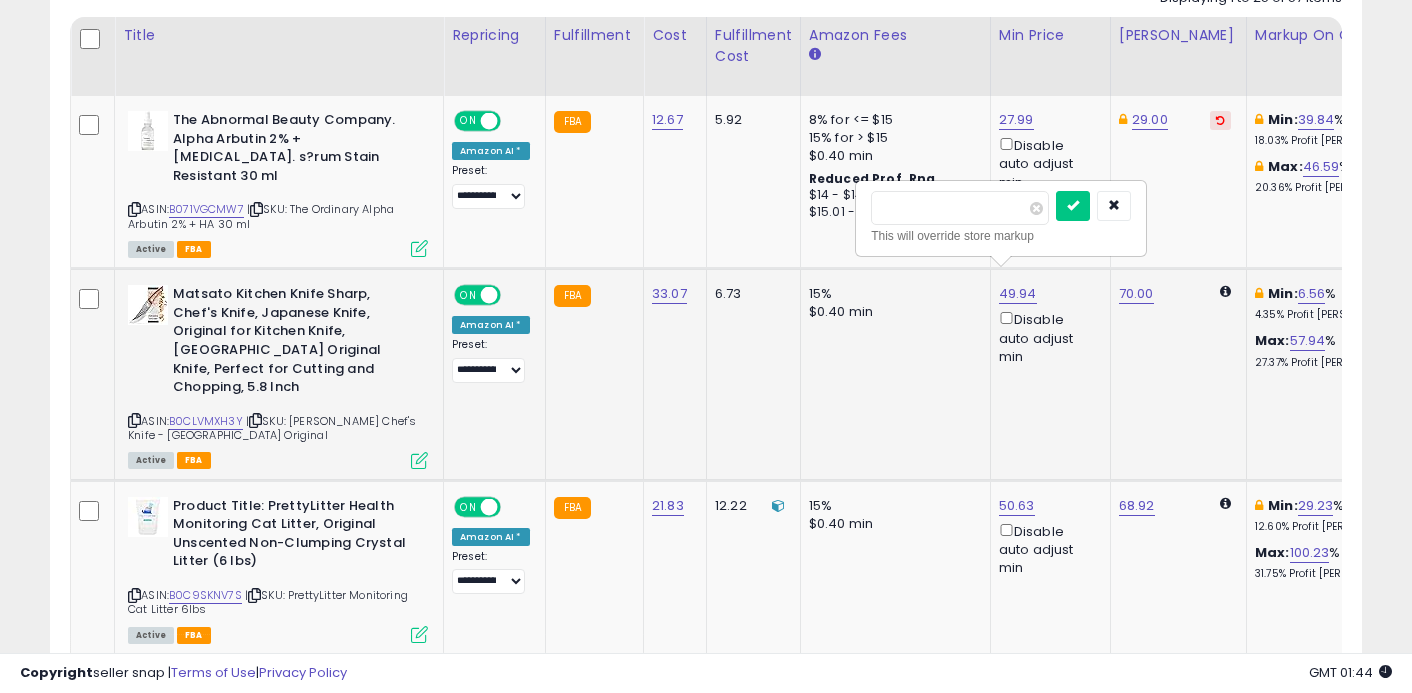 type on "*" 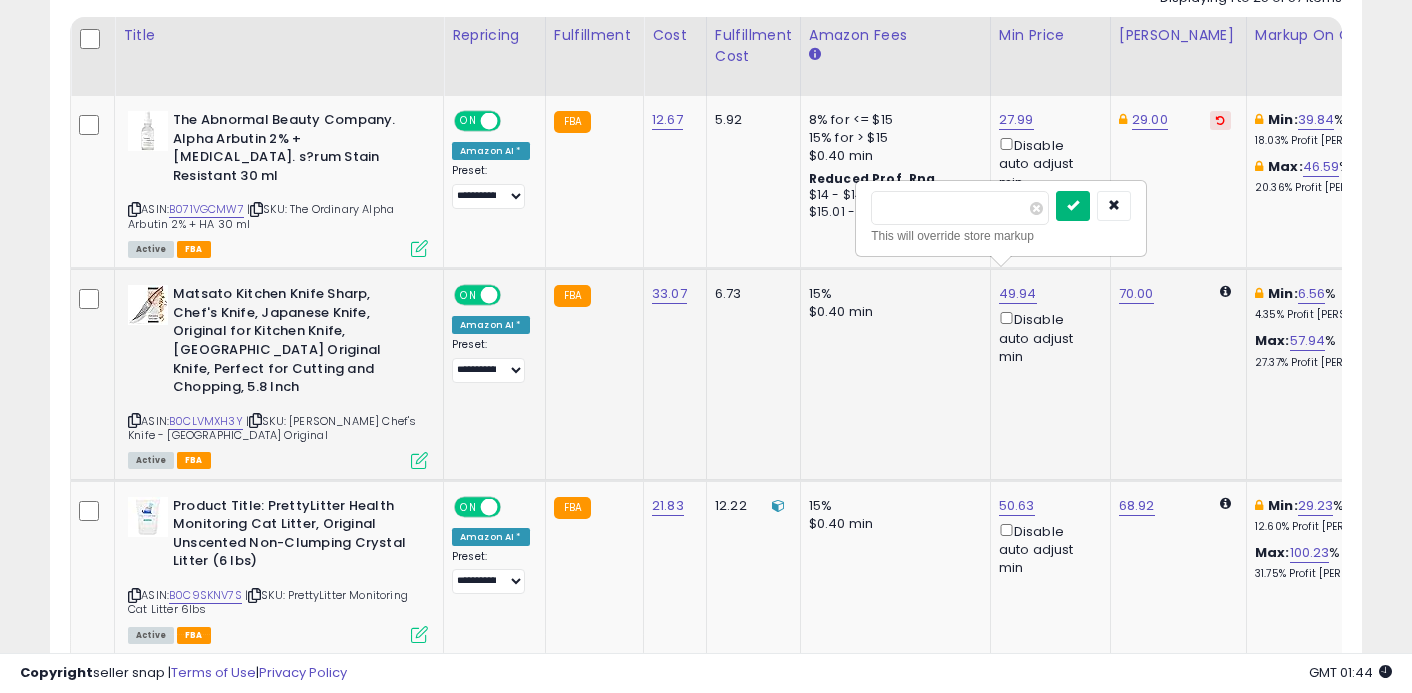 type on "*****" 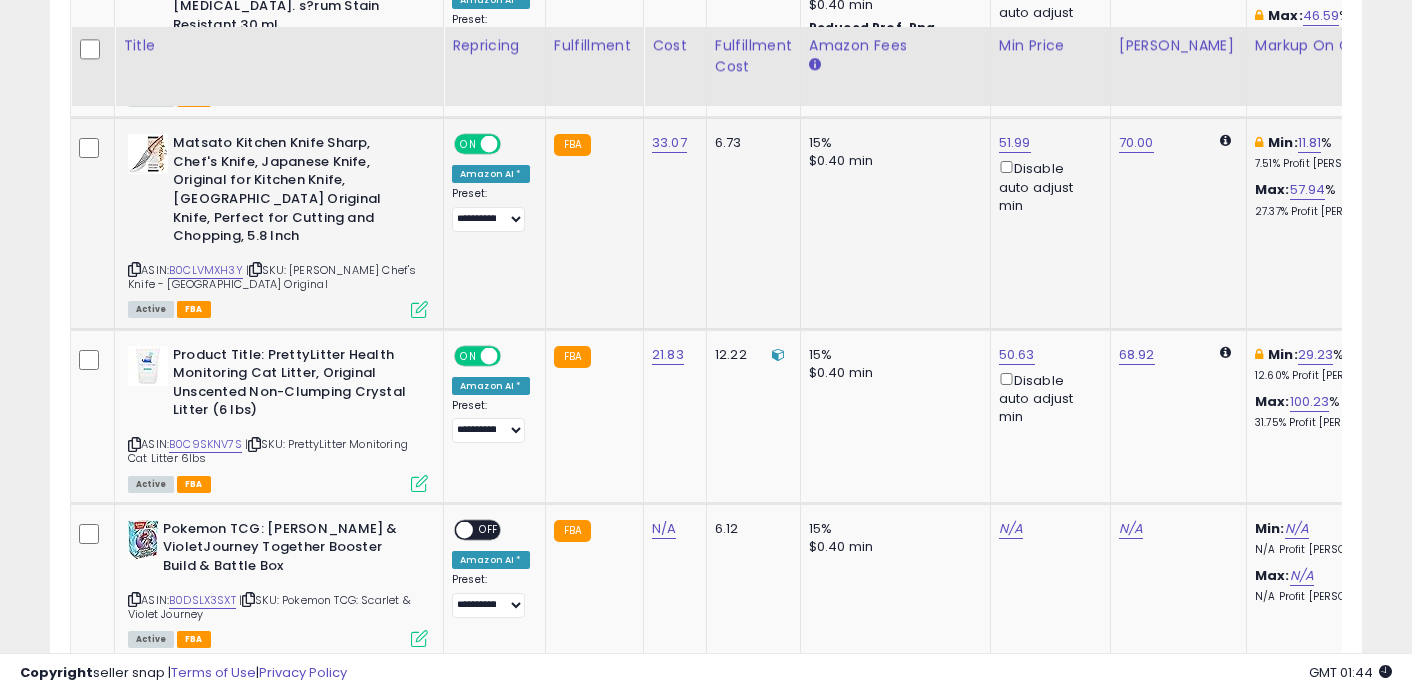 scroll, scrollTop: 1183, scrollLeft: 0, axis: vertical 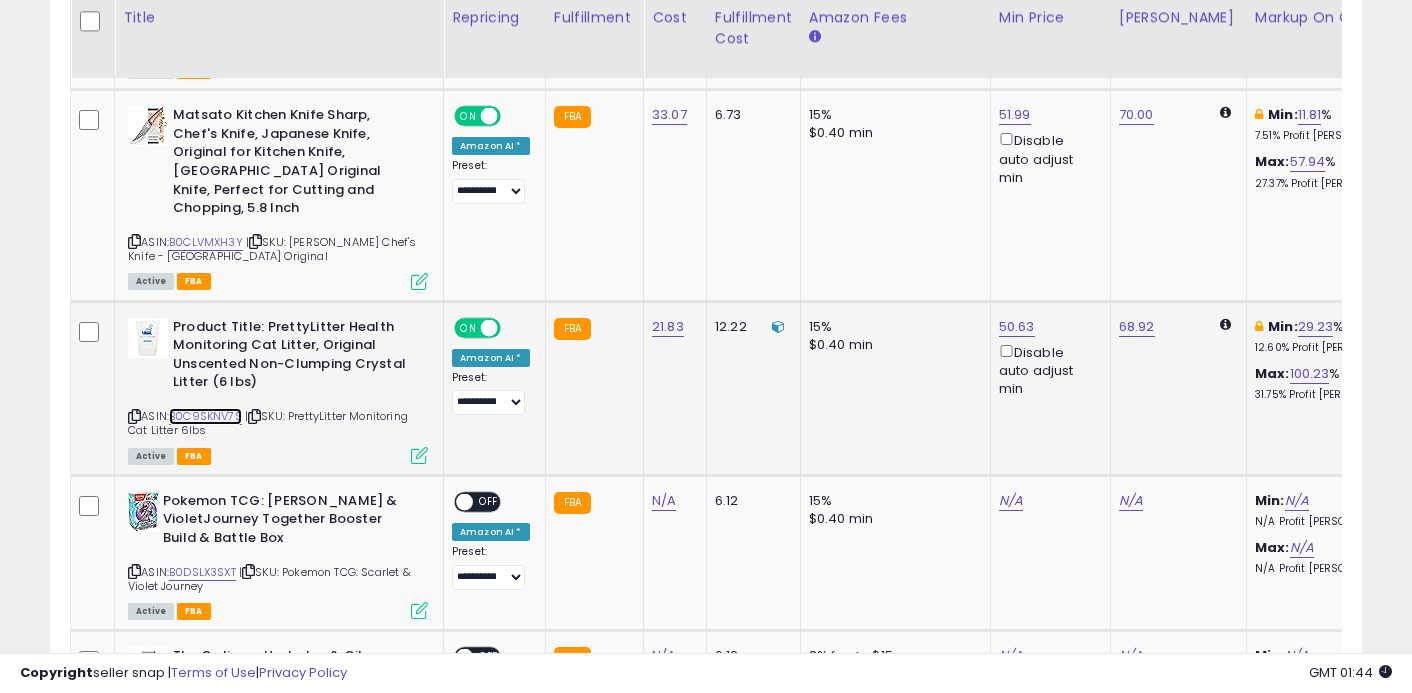 click on "B0C9SKNV7S" at bounding box center (205, 416) 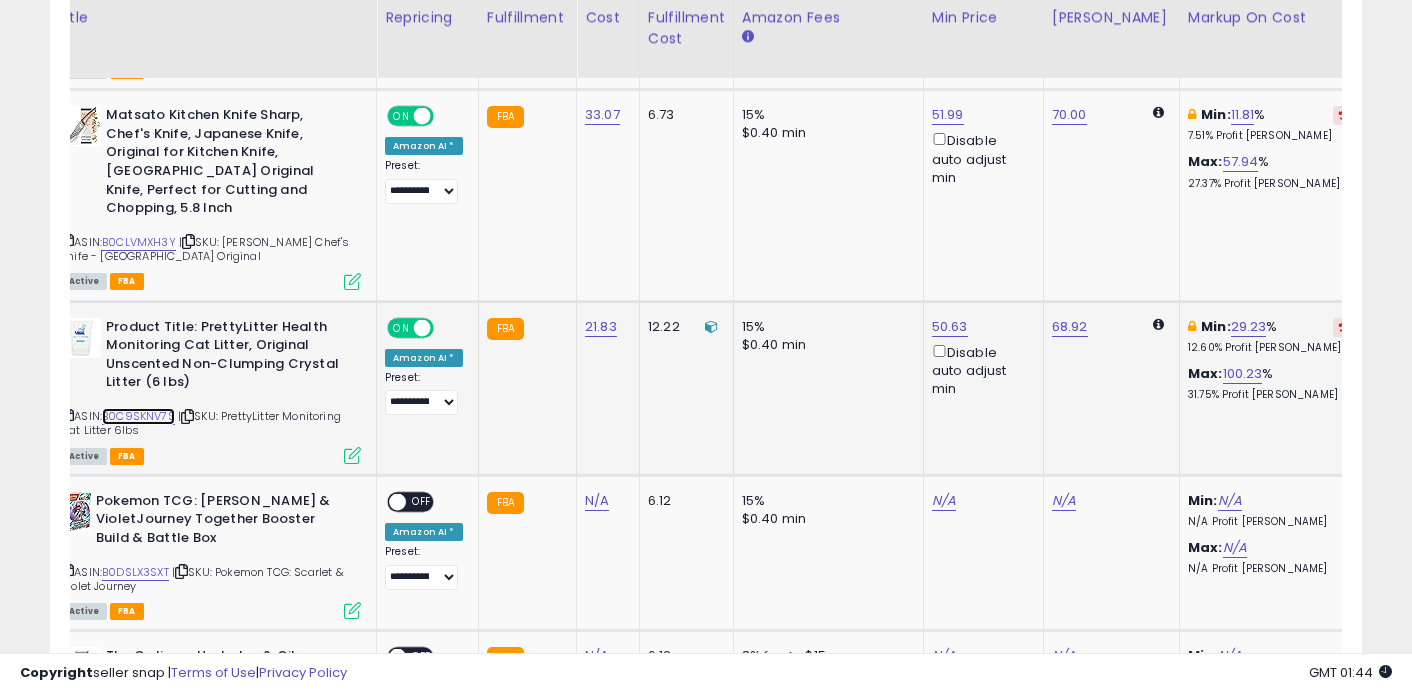 scroll, scrollTop: 0, scrollLeft: 123, axis: horizontal 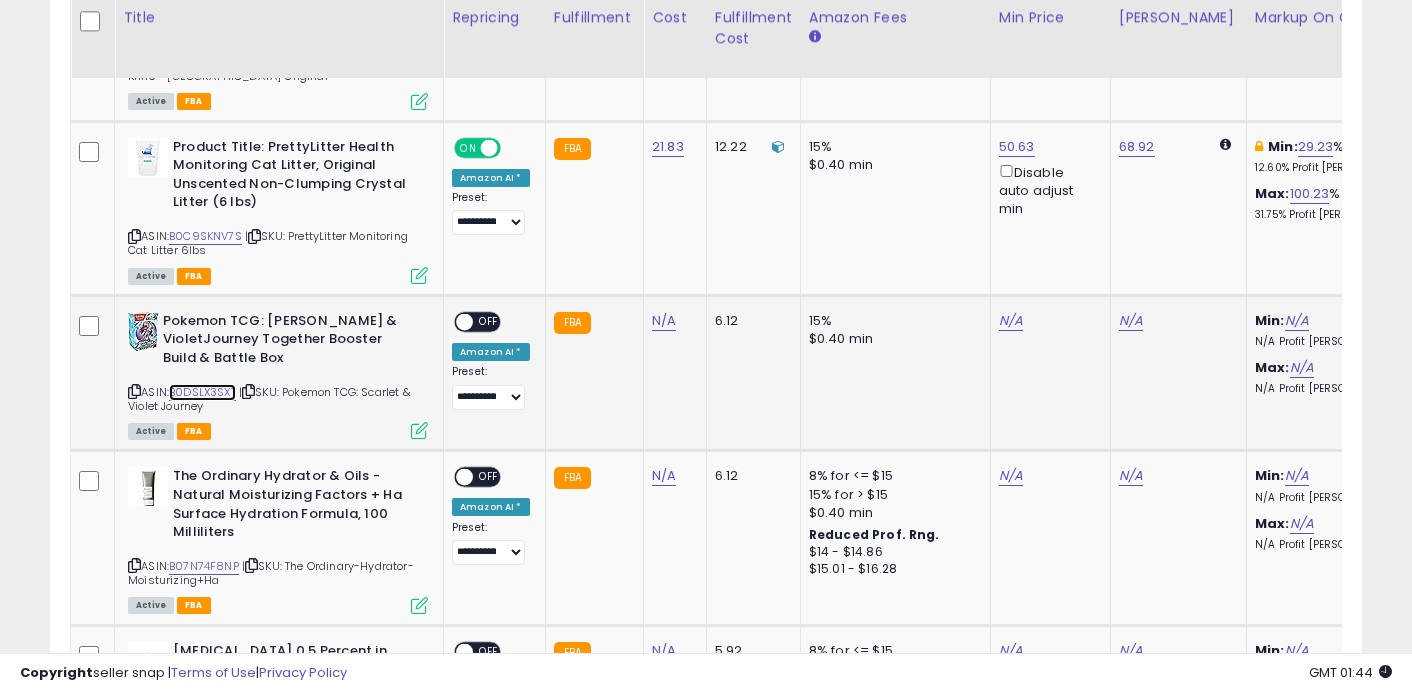 click on "B0DSLX3SXT" at bounding box center (202, 392) 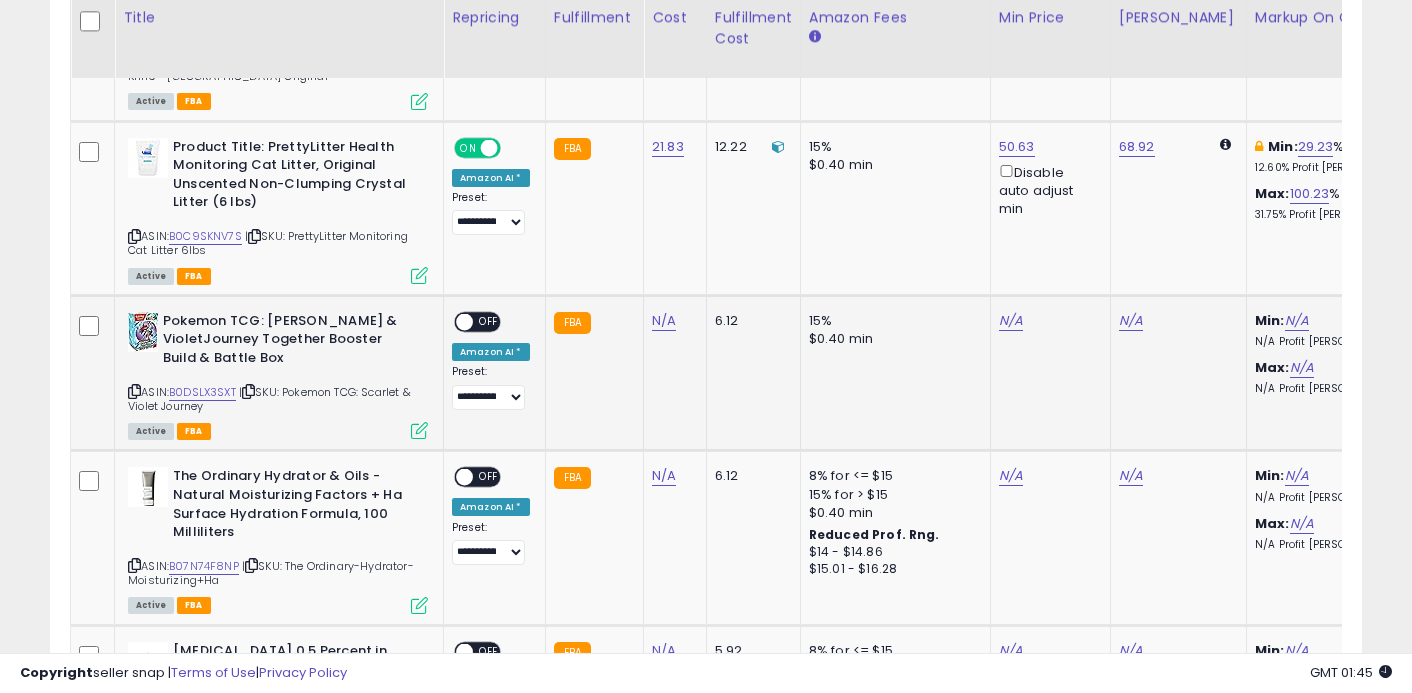 click at bounding box center [419, 430] 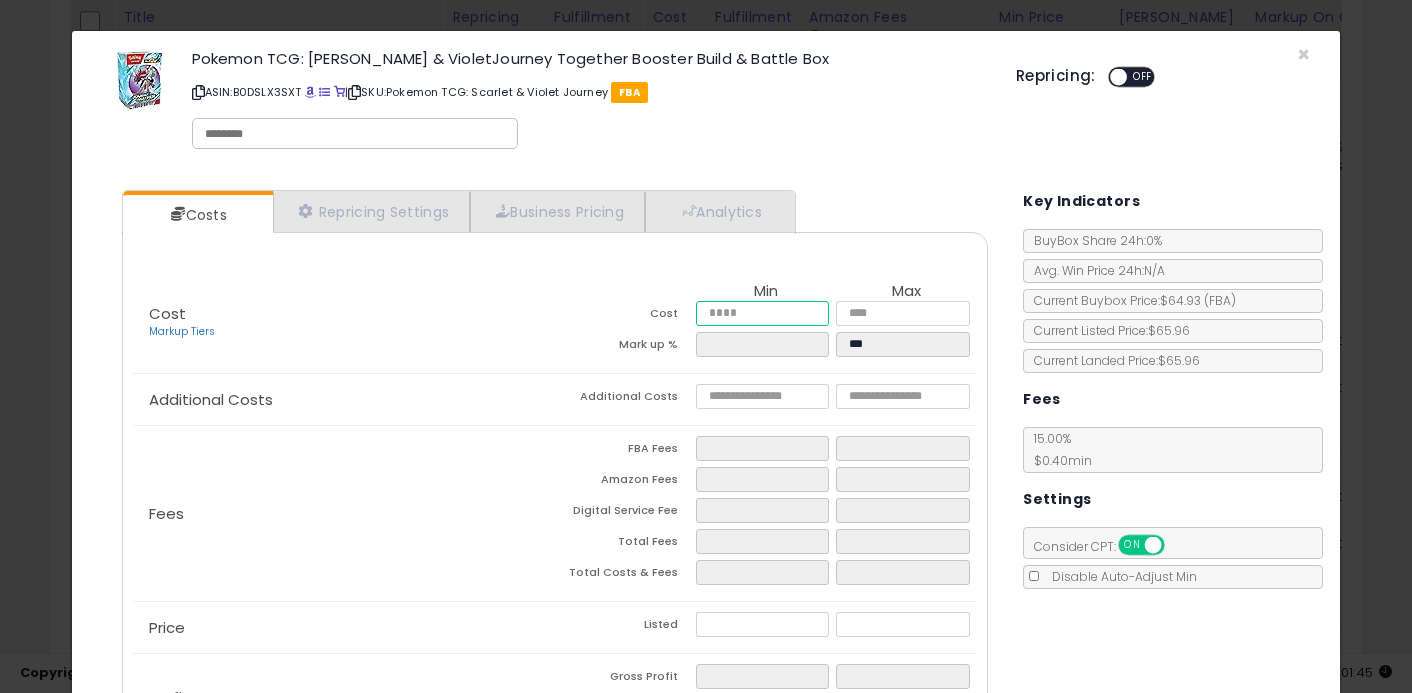 click at bounding box center (763, 313) 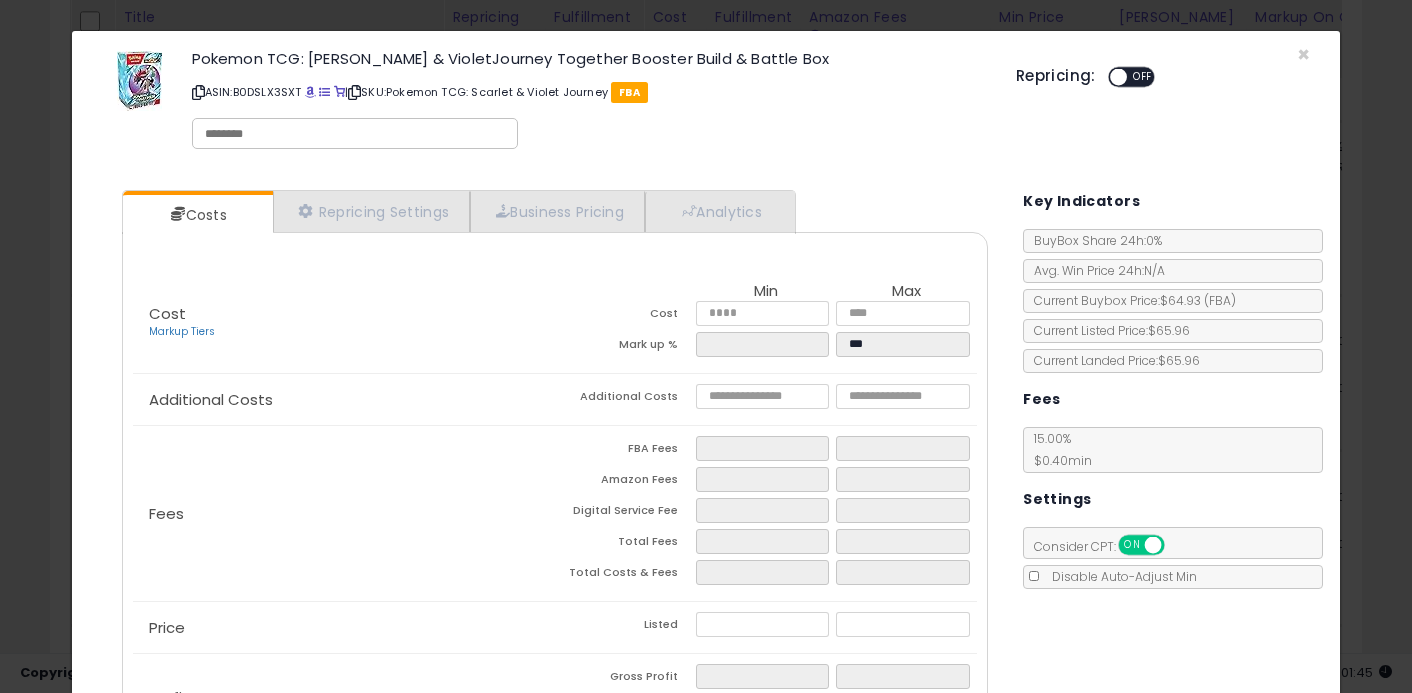 type on "*****" 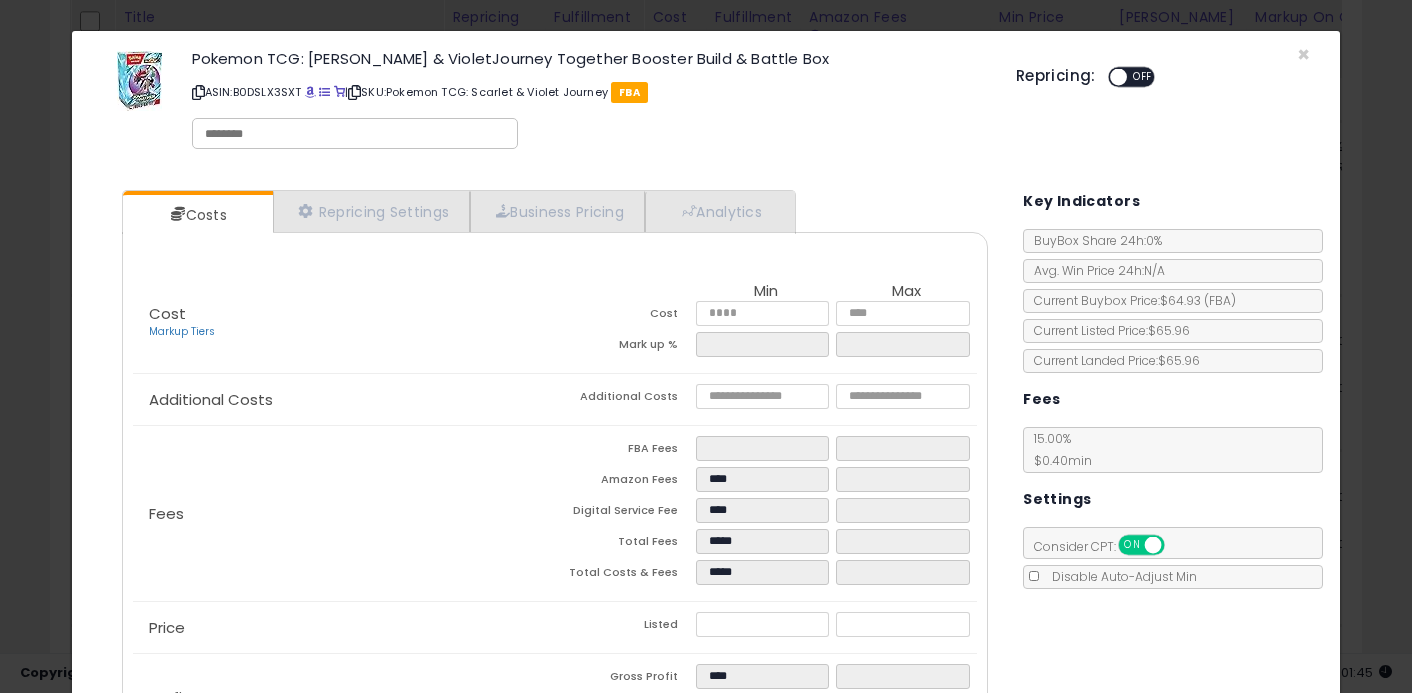 click on "Costs
Repricing Settings
Business Pricing
Analytics
Cost" at bounding box center [555, 479] 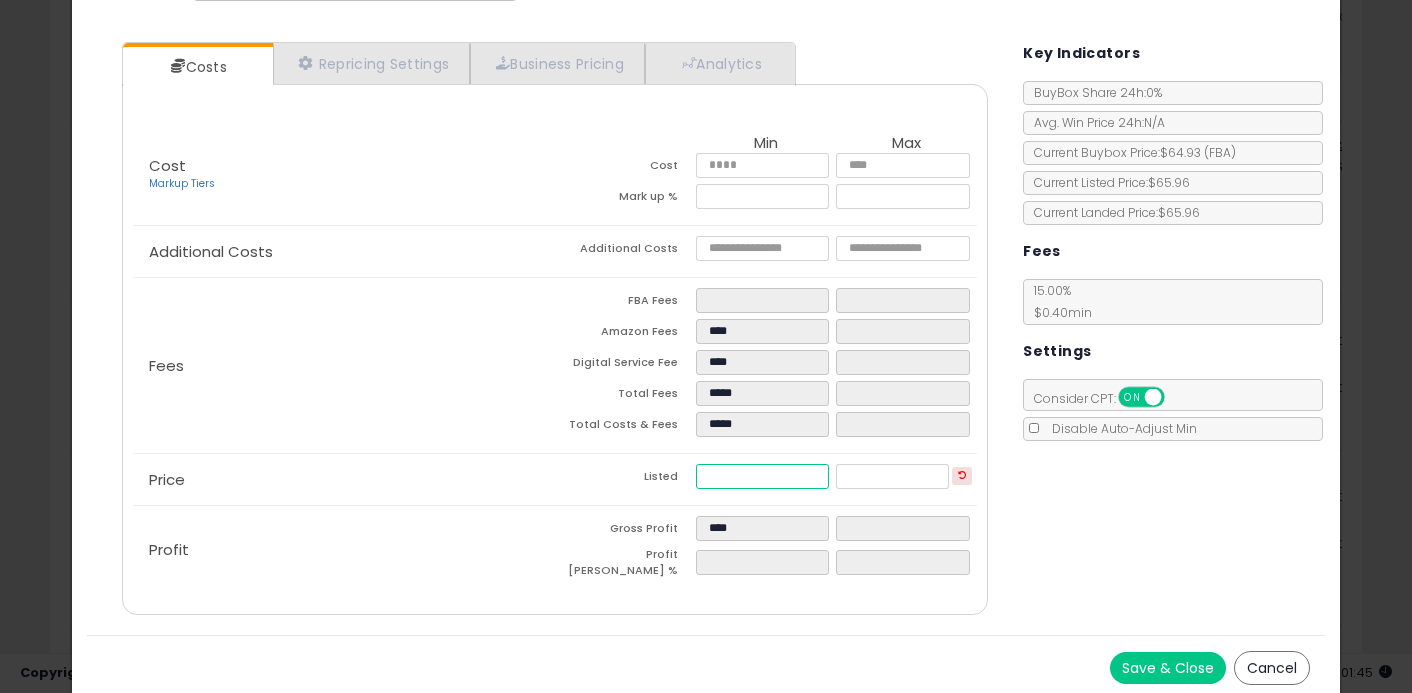 click on "*****" at bounding box center [763, 476] 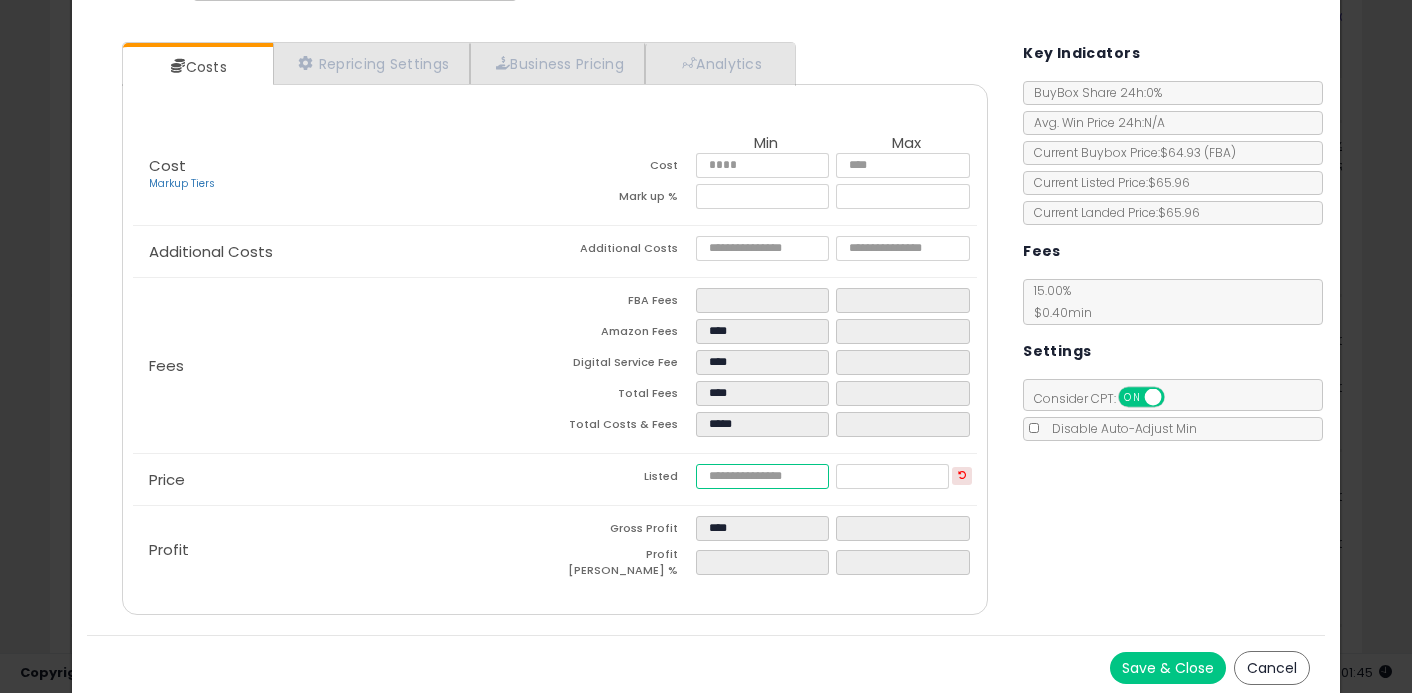 type on "****" 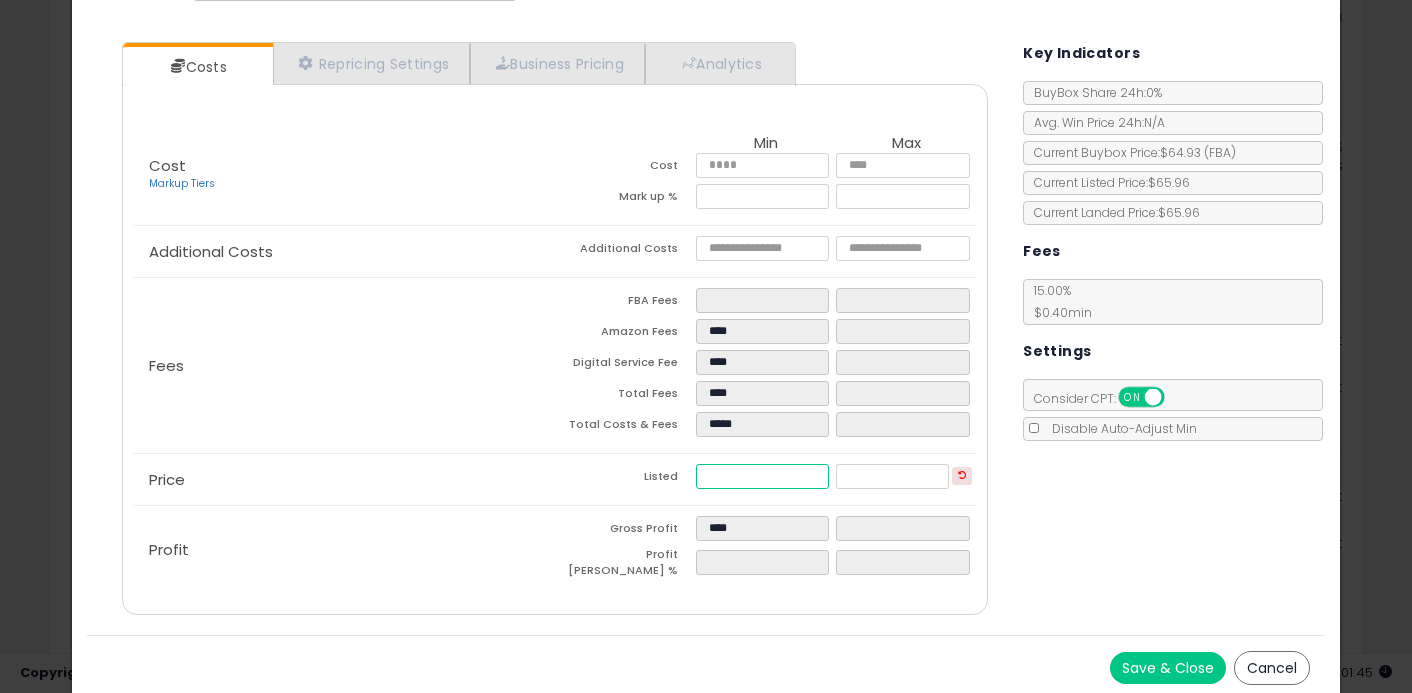 type on "****" 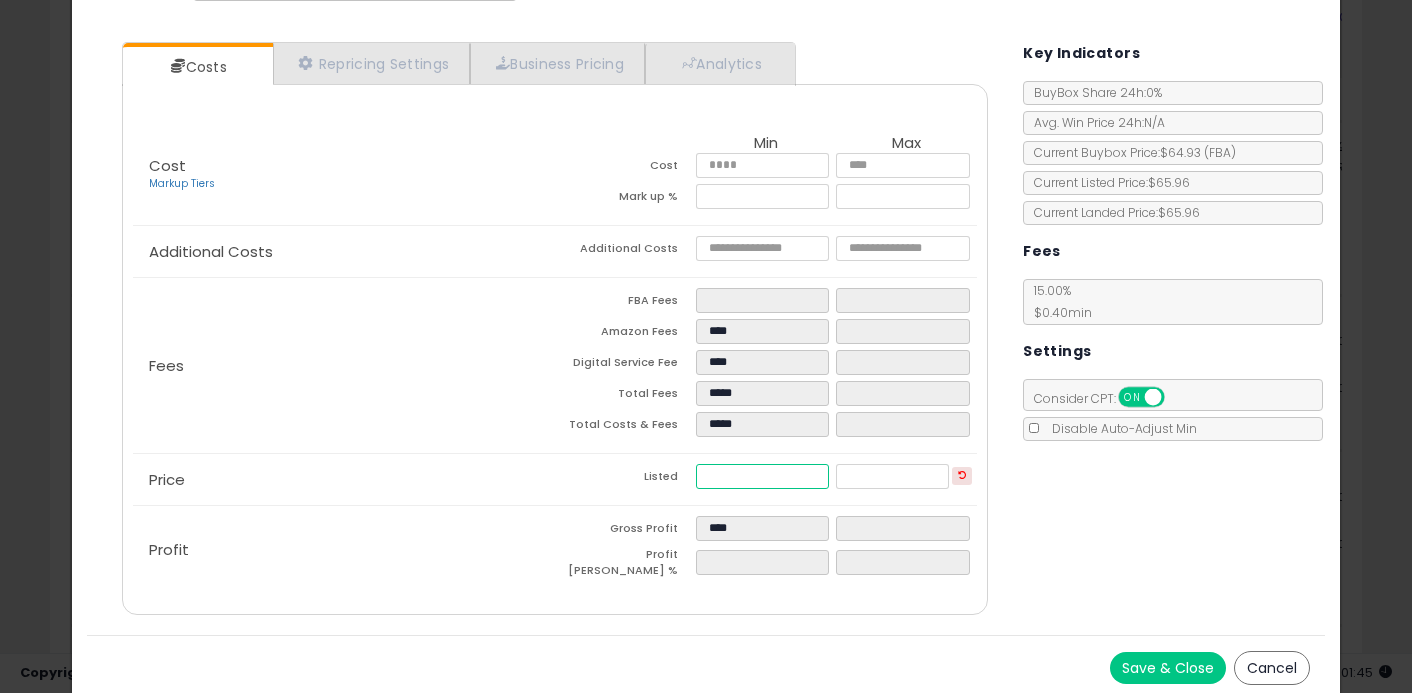 type on "****" 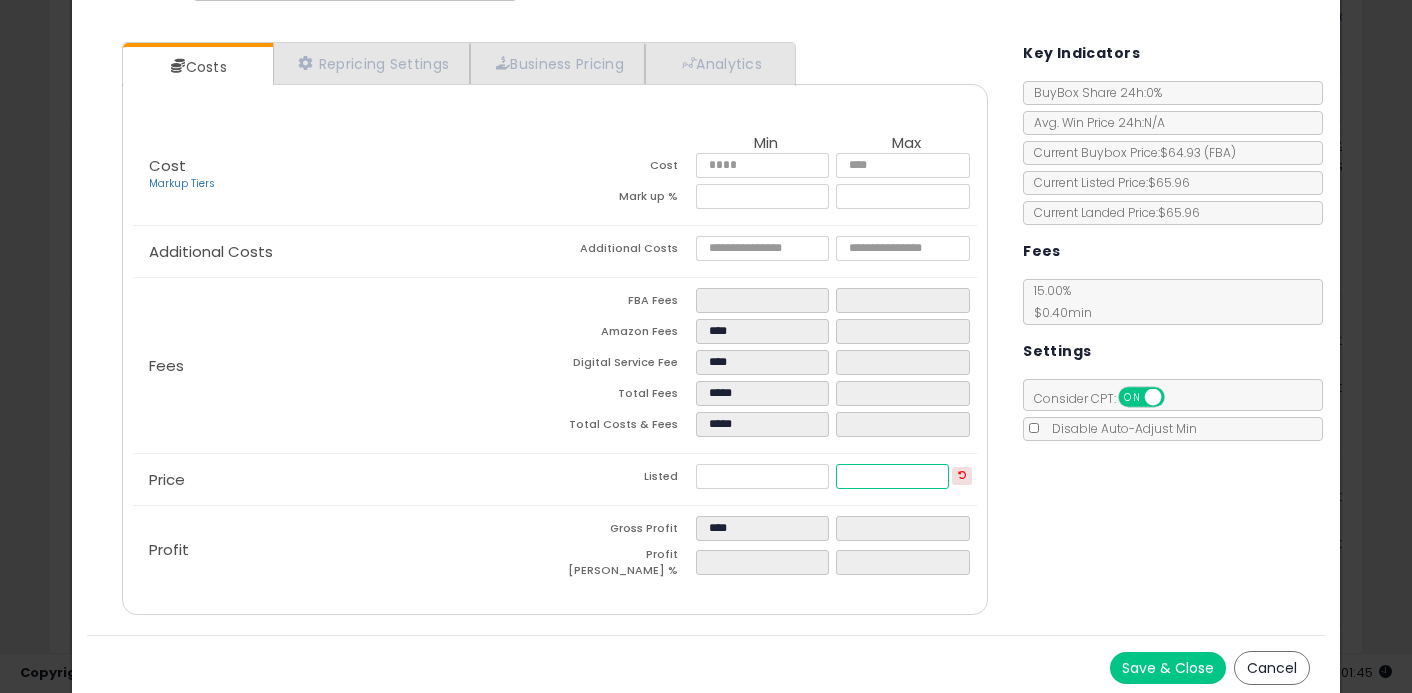 type on "*****" 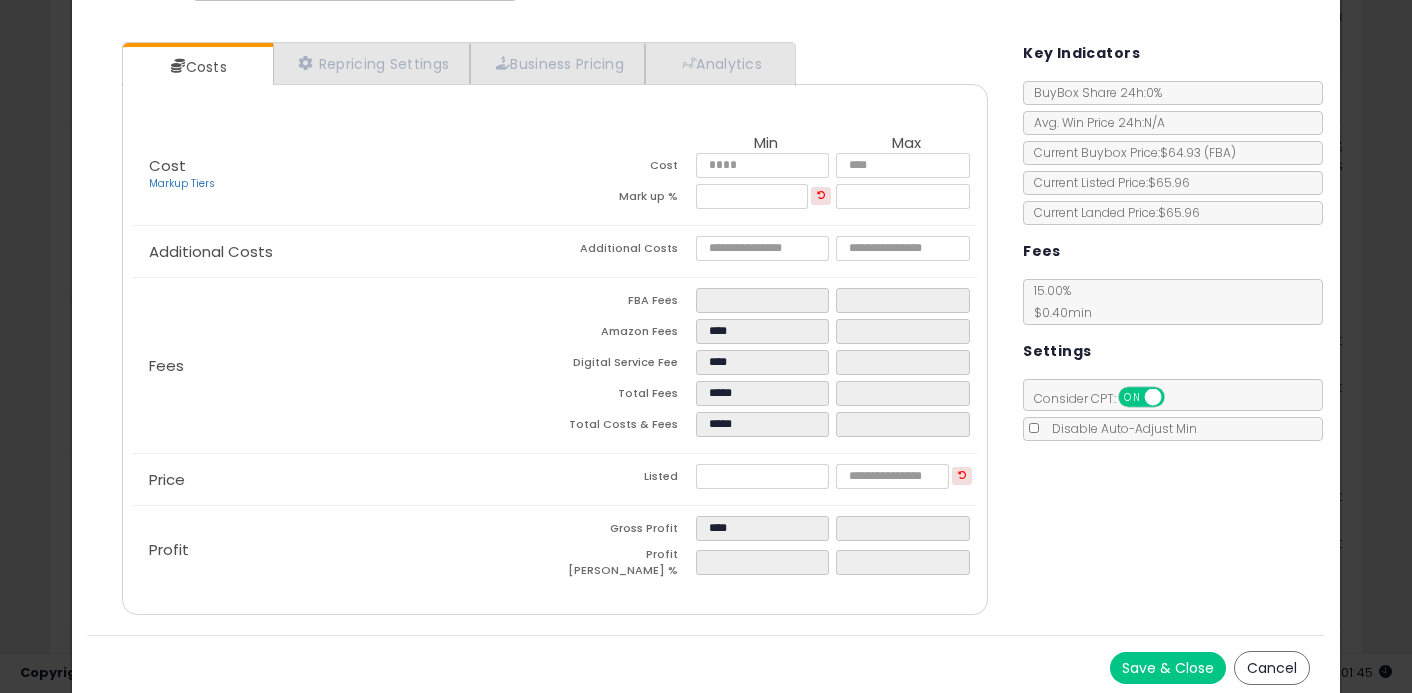 type on "****" 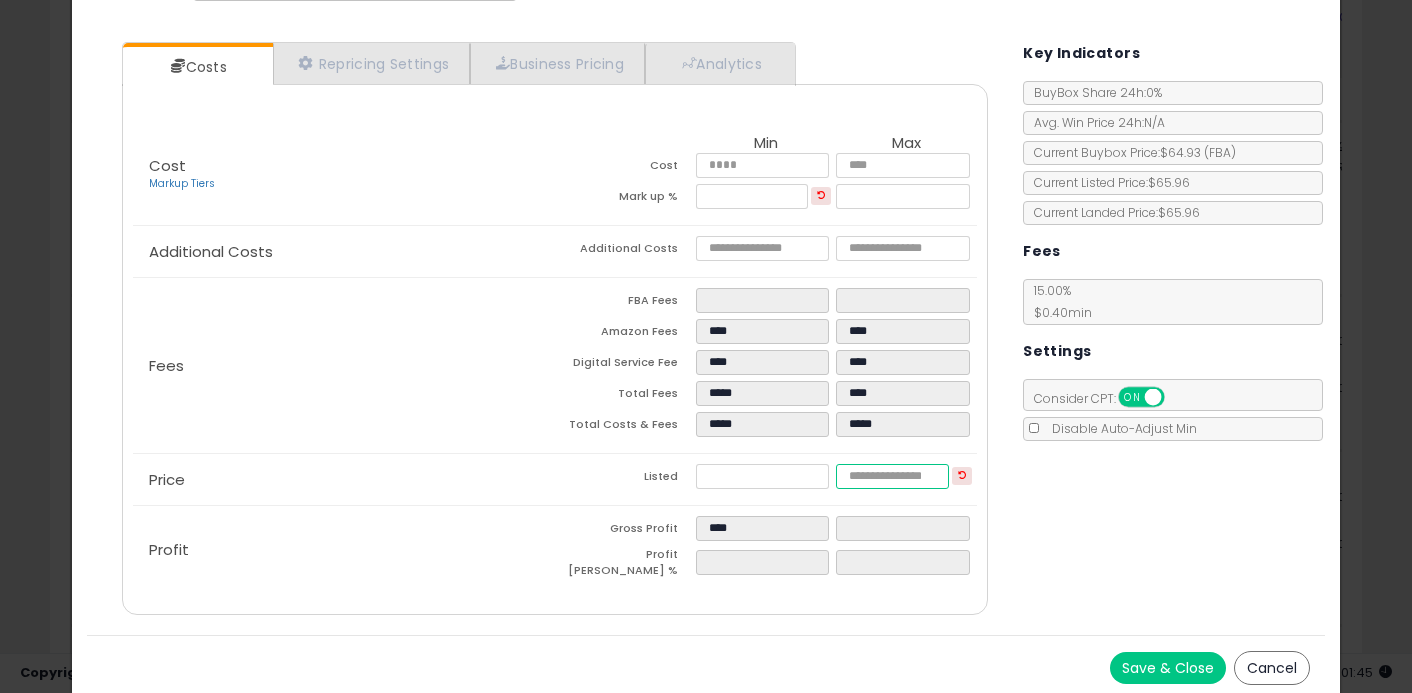 type on "****" 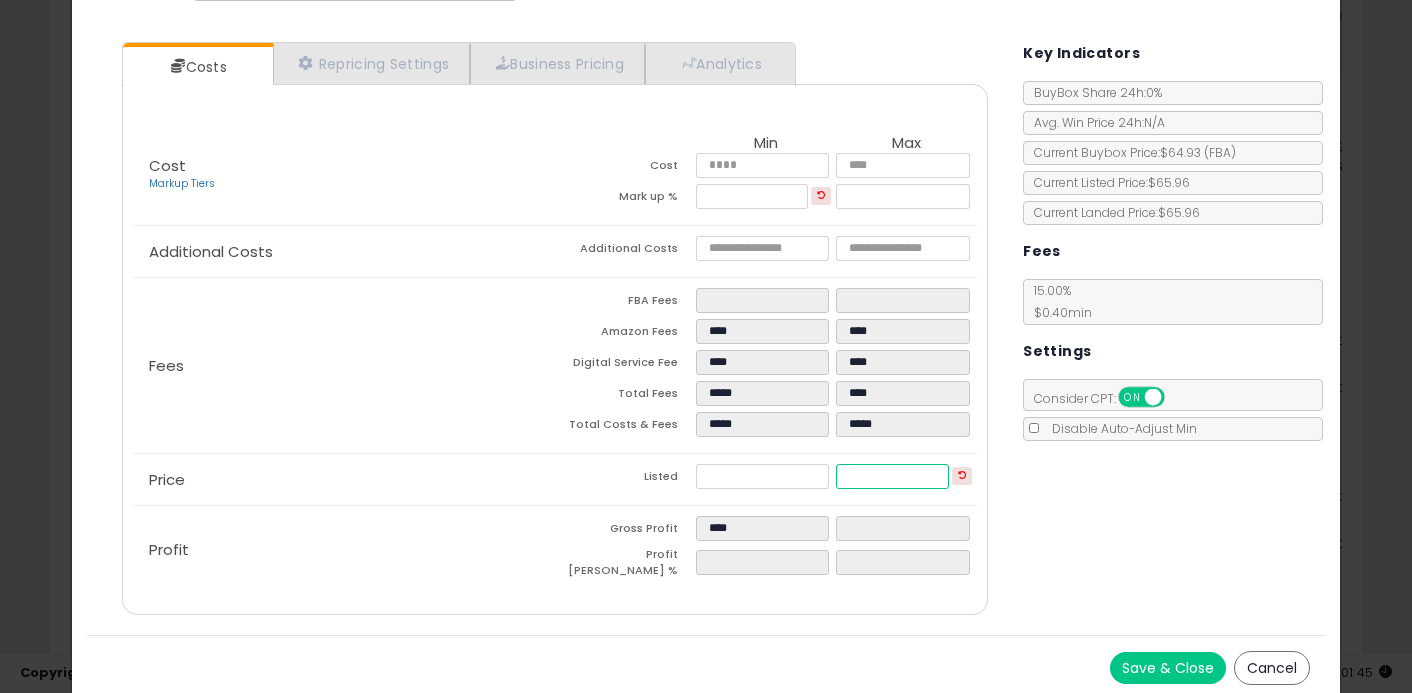 type on "*****" 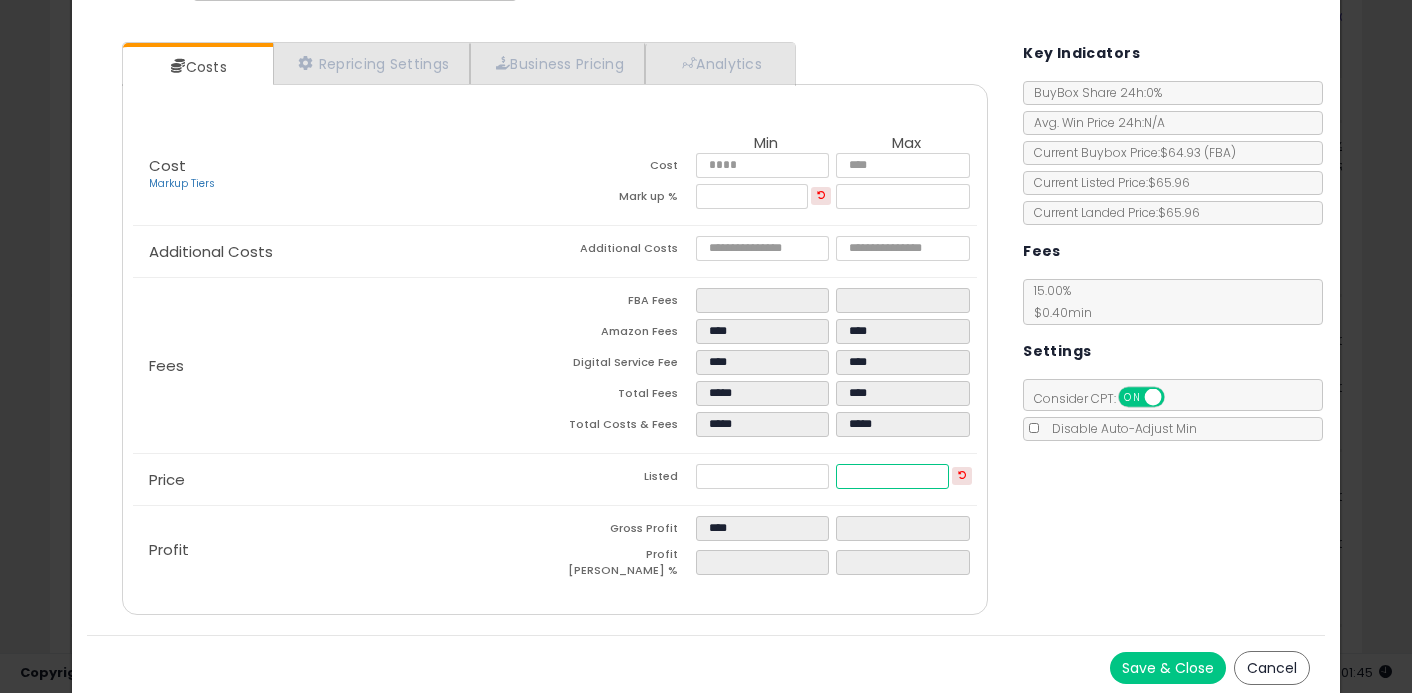 type on "*****" 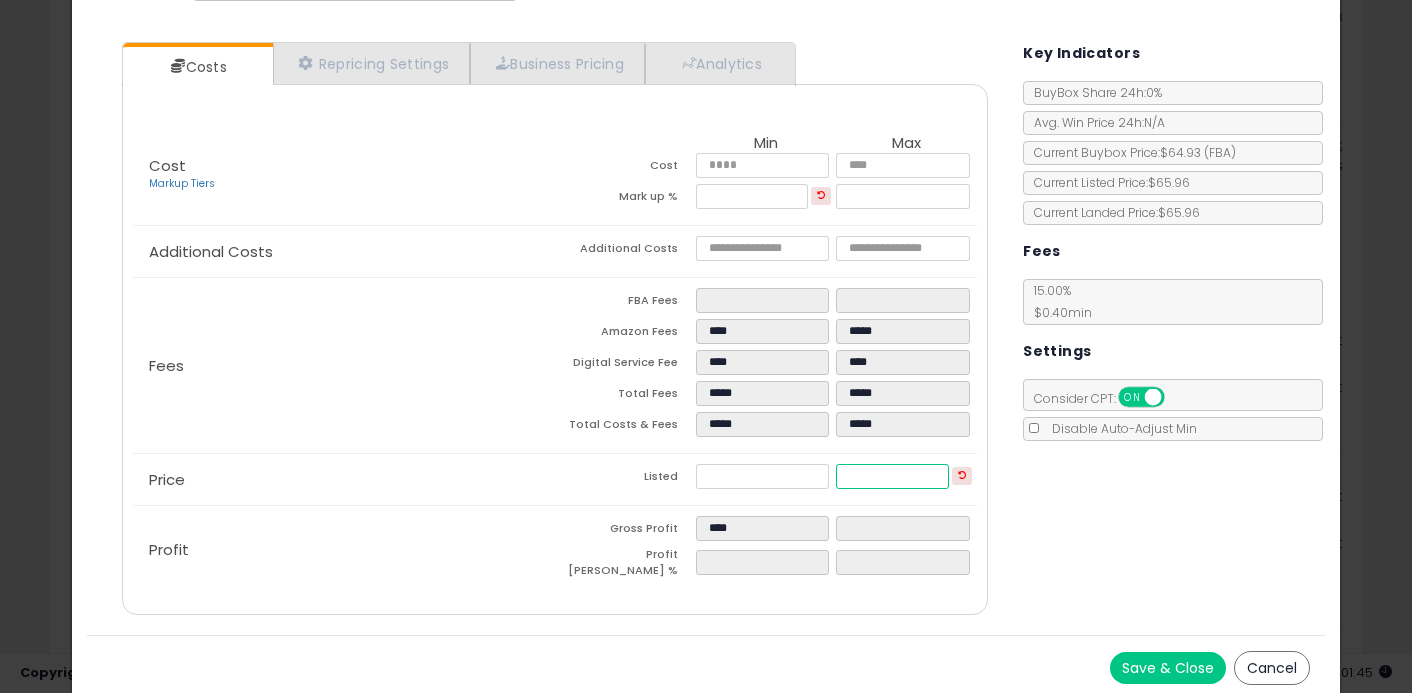 type on "*****" 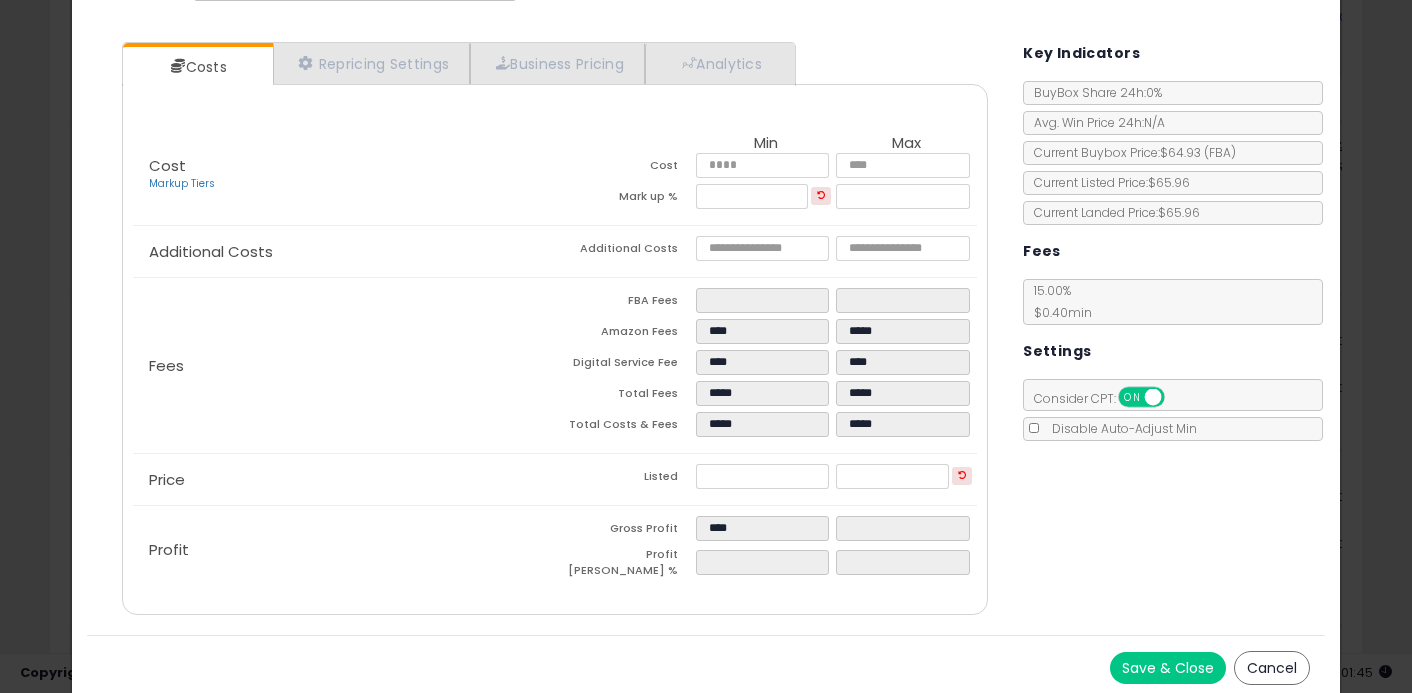 type on "*****" 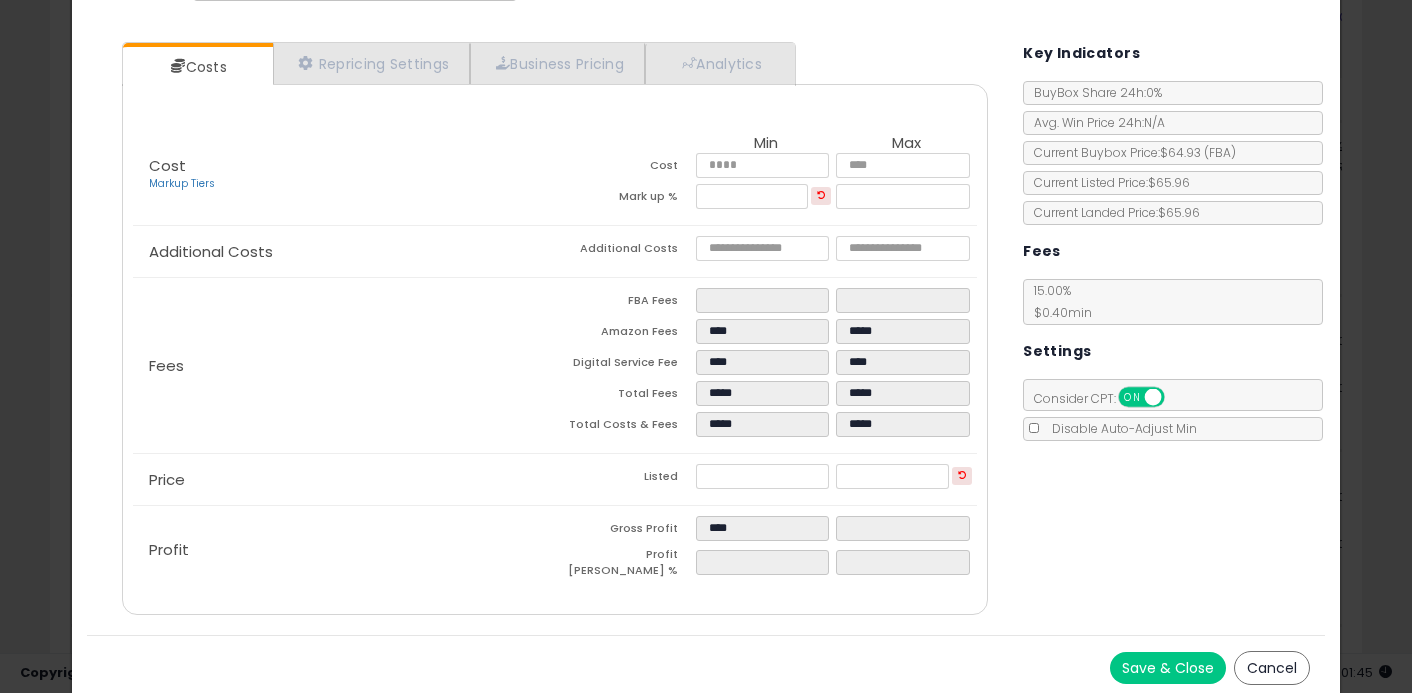type on "*****" 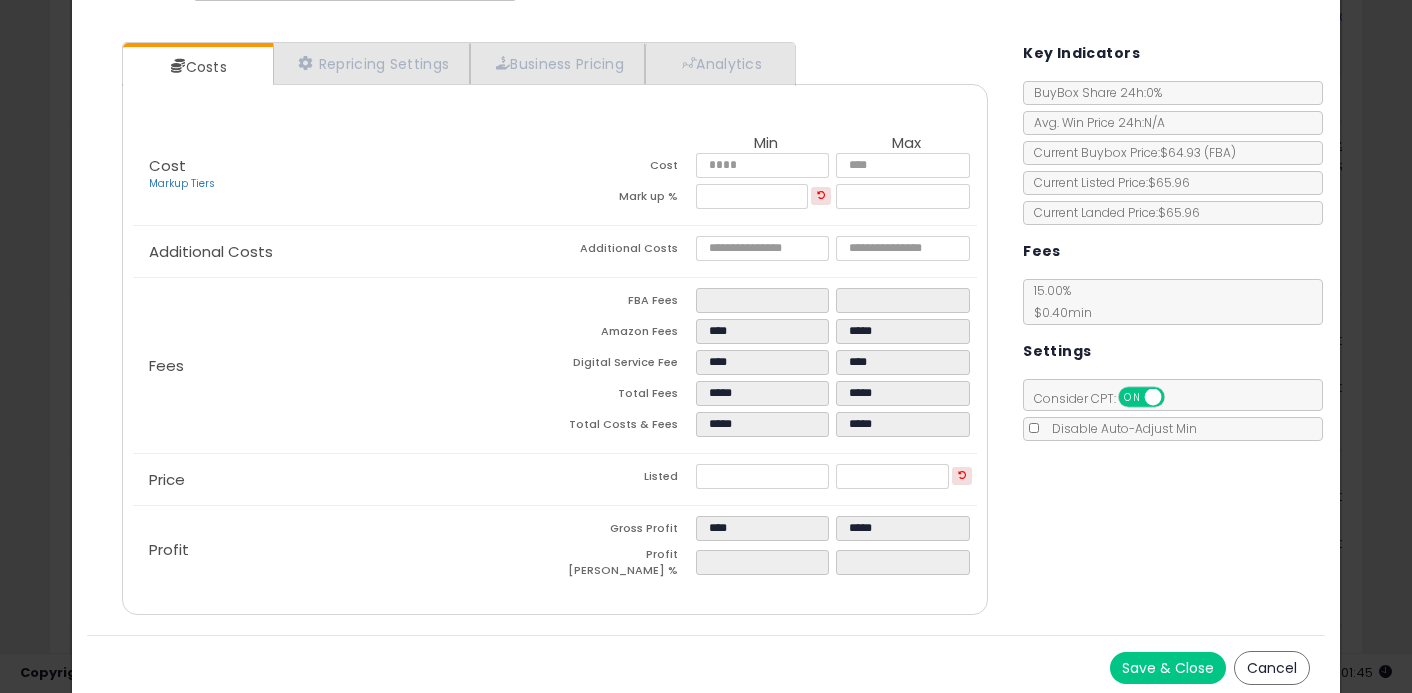 click on "Save & Close" at bounding box center (1168, 668) 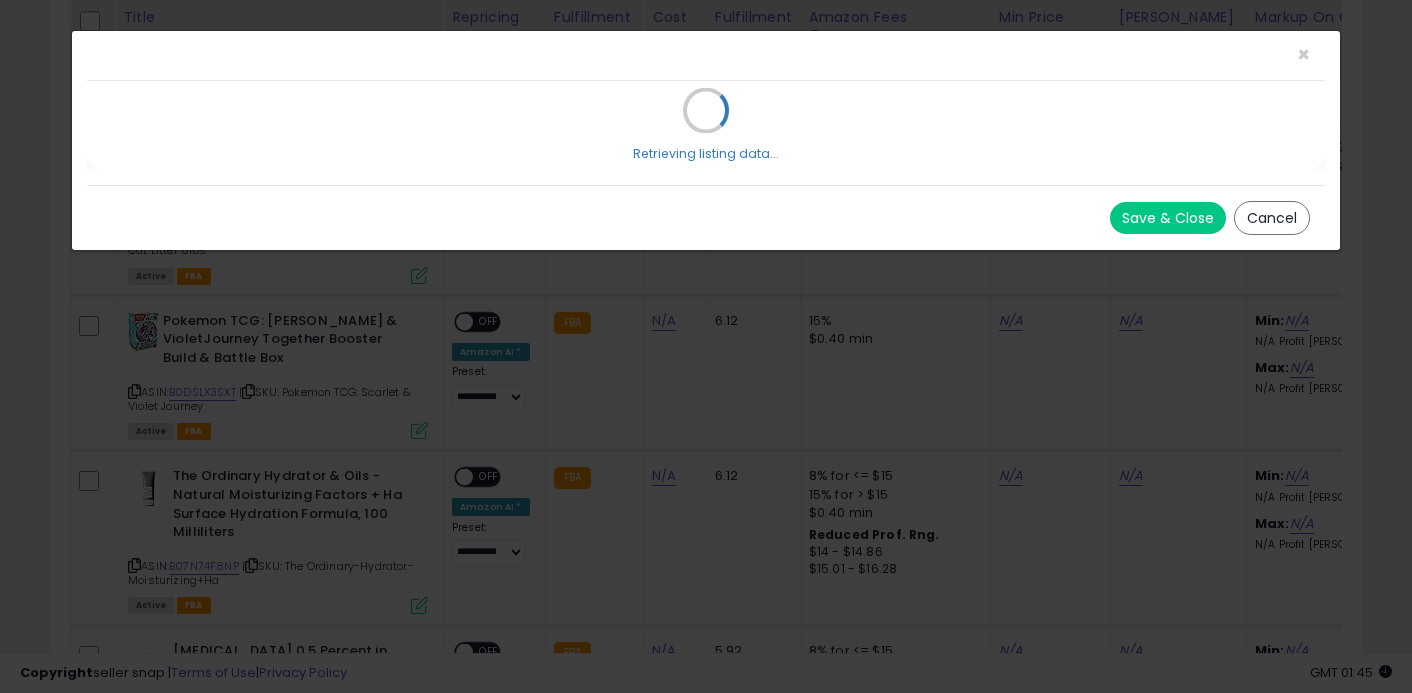 scroll, scrollTop: 0, scrollLeft: 0, axis: both 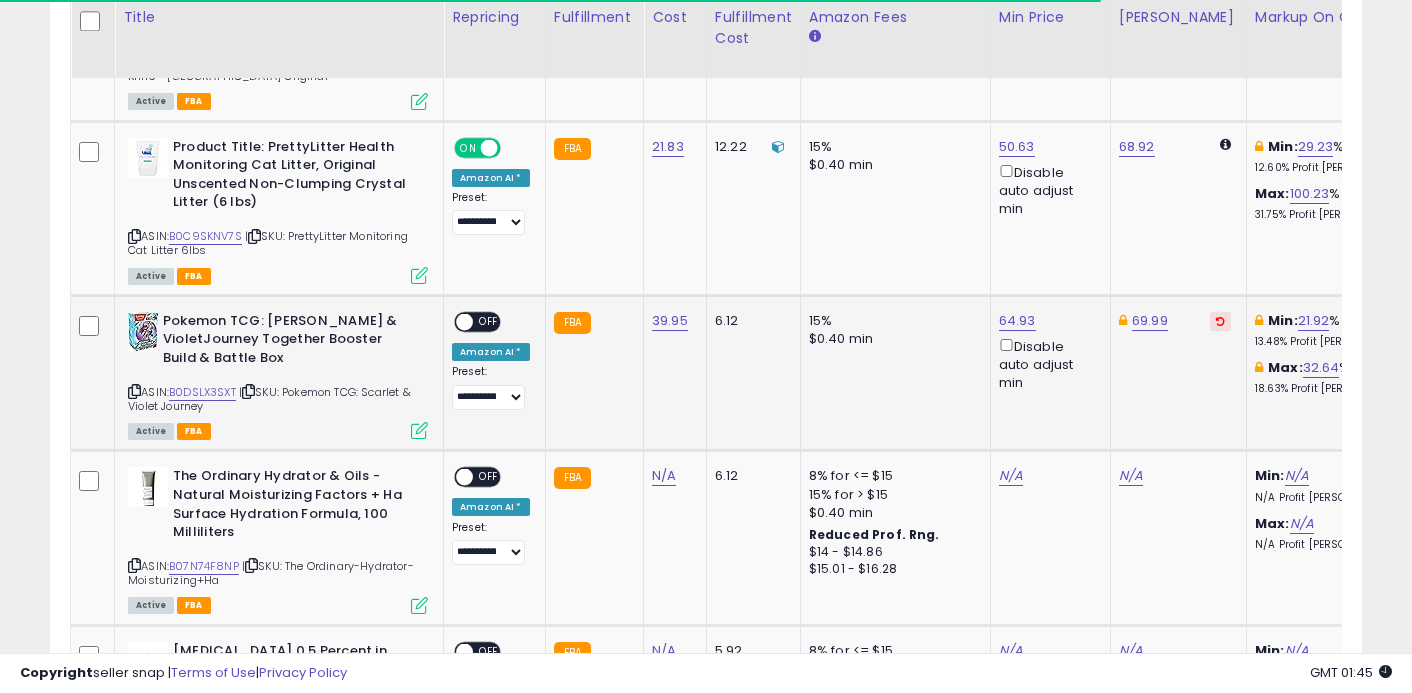 click at bounding box center (464, 321) 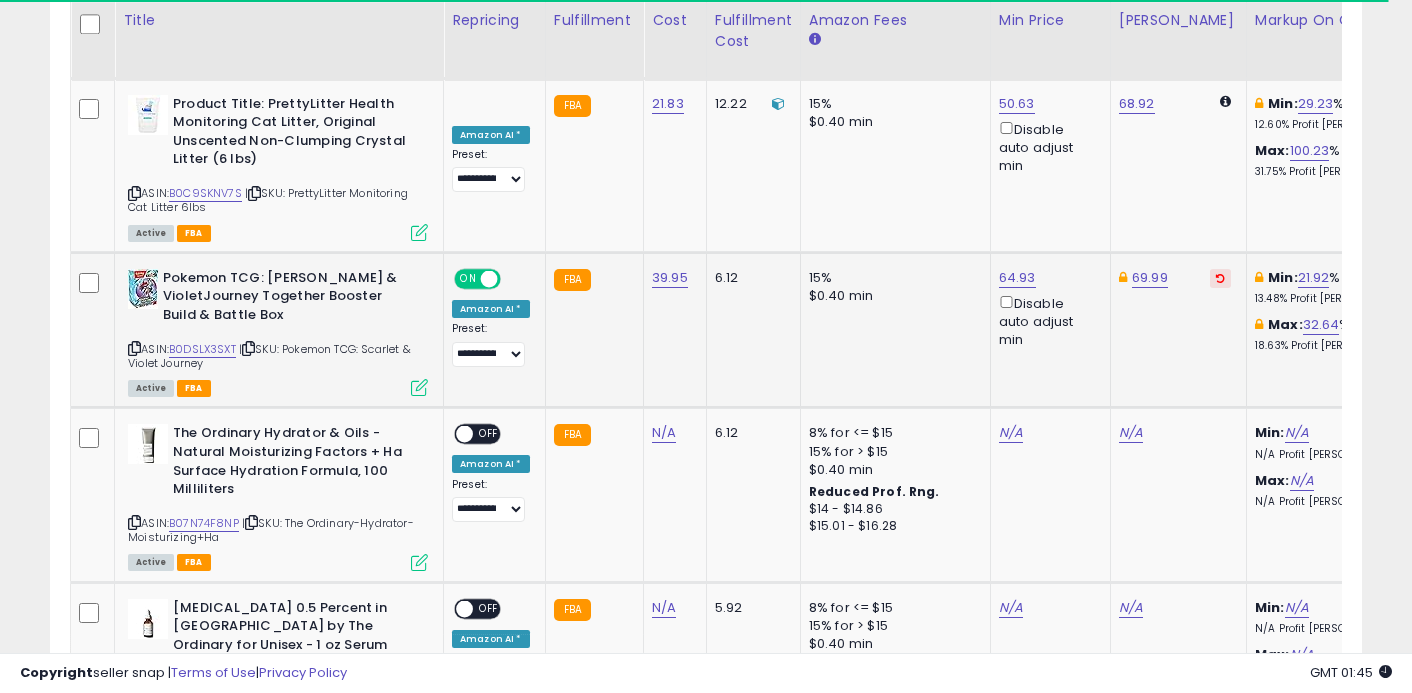 scroll, scrollTop: 1414, scrollLeft: 0, axis: vertical 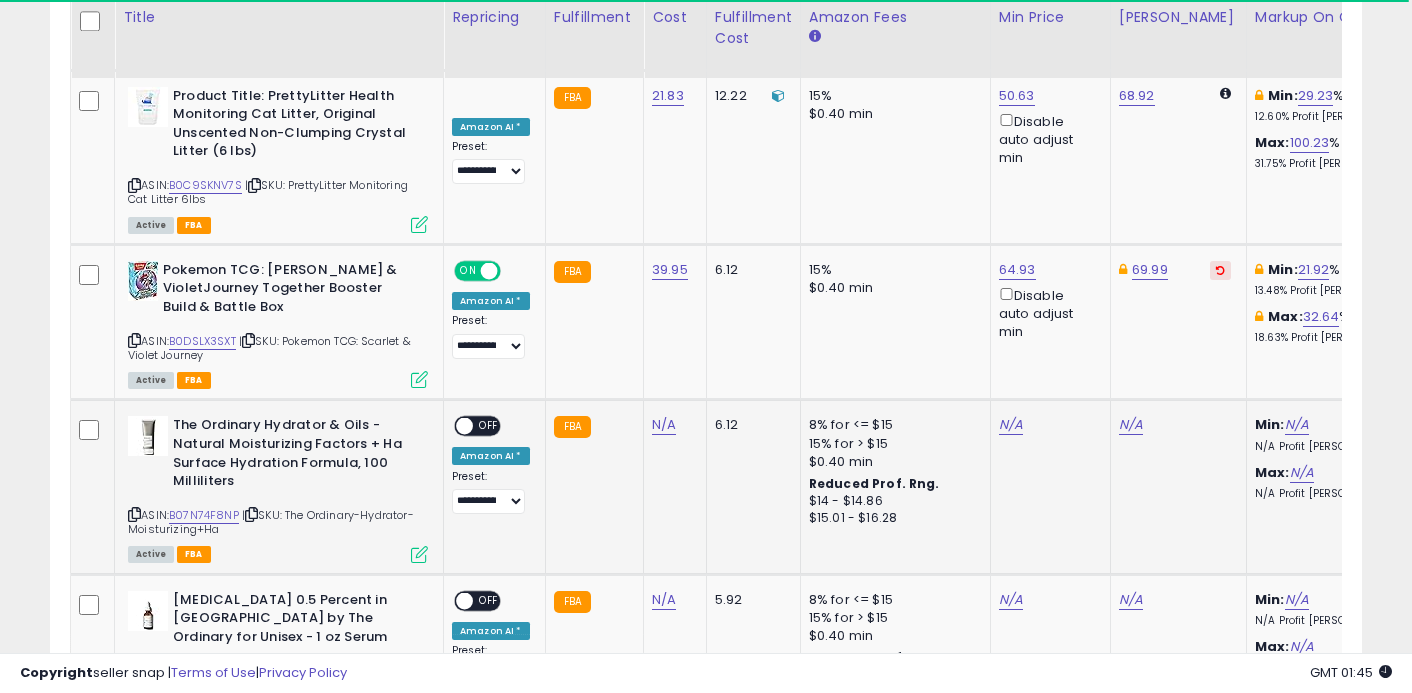 click on "ASIN:  B07N74F8NP    |   SKU: The Ordinary-Hydrator-Moisturizing+Ha Active FBA" at bounding box center (278, 488) 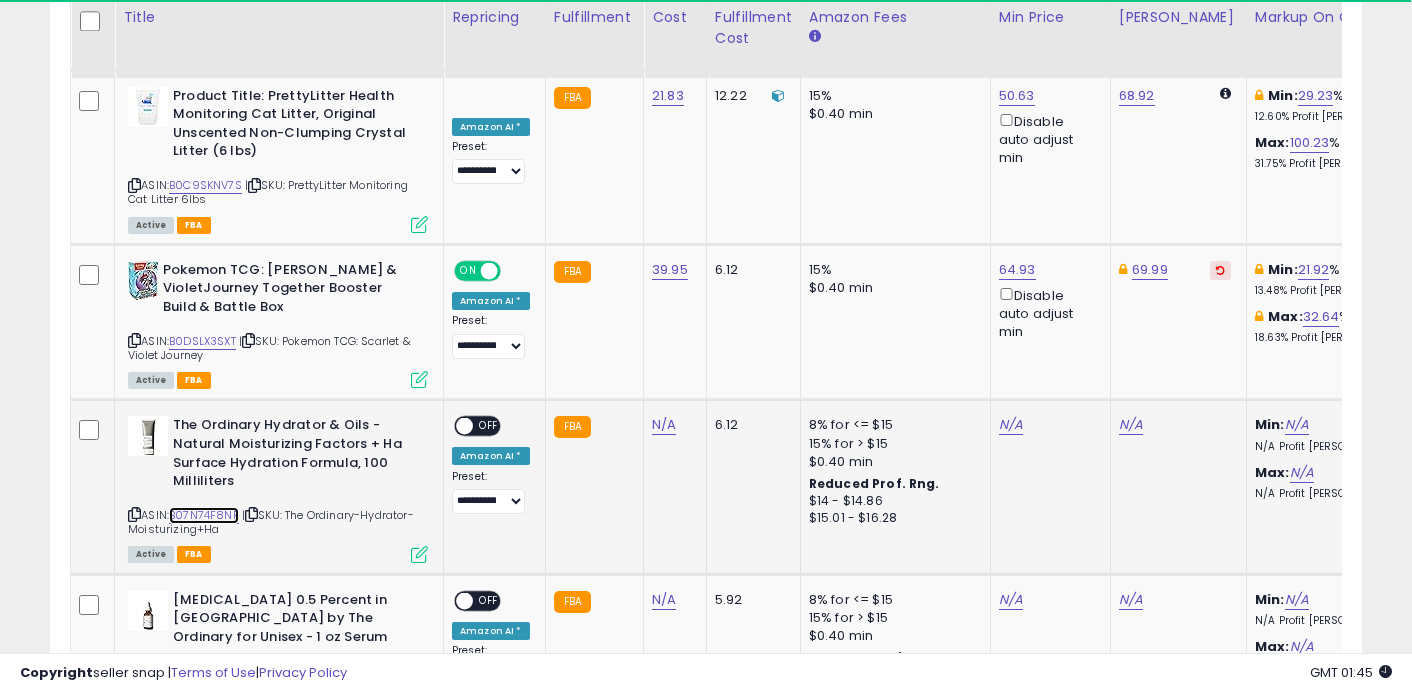 click on "B07N74F8NP" at bounding box center (204, 515) 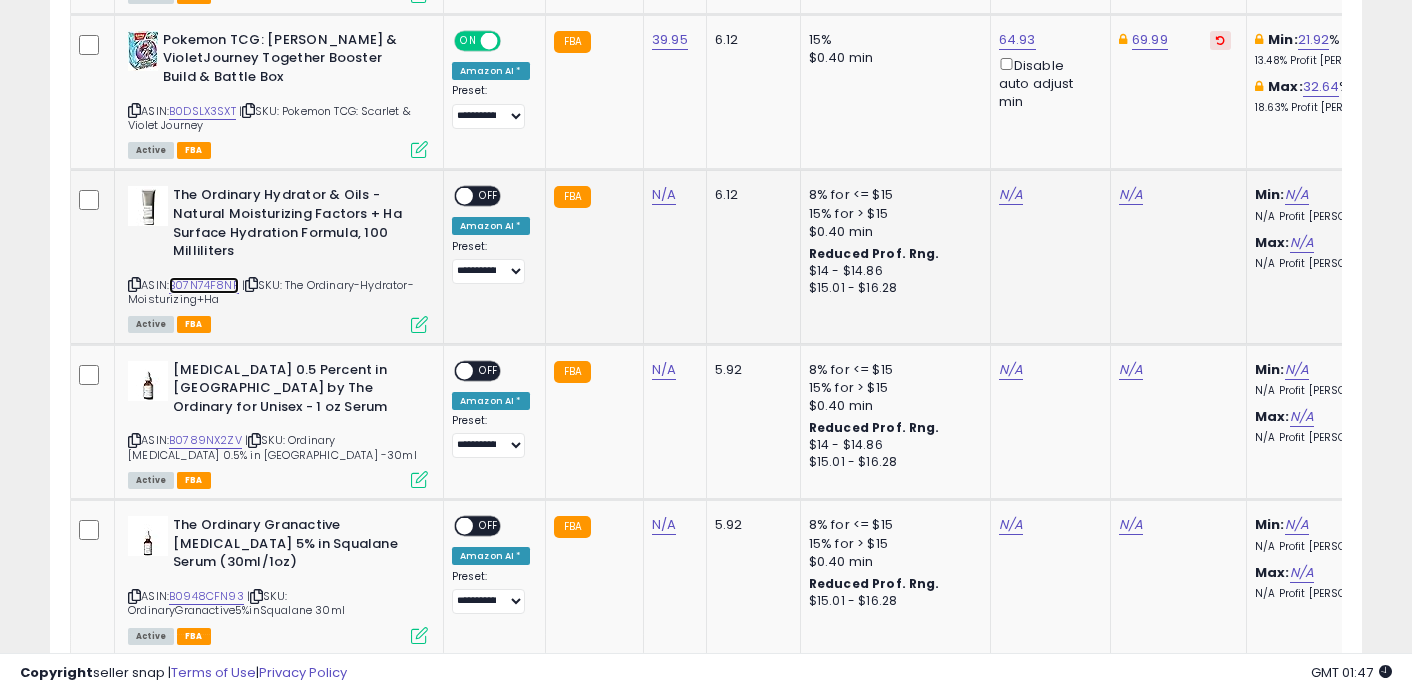 scroll, scrollTop: 1648, scrollLeft: 0, axis: vertical 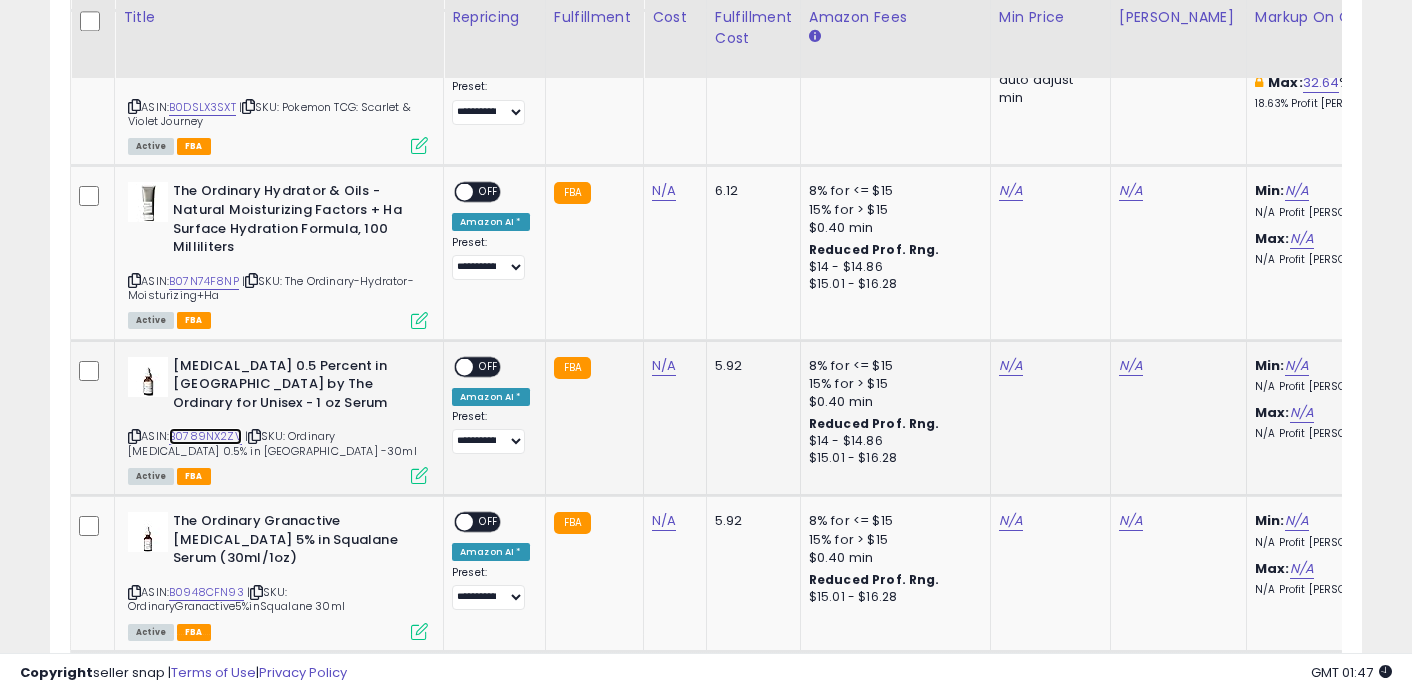 click on "B0789NX2ZV" at bounding box center (205, 436) 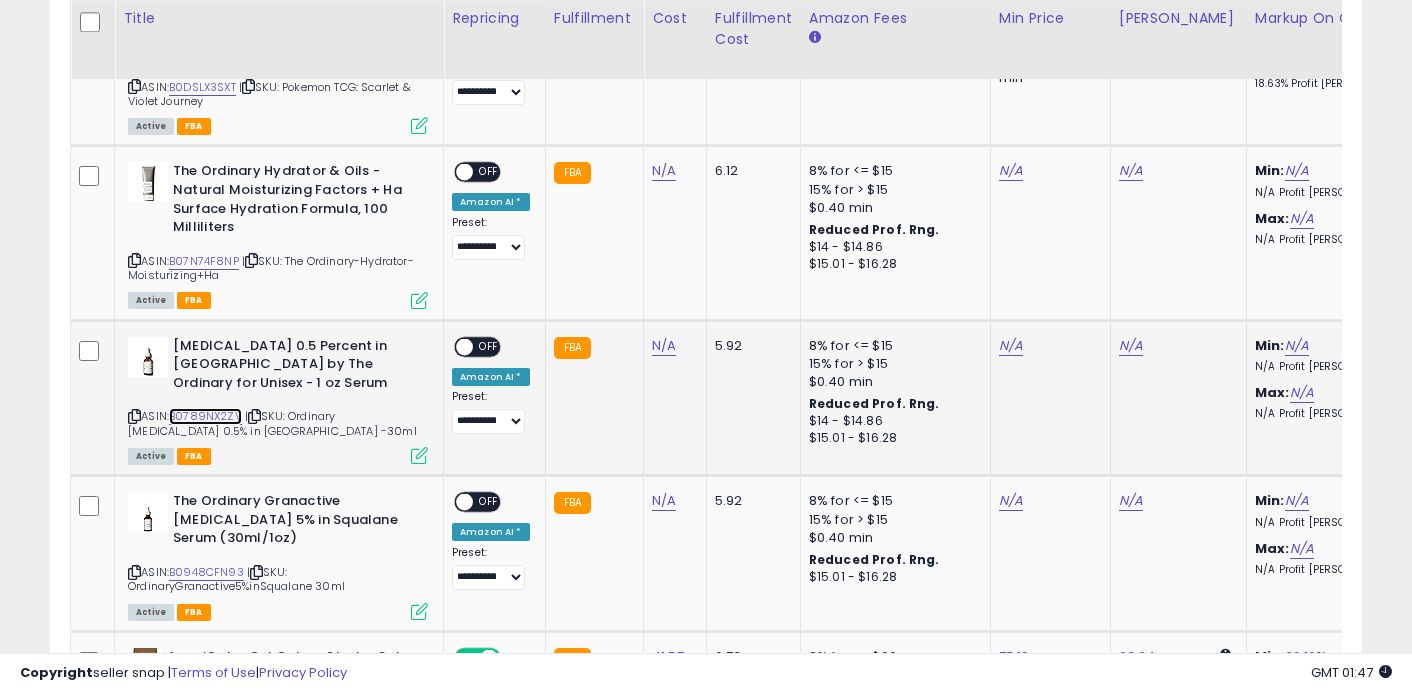 scroll, scrollTop: 1669, scrollLeft: 0, axis: vertical 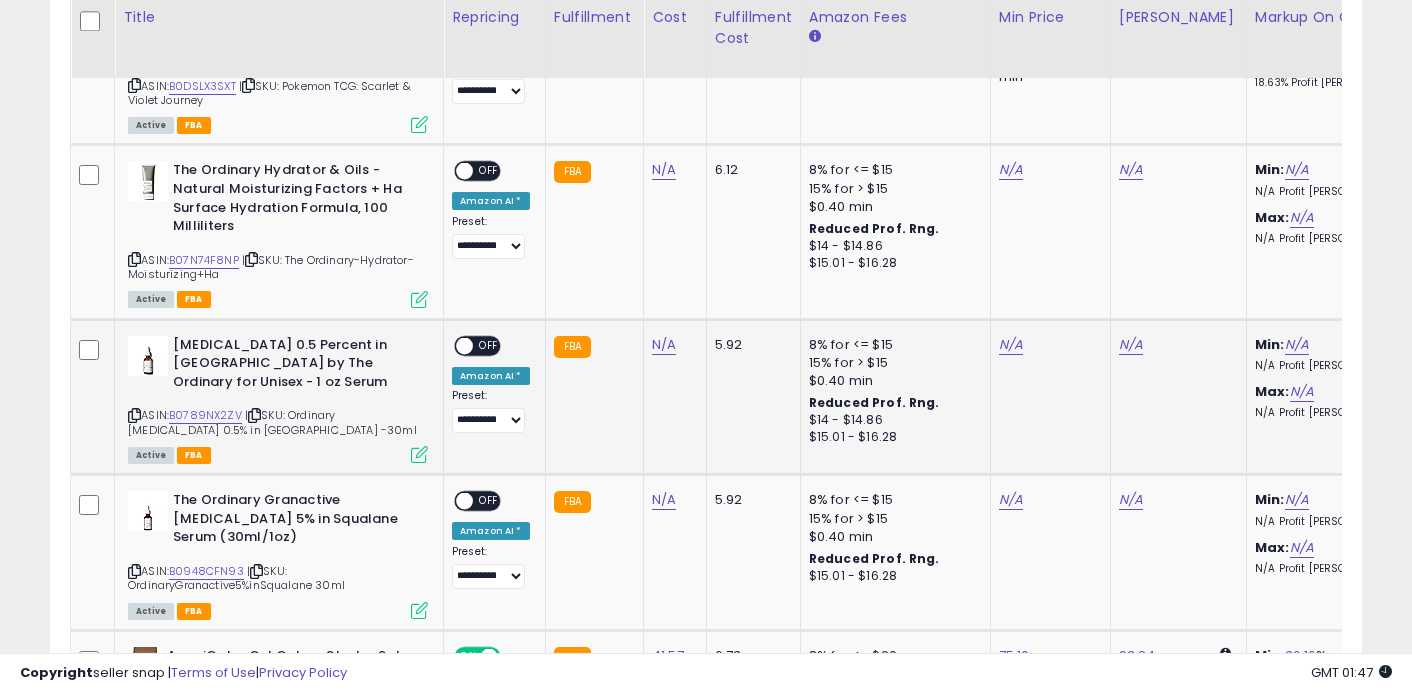 click at bounding box center (419, 454) 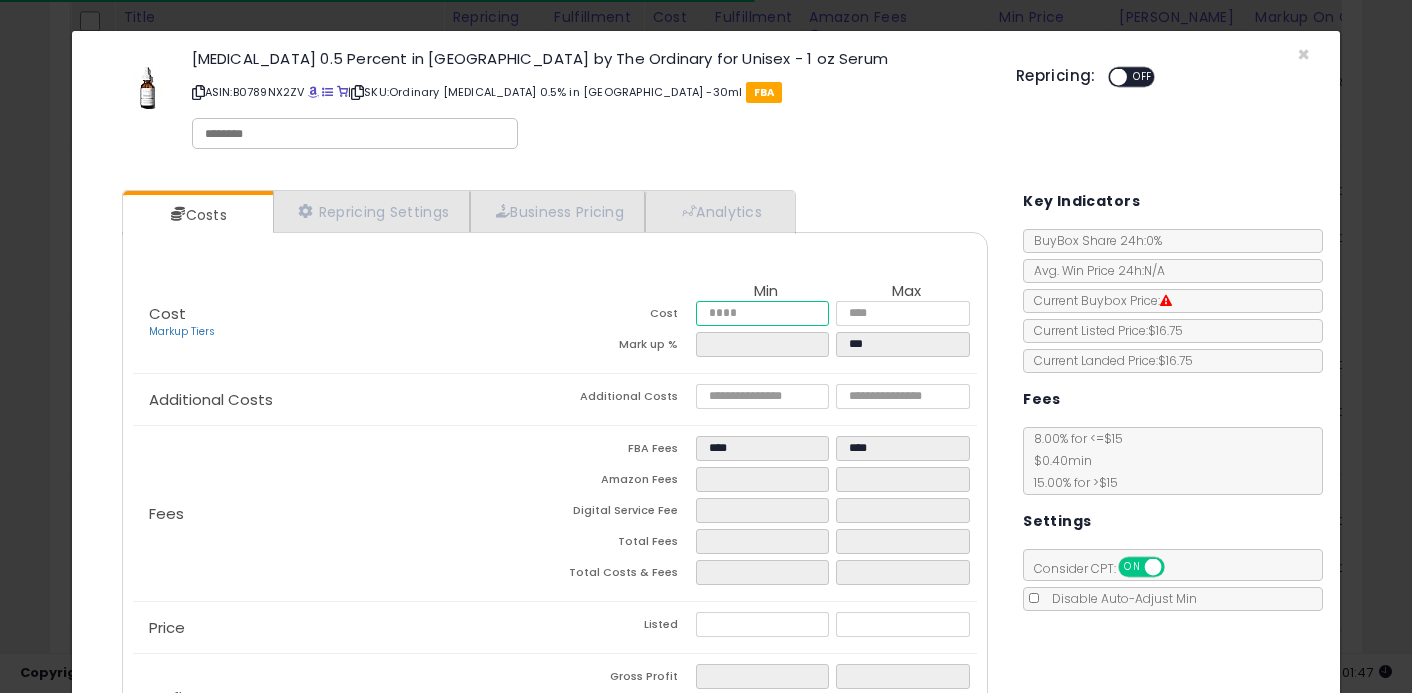 click at bounding box center [763, 313] 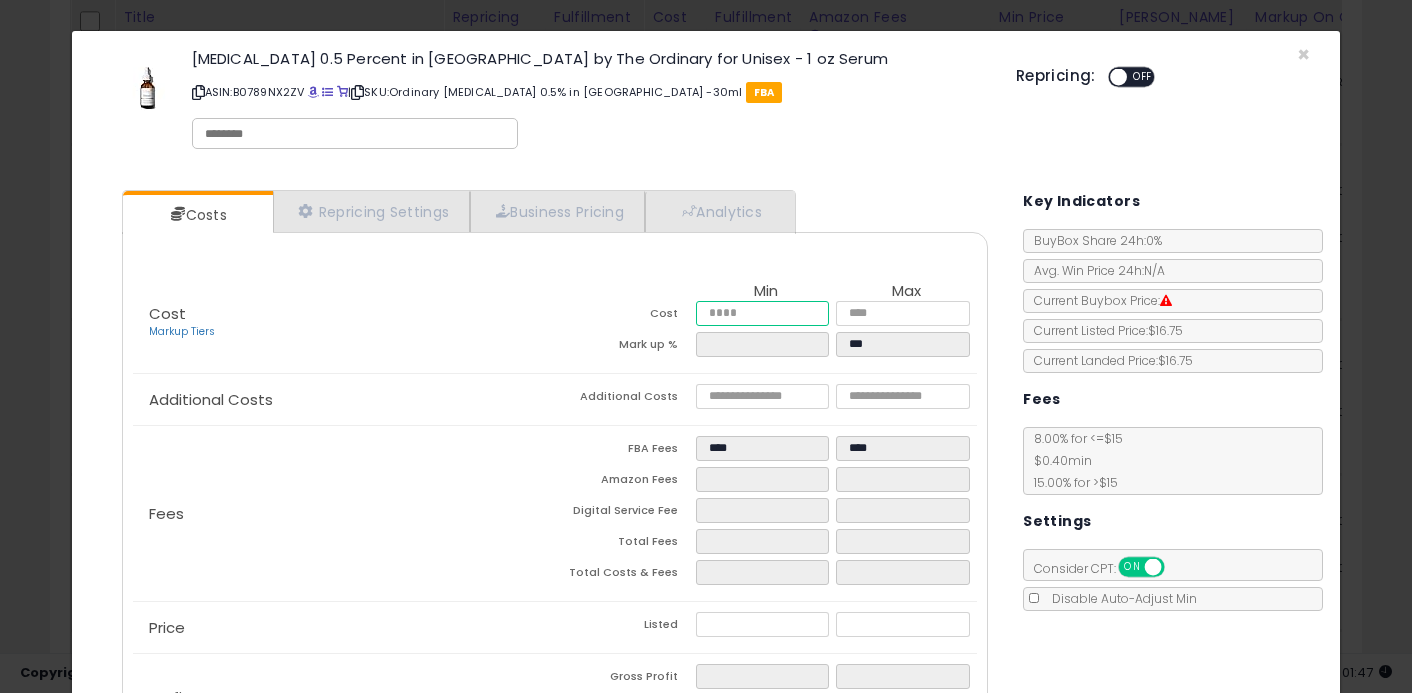 type on "*" 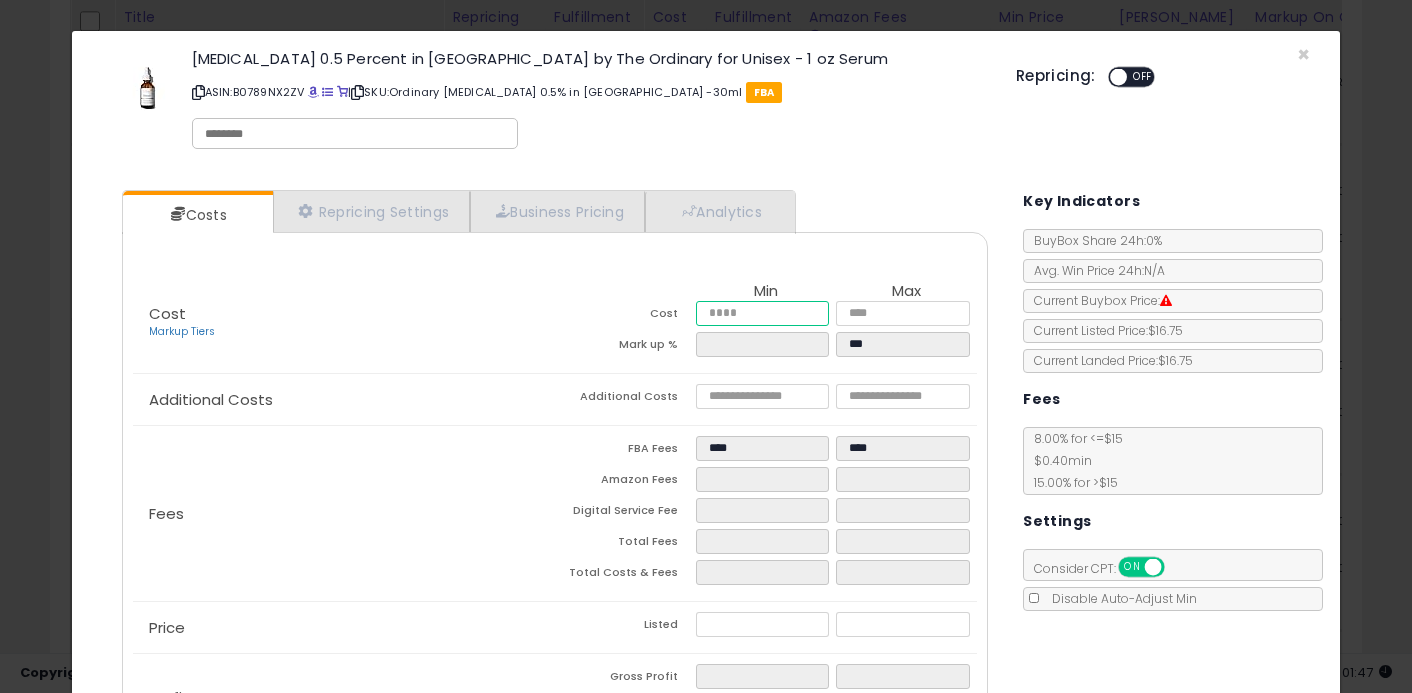 type on "****" 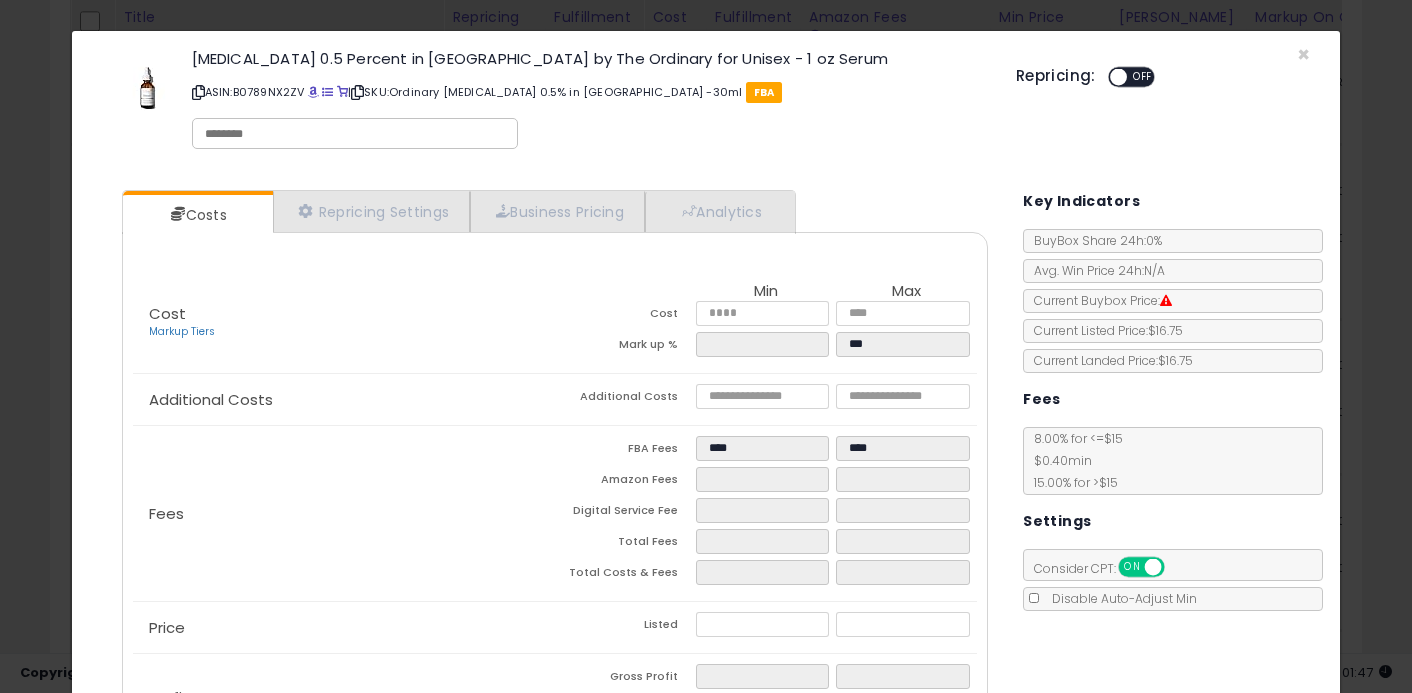type on "*****" 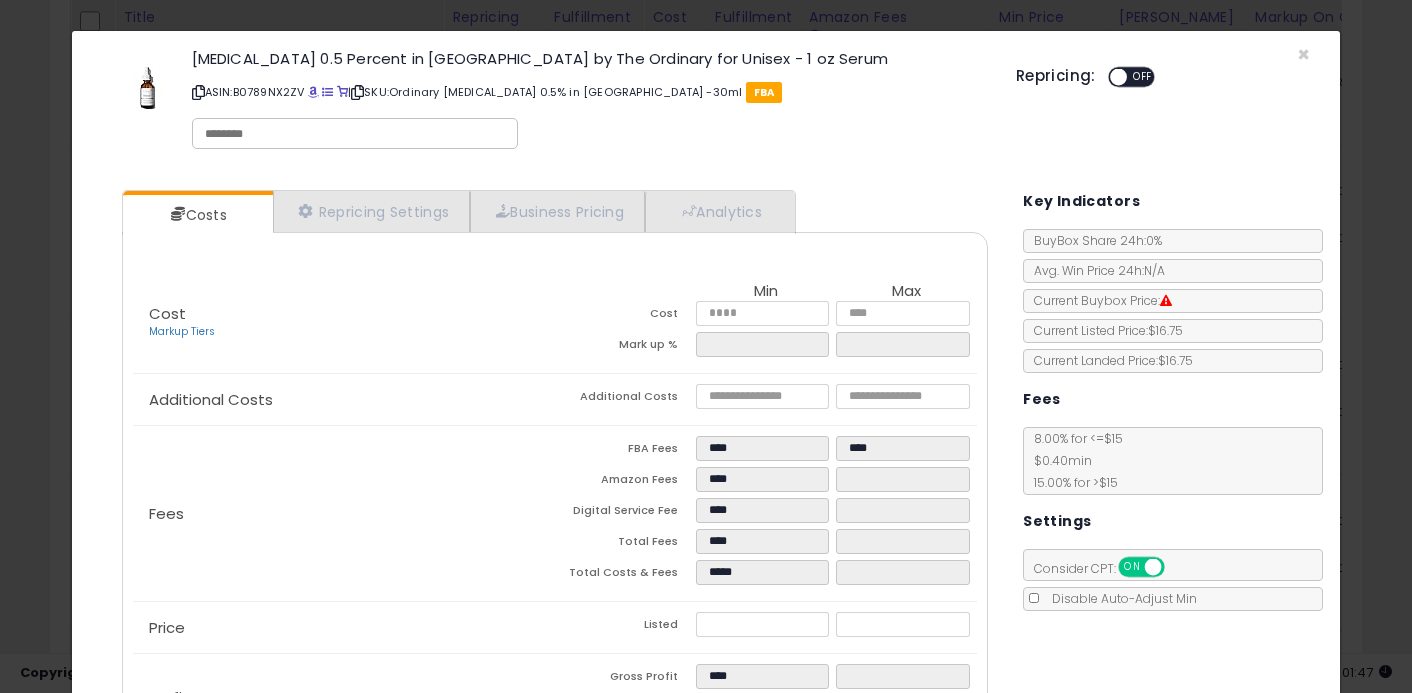 click on "Fees
FBA Fees
****
****
Amazon Fees
****
Digital Service Fee
****
Total Fees
****
Total Costs & Fees
*****" 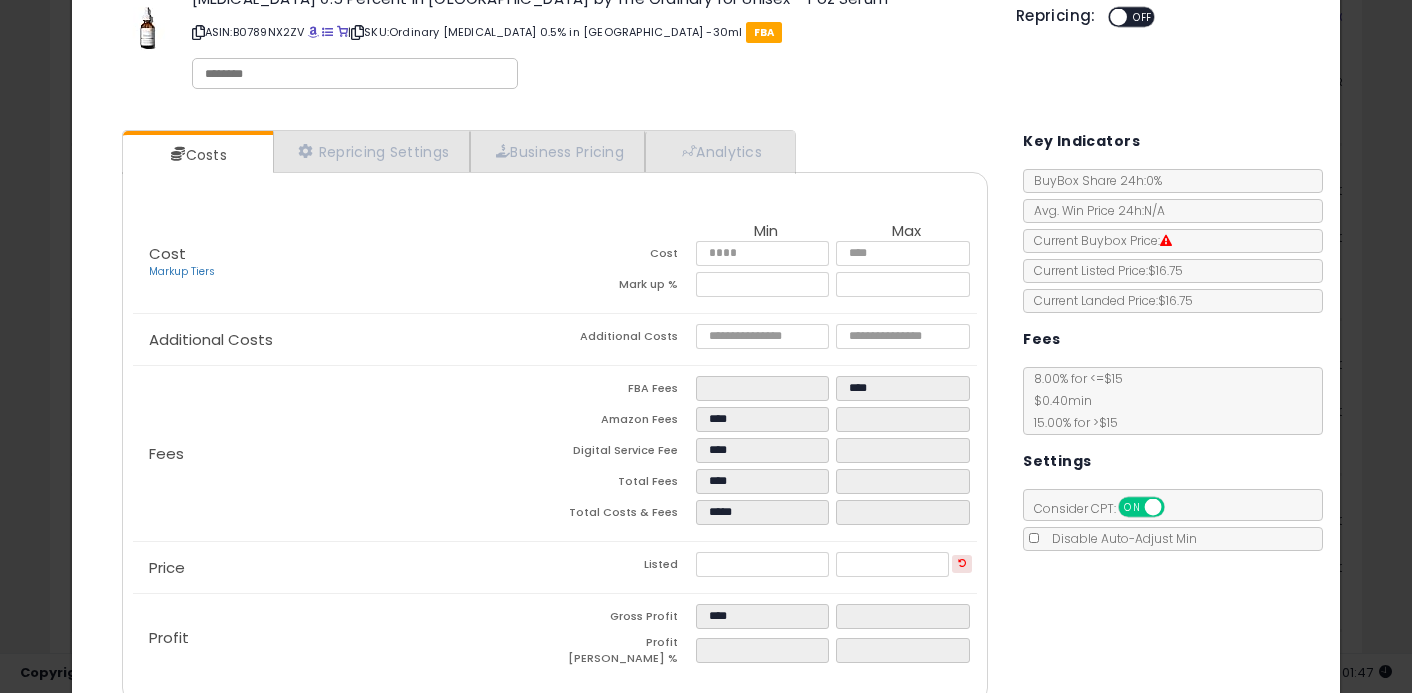 scroll, scrollTop: 61, scrollLeft: 0, axis: vertical 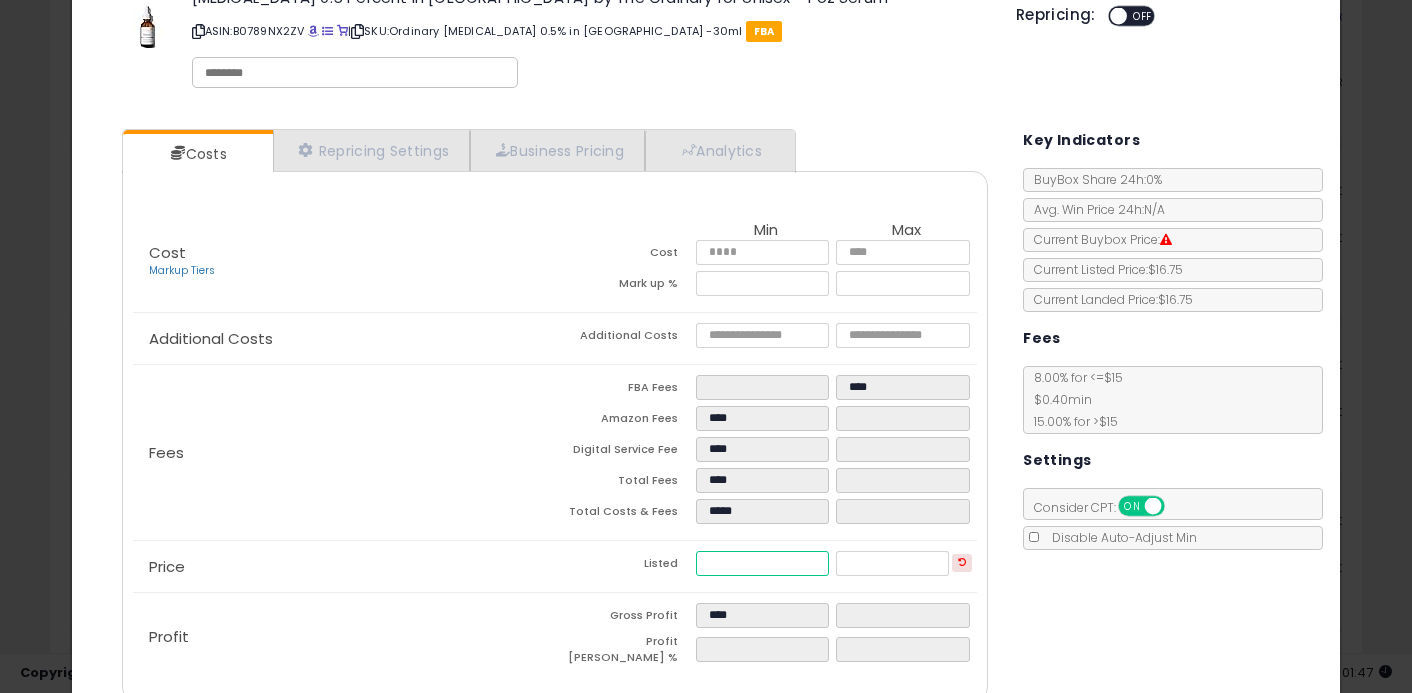 click on "*****" at bounding box center (763, 563) 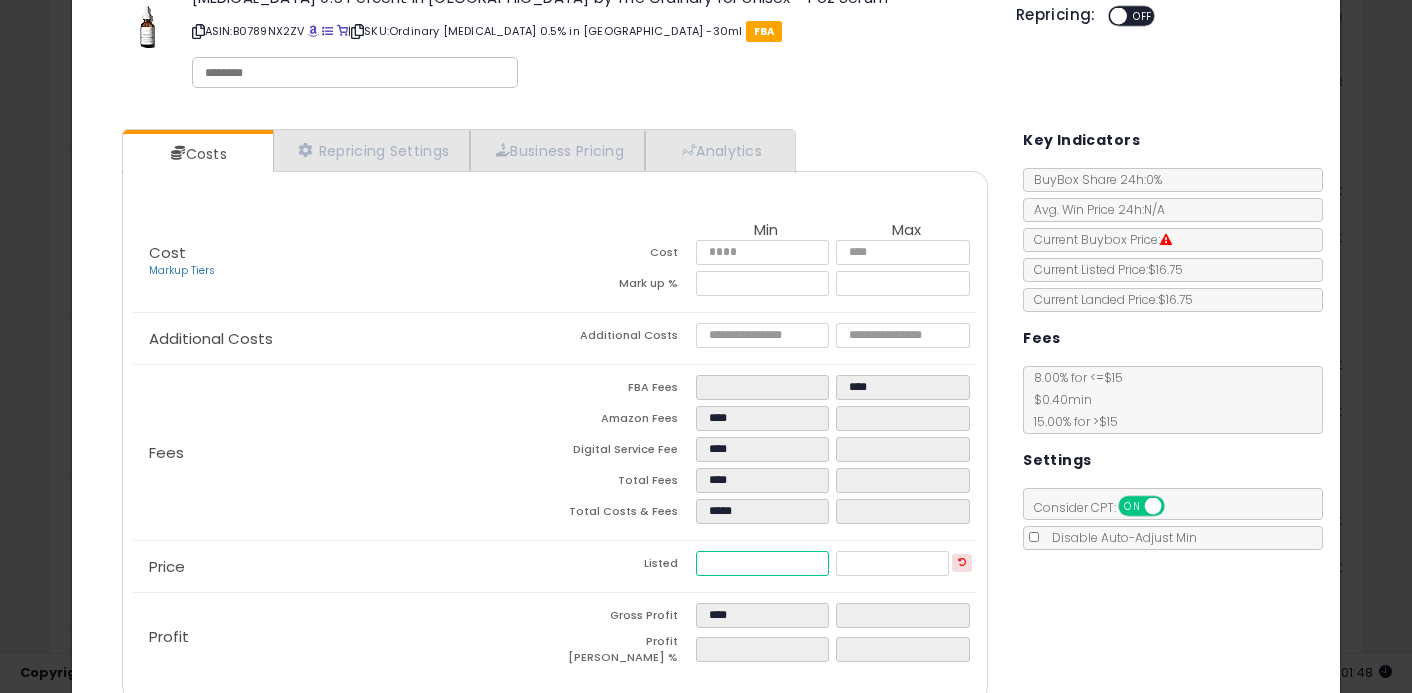 type 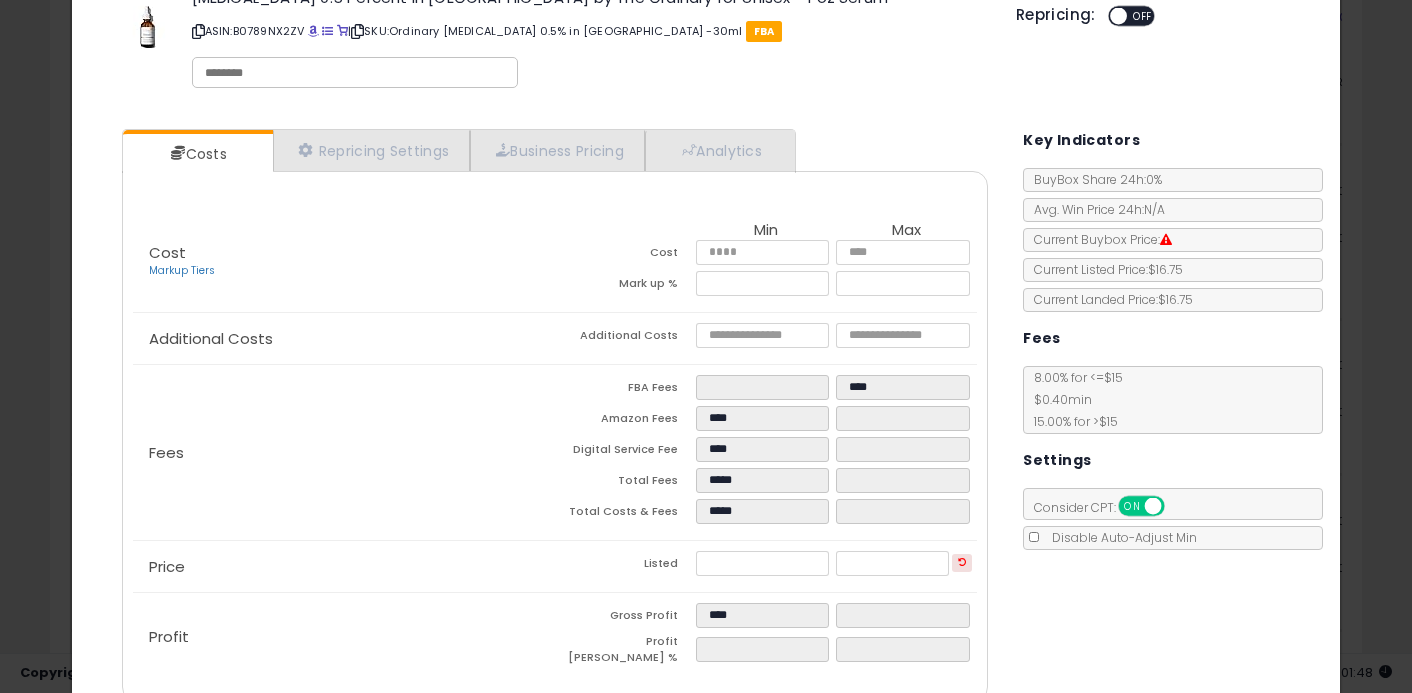 click on "Costs
Repricing Settings
Business Pricing
Analytics
Cost" at bounding box center (706, 418) 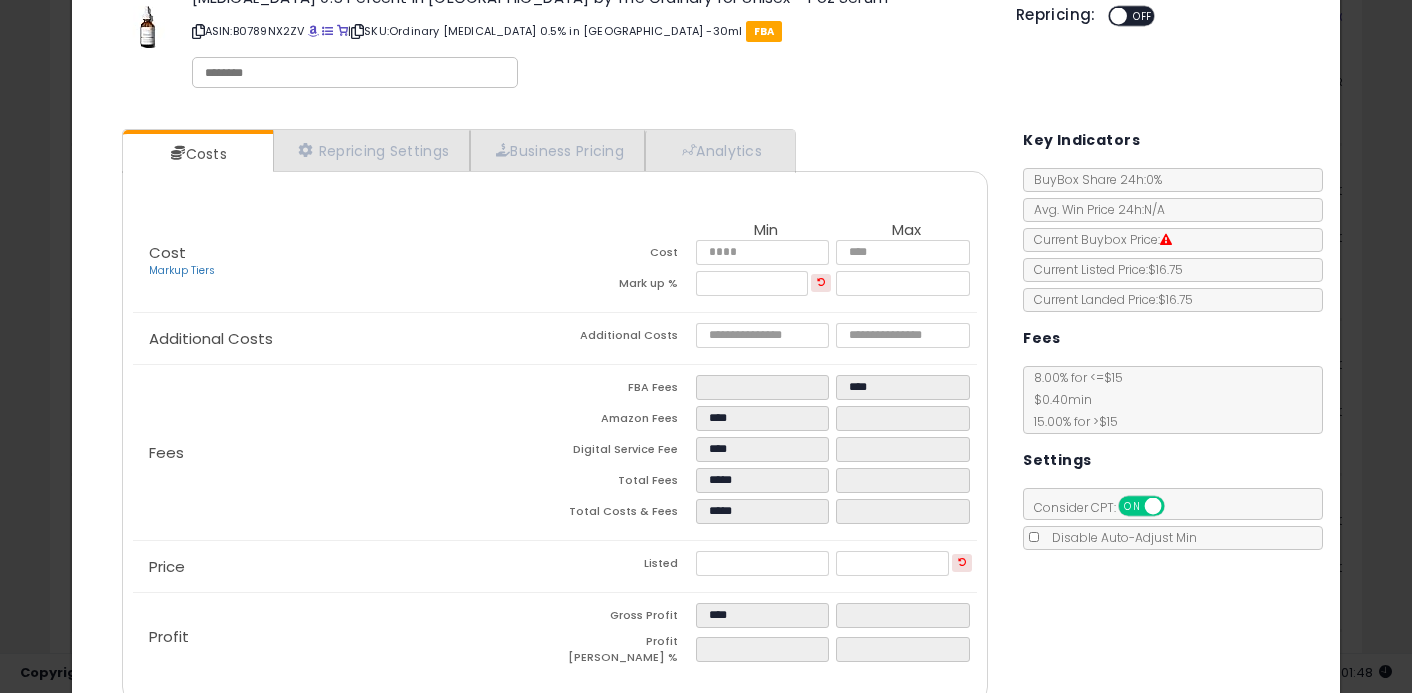scroll, scrollTop: 148, scrollLeft: 0, axis: vertical 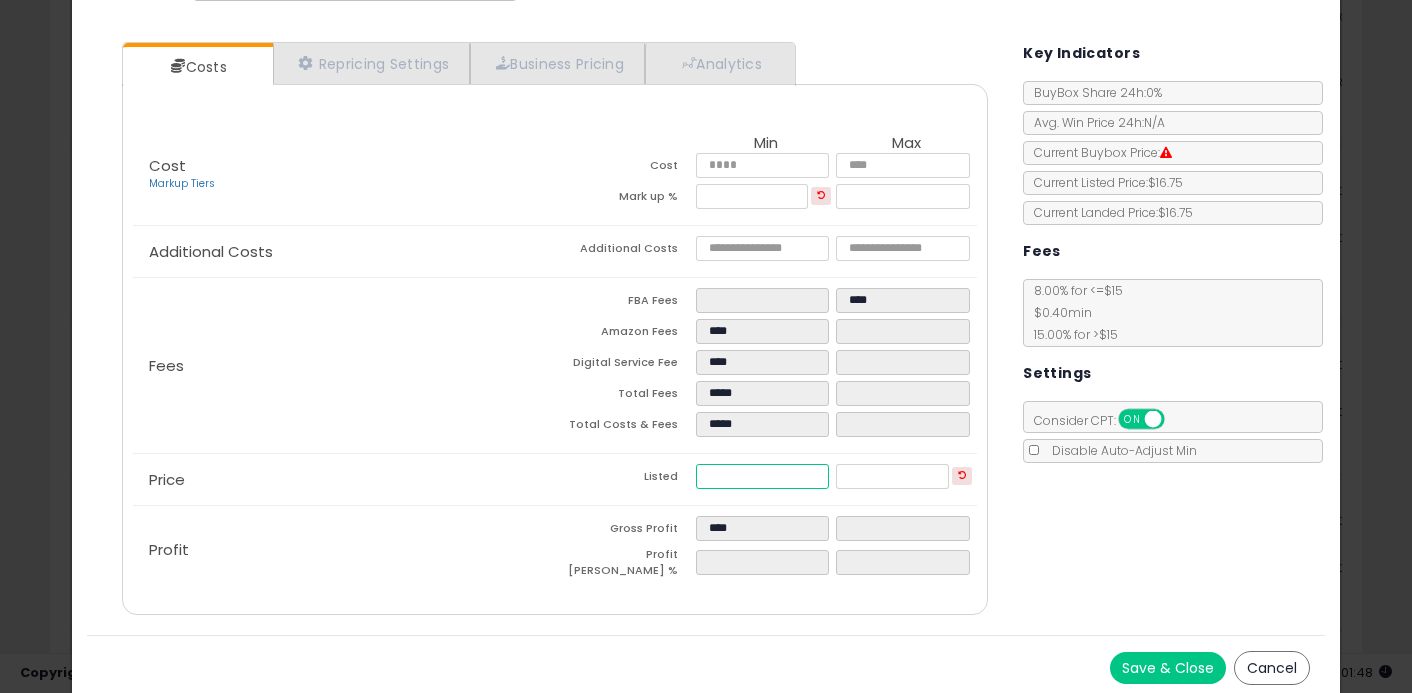 click on "*****" at bounding box center [763, 476] 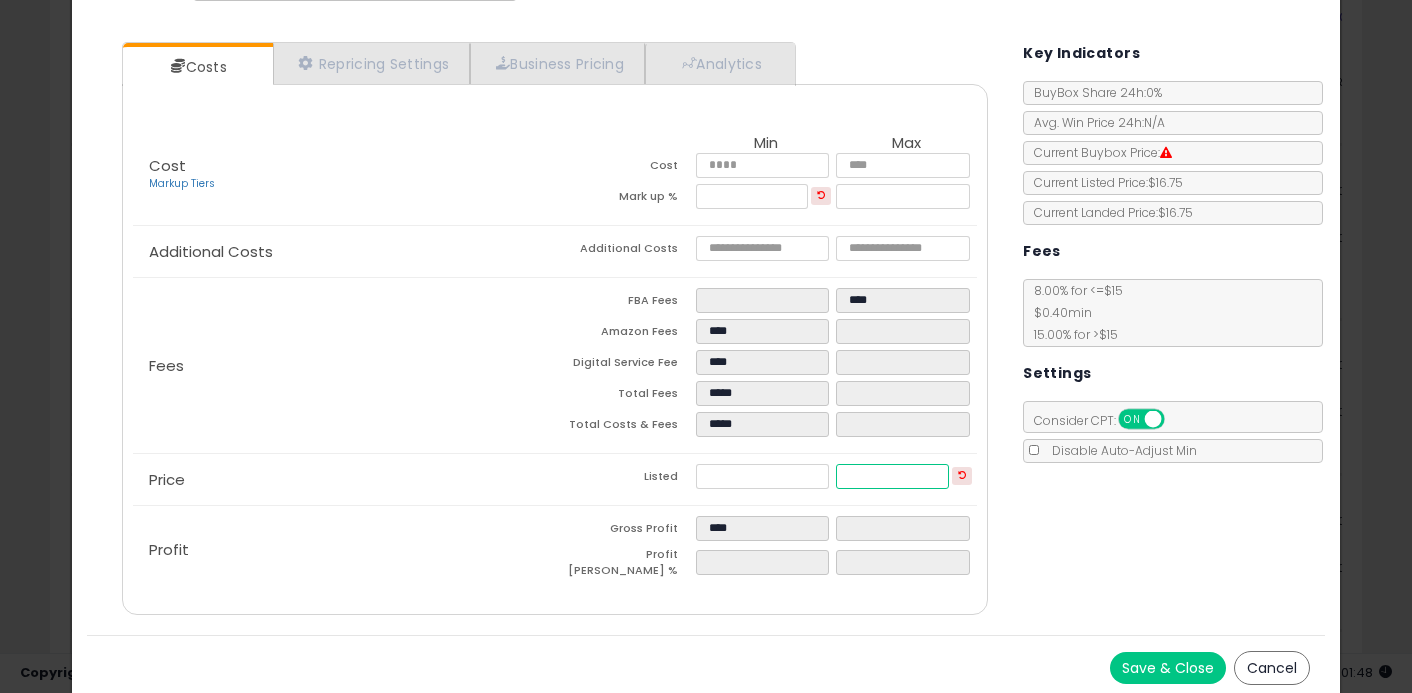 click at bounding box center [892, 476] 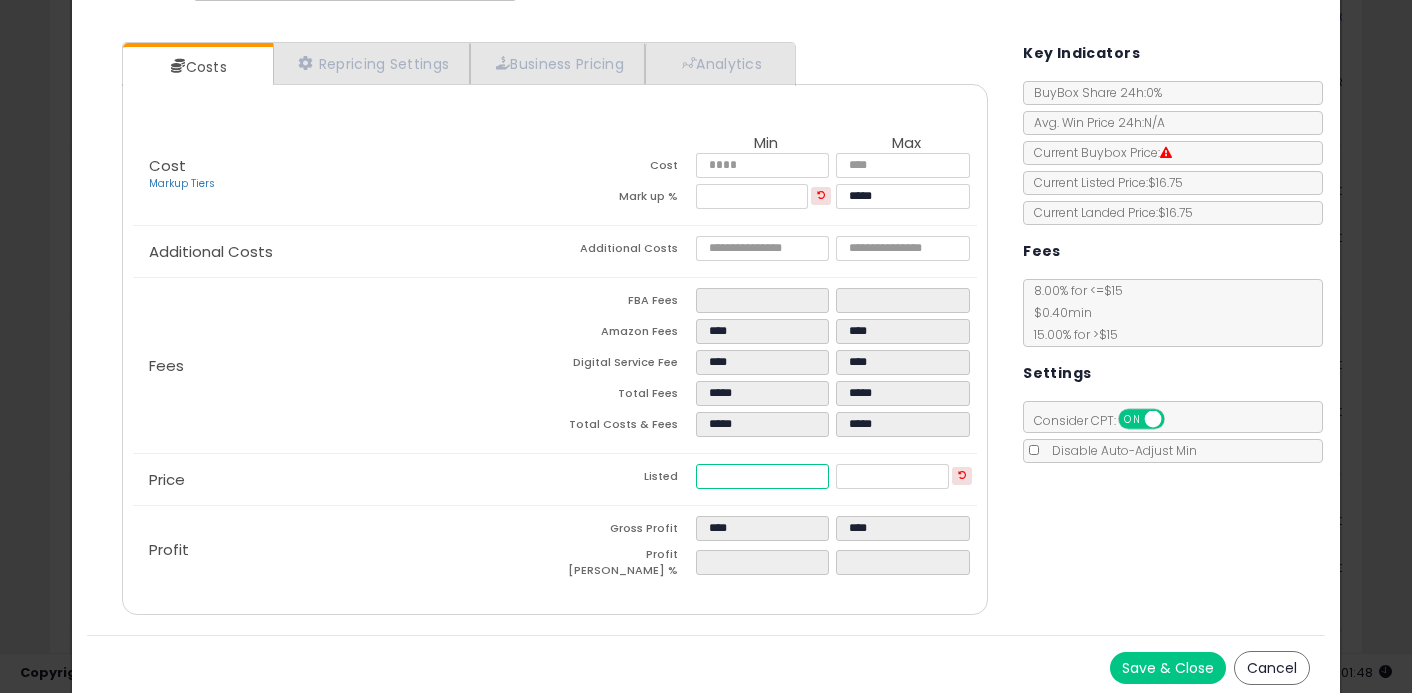 click on "*****" at bounding box center [763, 476] 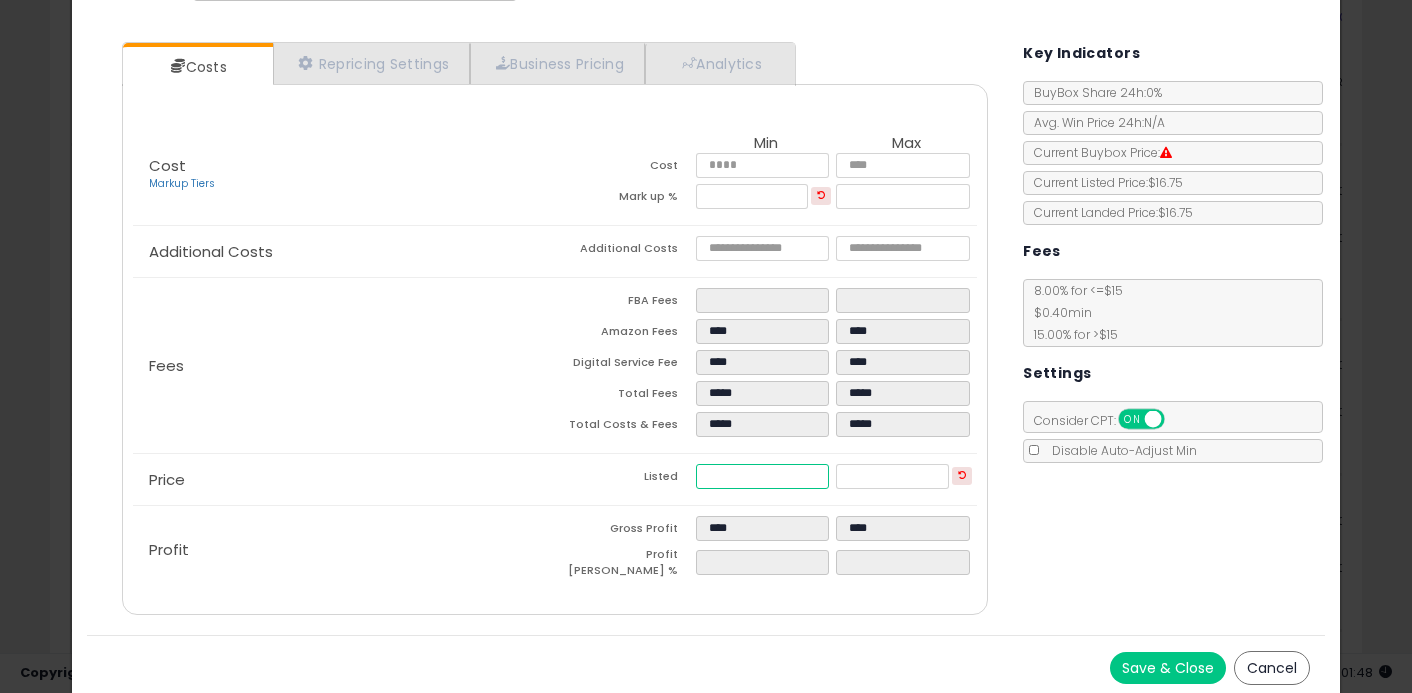 click on "*****" at bounding box center (763, 476) 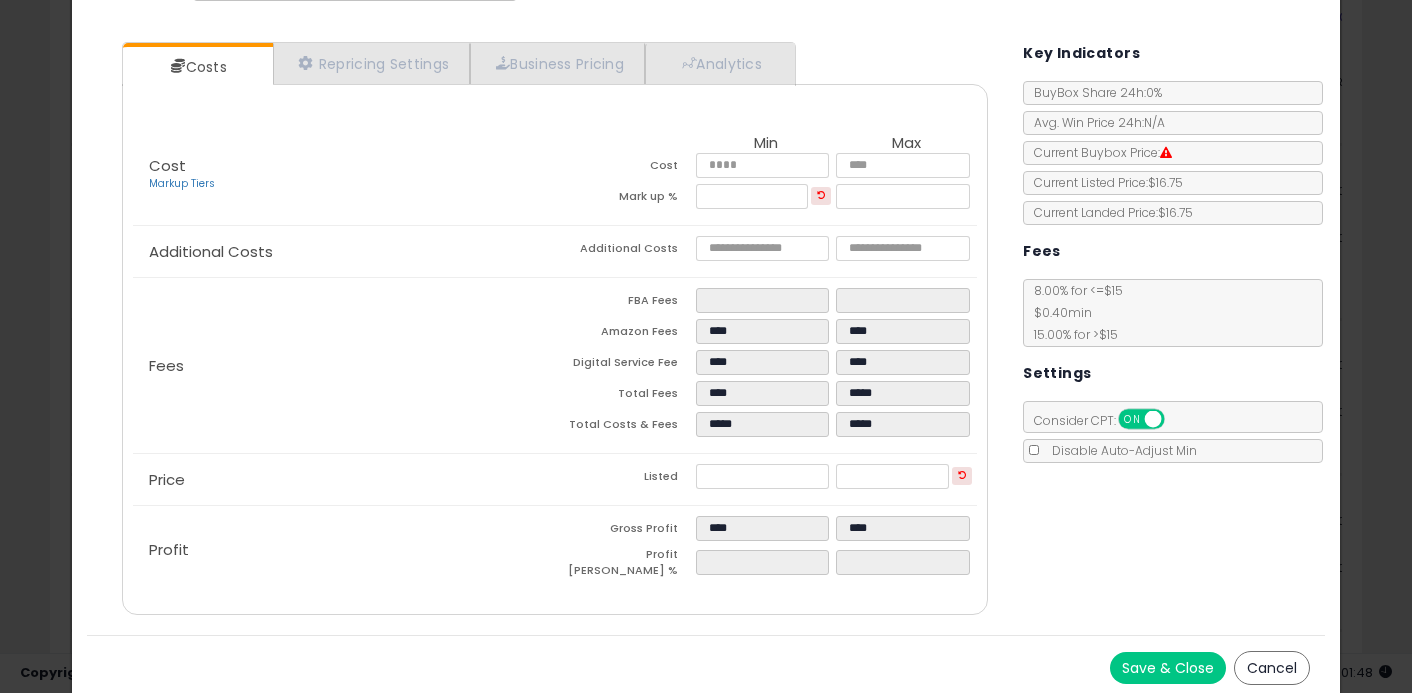 click on "Save & Close" at bounding box center [1168, 668] 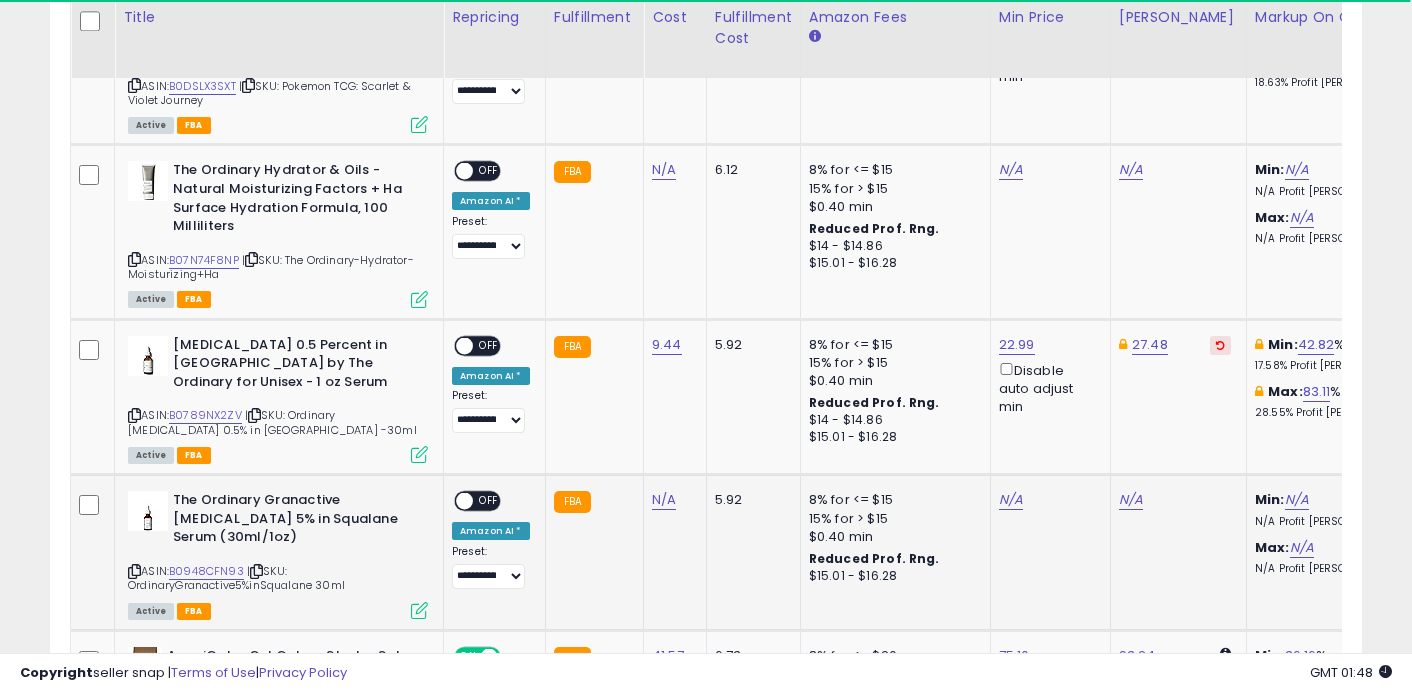 click at bounding box center [464, 501] 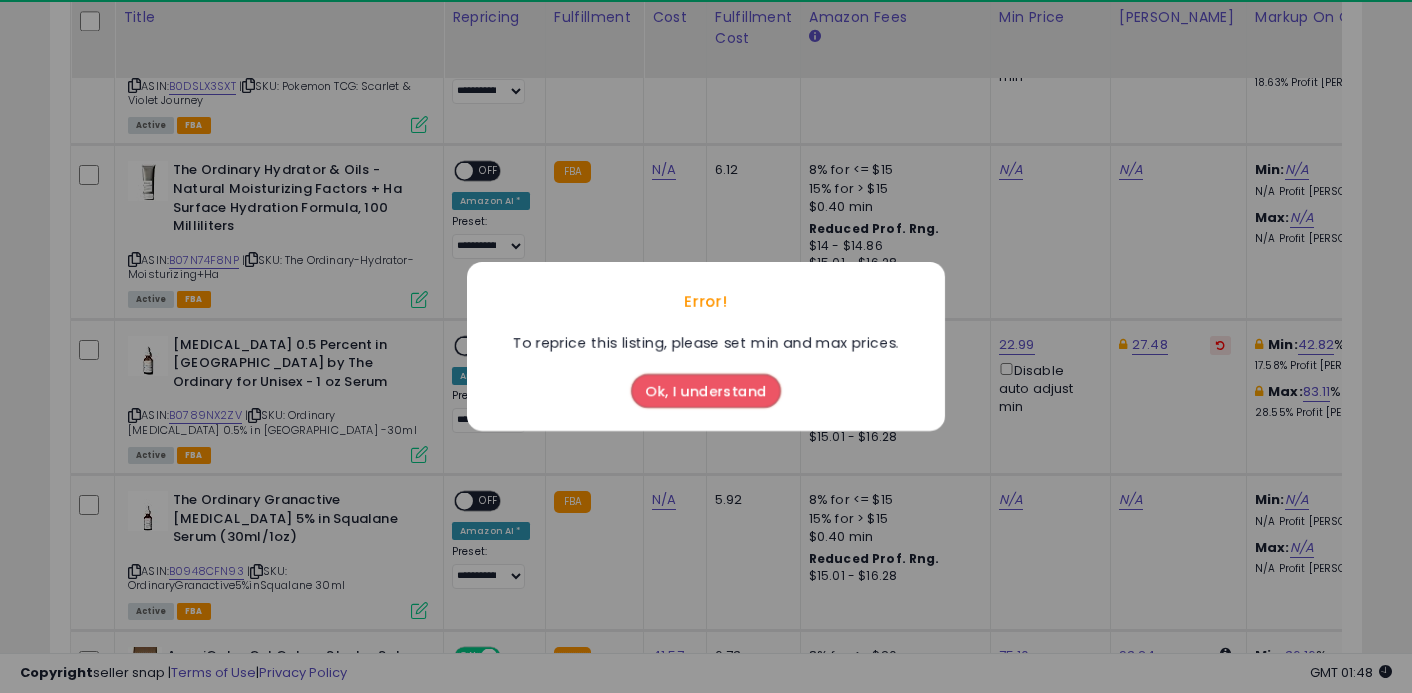 click on "Ok, I understand" at bounding box center [706, 391] 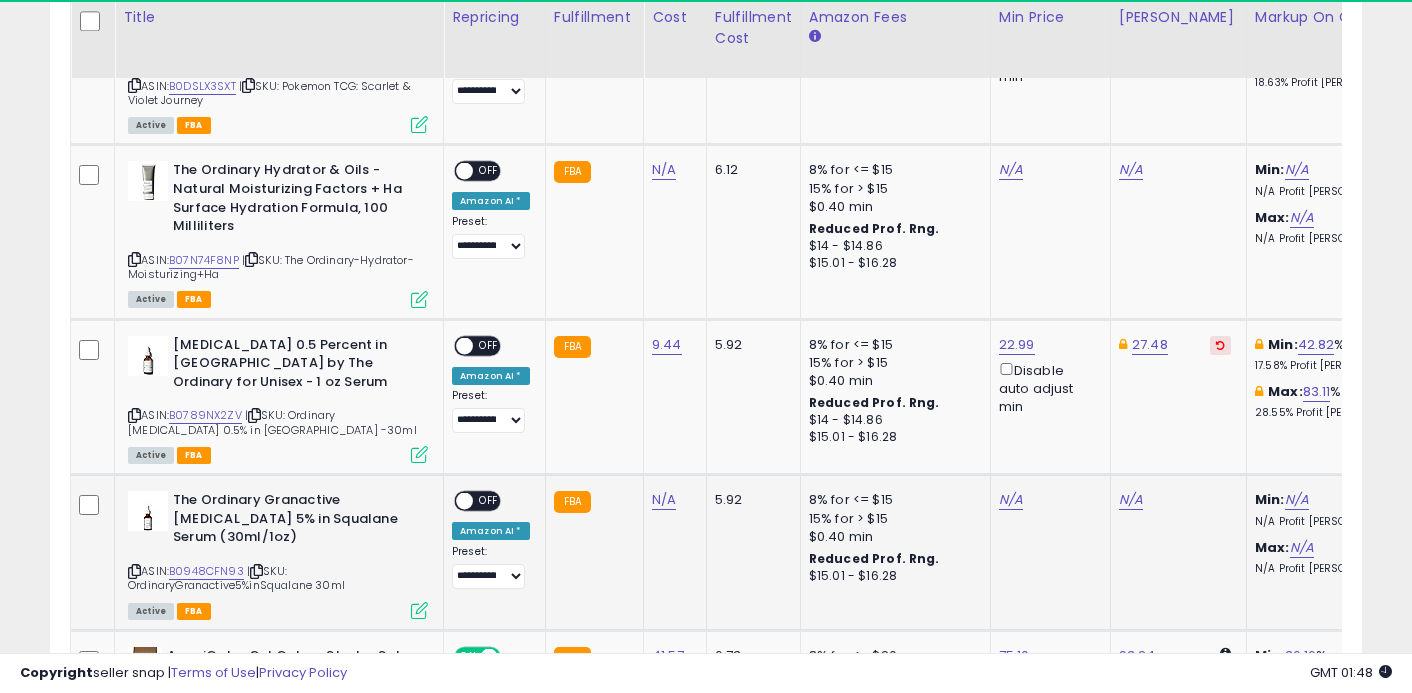 click at bounding box center [419, 610] 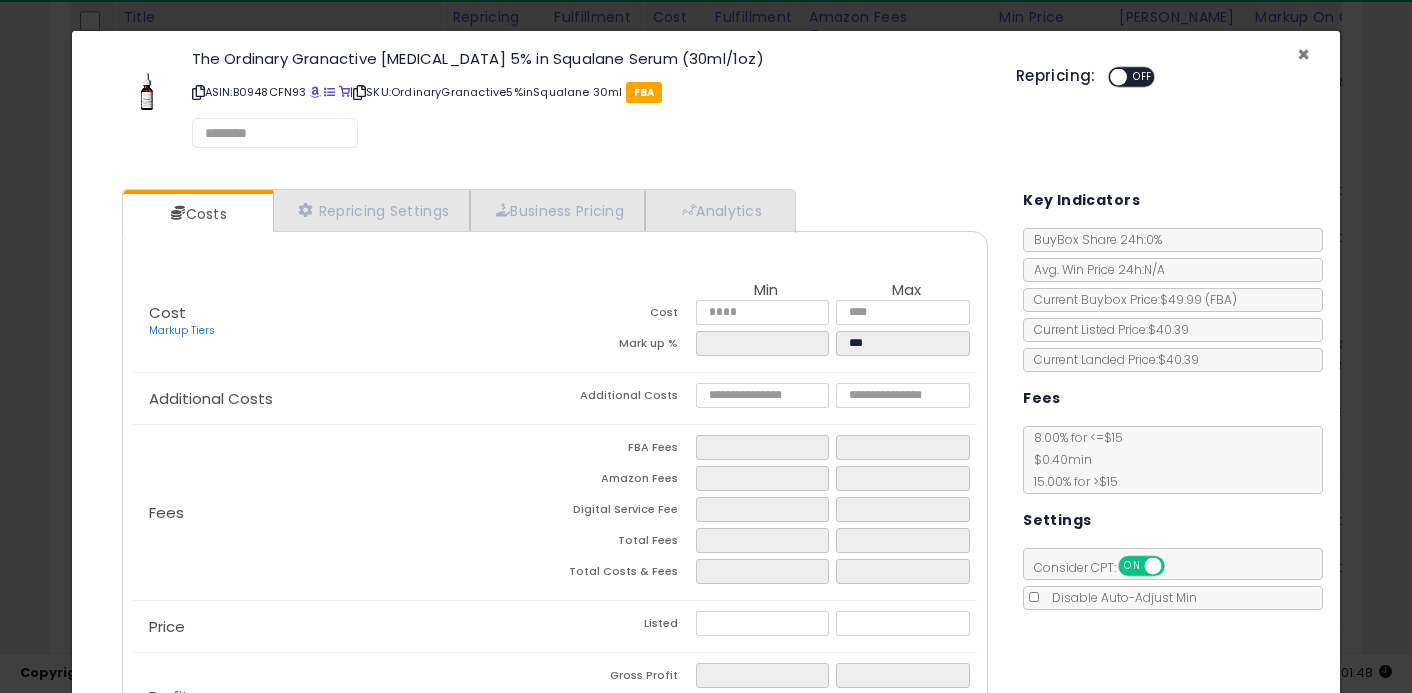 click on "×" at bounding box center [1303, 54] 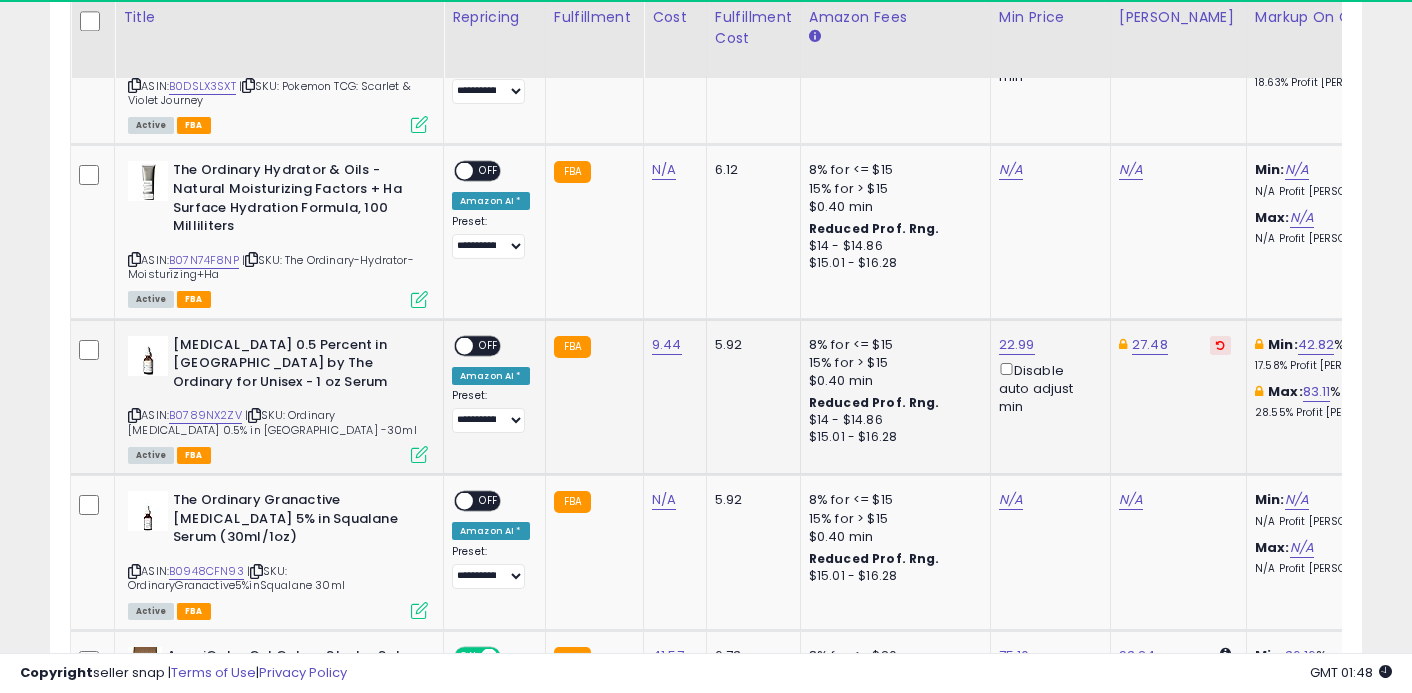 click at bounding box center [419, 454] 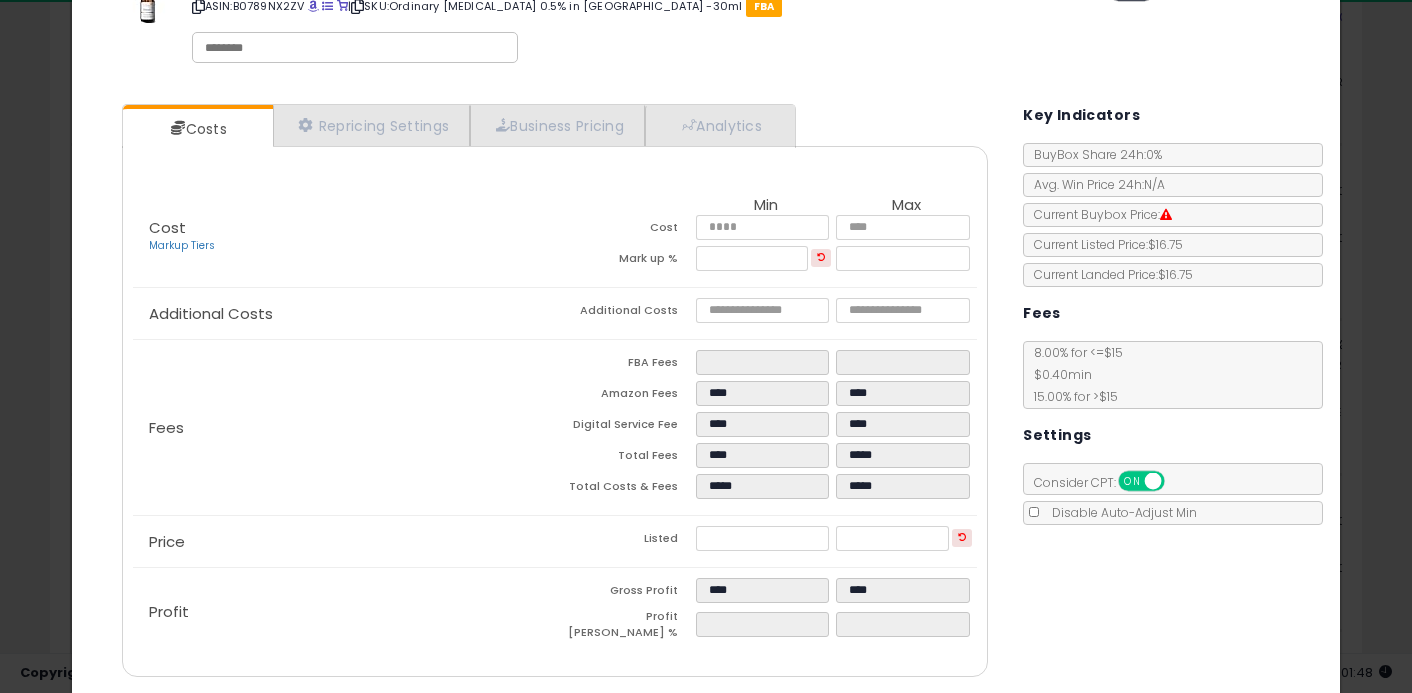 scroll, scrollTop: 148, scrollLeft: 0, axis: vertical 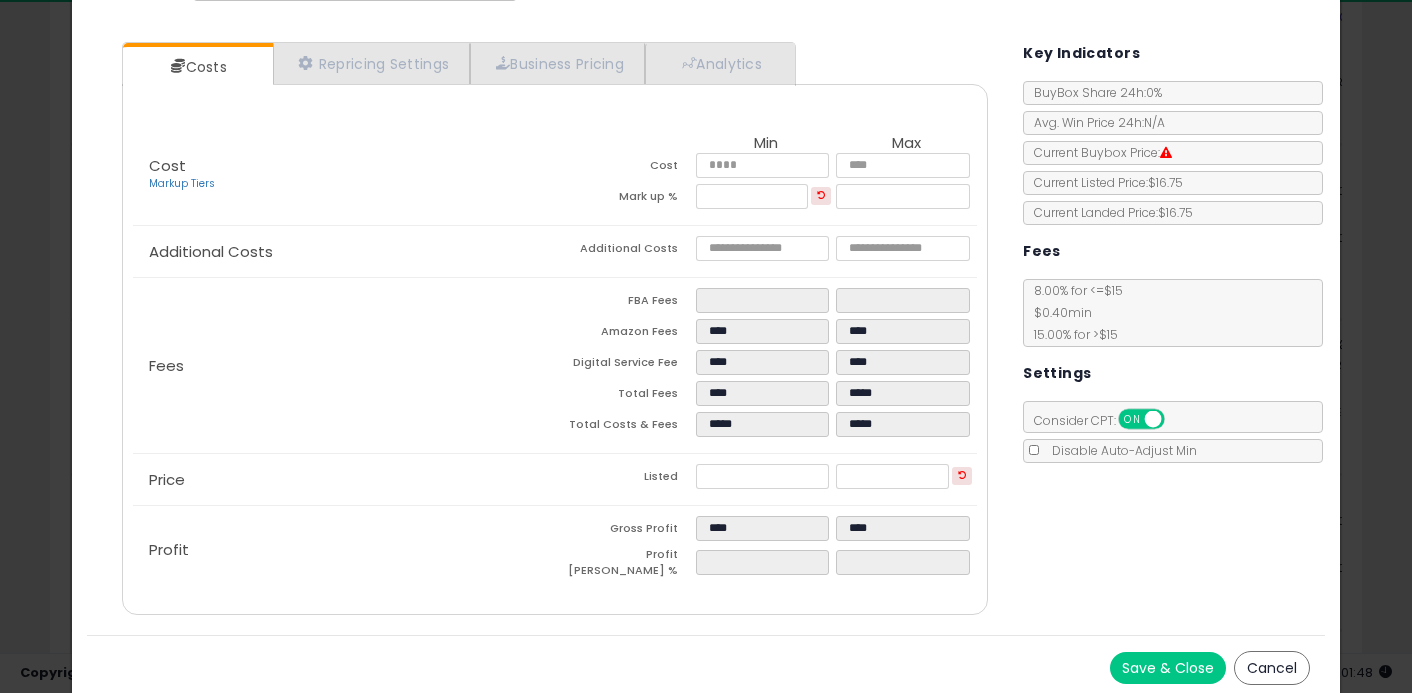 click on "Save & Close" at bounding box center [1168, 668] 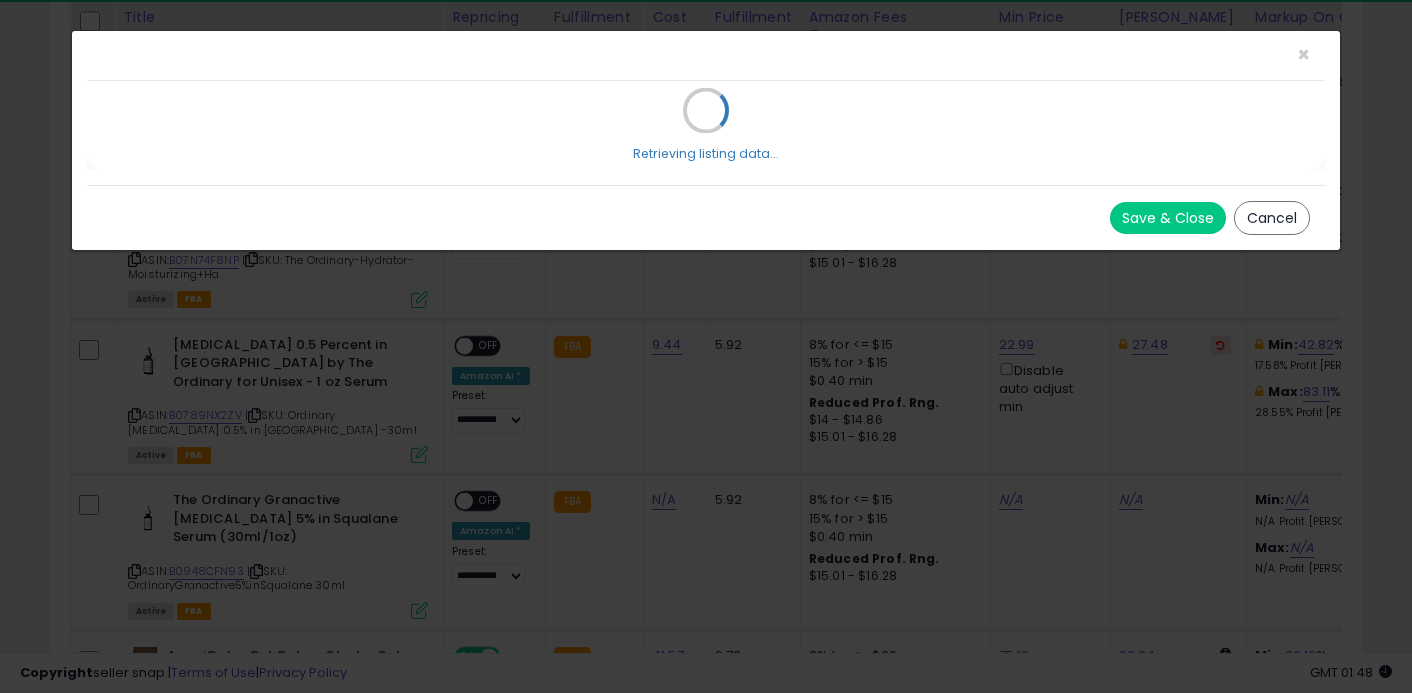 scroll, scrollTop: 0, scrollLeft: 0, axis: both 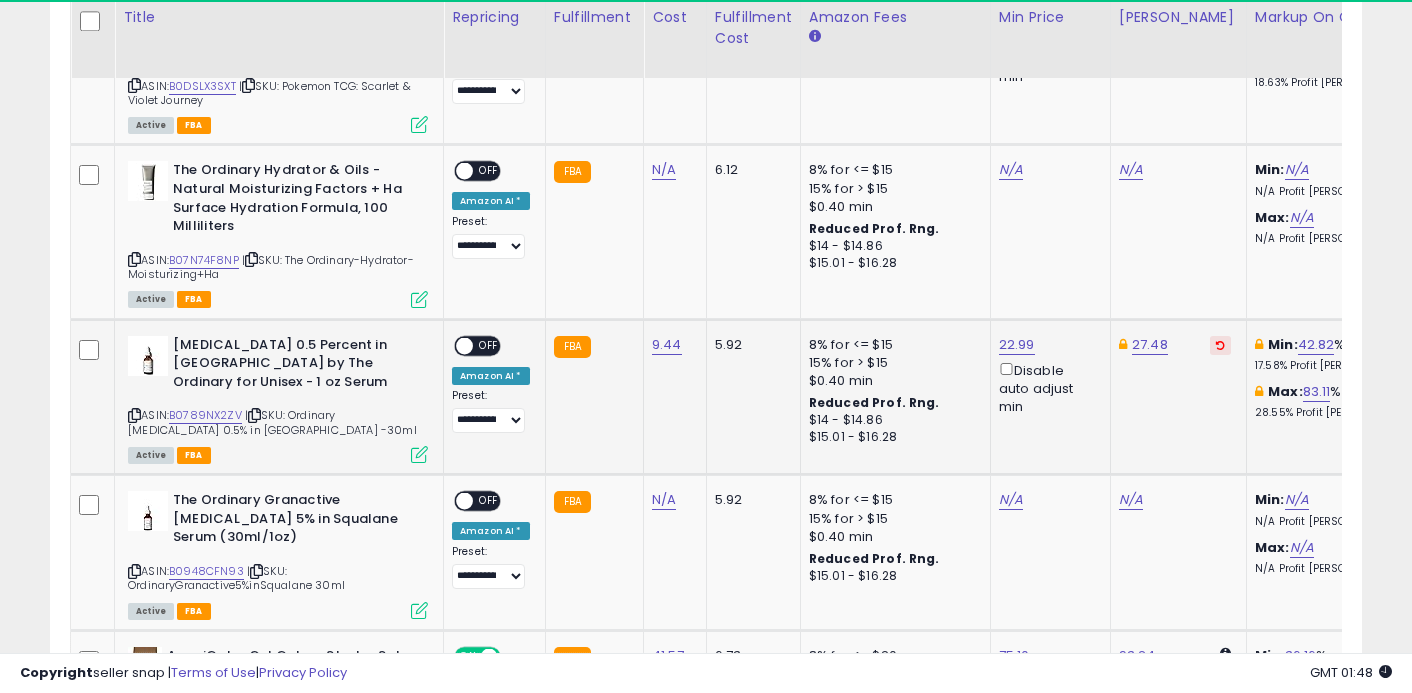 click at bounding box center [464, 345] 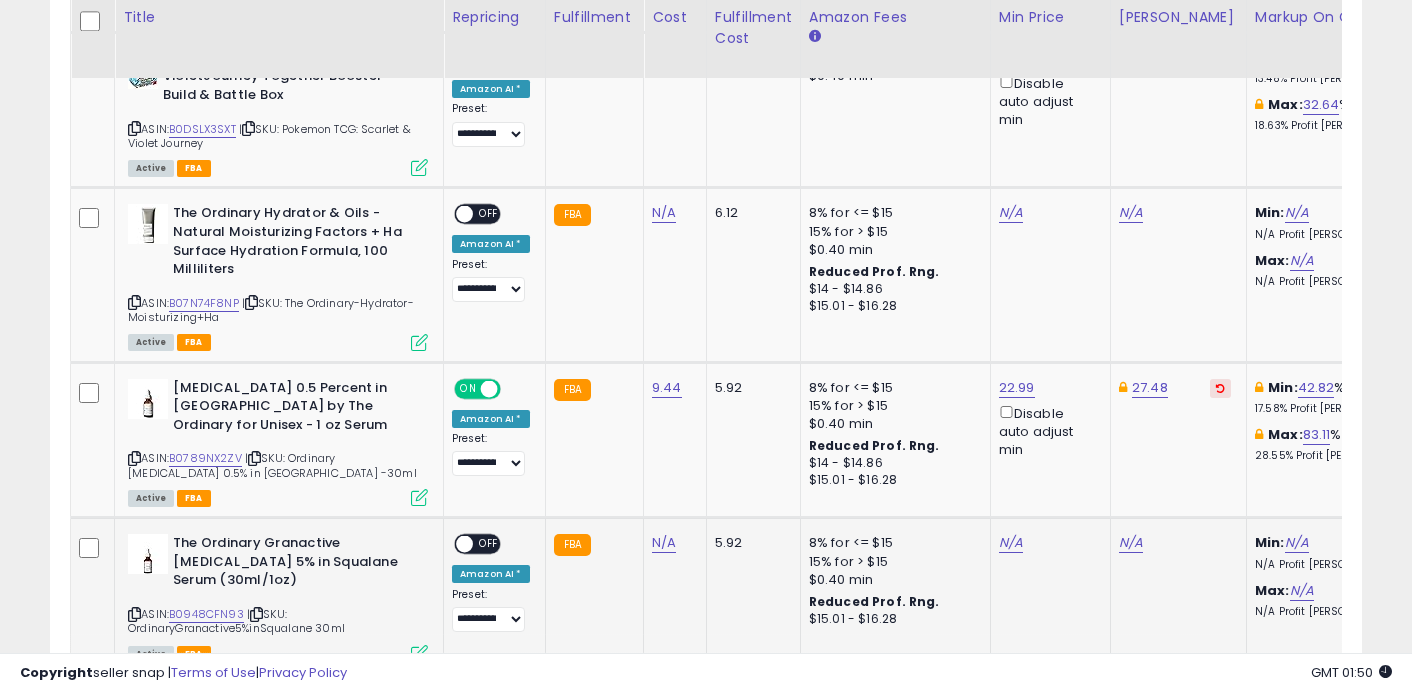 scroll, scrollTop: 1616, scrollLeft: 0, axis: vertical 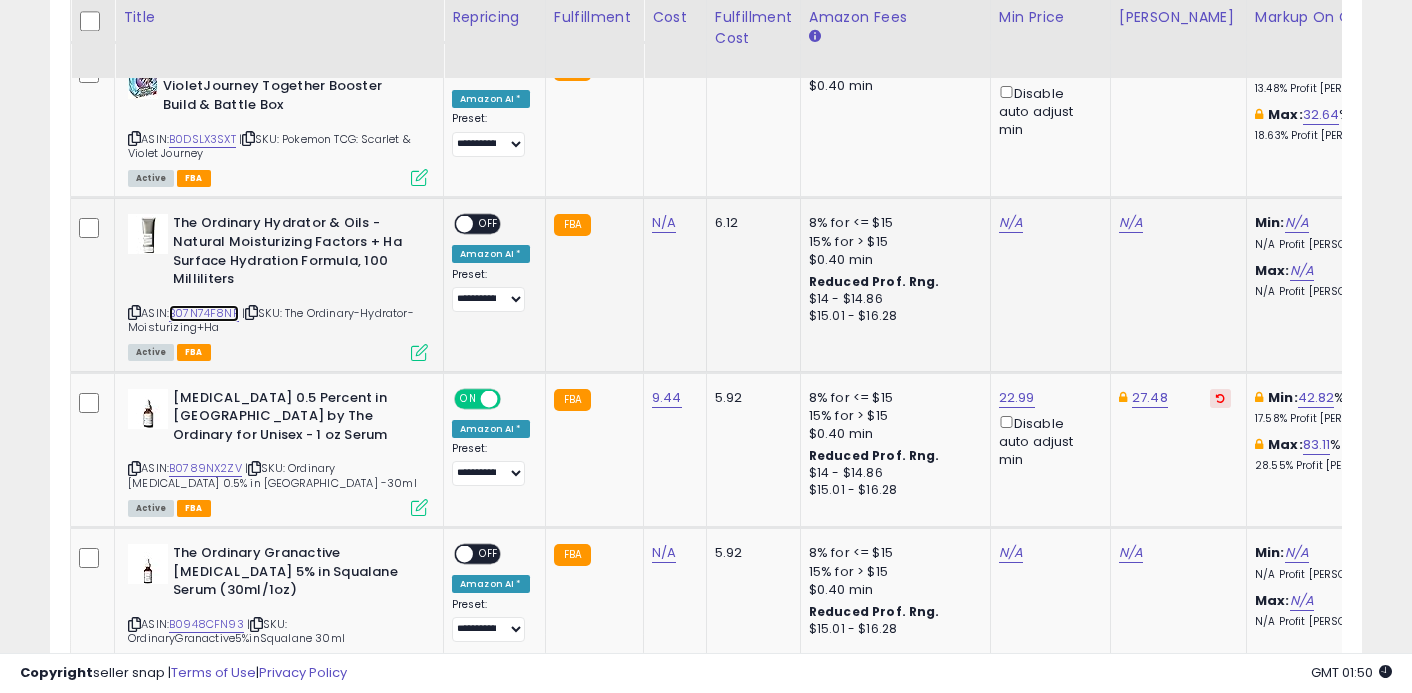 click on "B07N74F8NP" at bounding box center (204, 313) 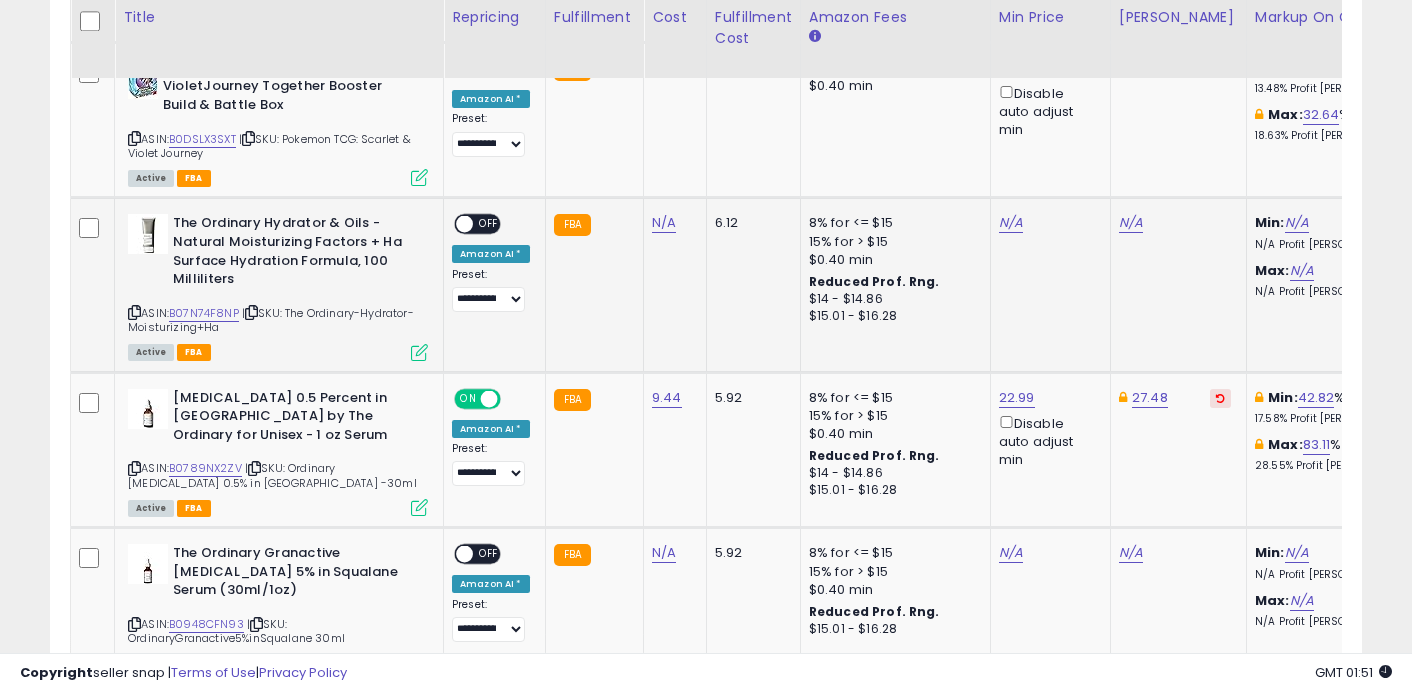 click at bounding box center (419, 352) 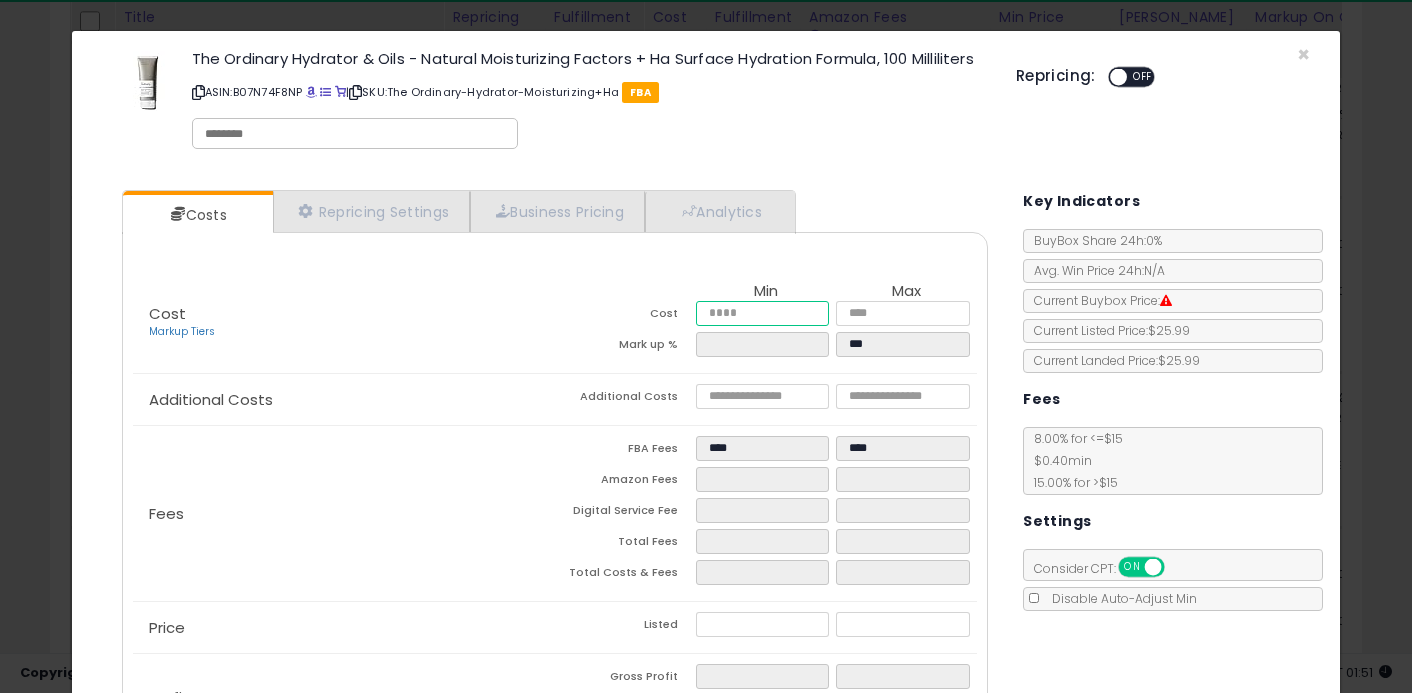 click at bounding box center [763, 313] 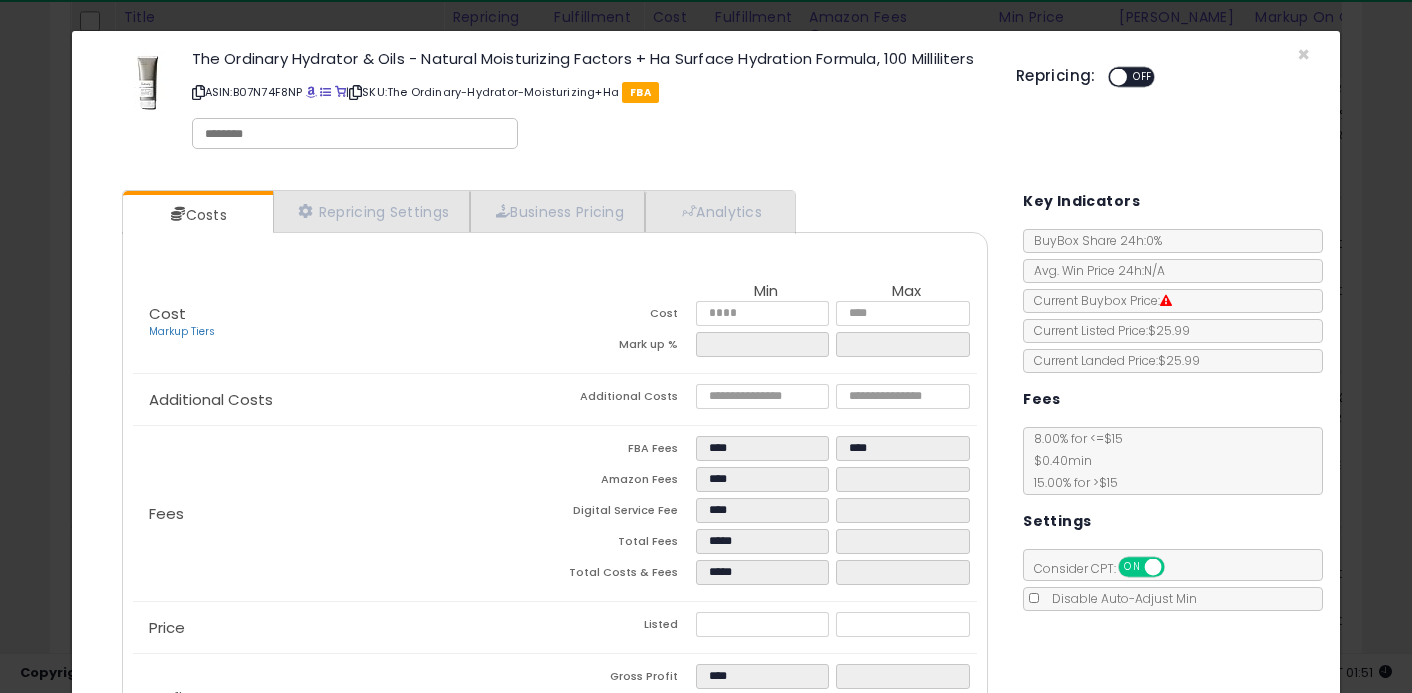 click on "Fees
FBA Fees
****
****
Amazon Fees
****
Digital Service Fee
****
Total Fees
*****
Total Costs & Fees
*****" 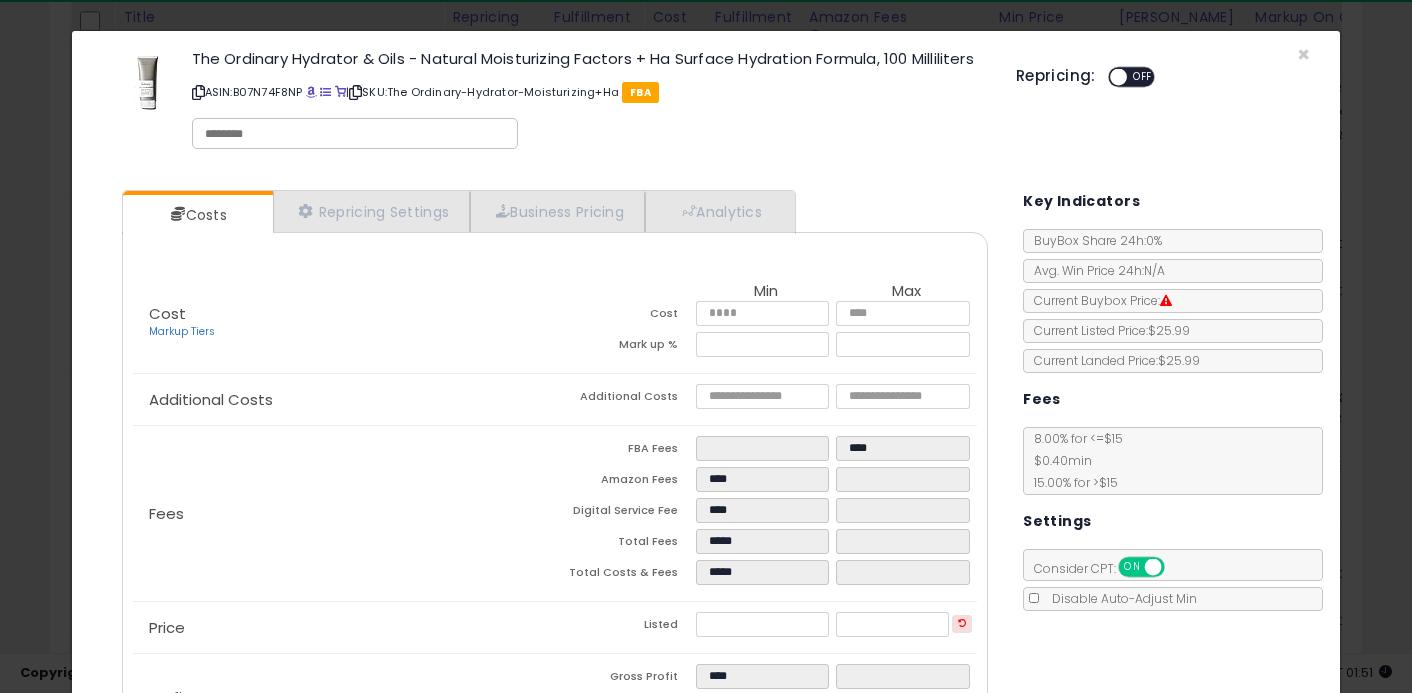 scroll, scrollTop: 92, scrollLeft: 0, axis: vertical 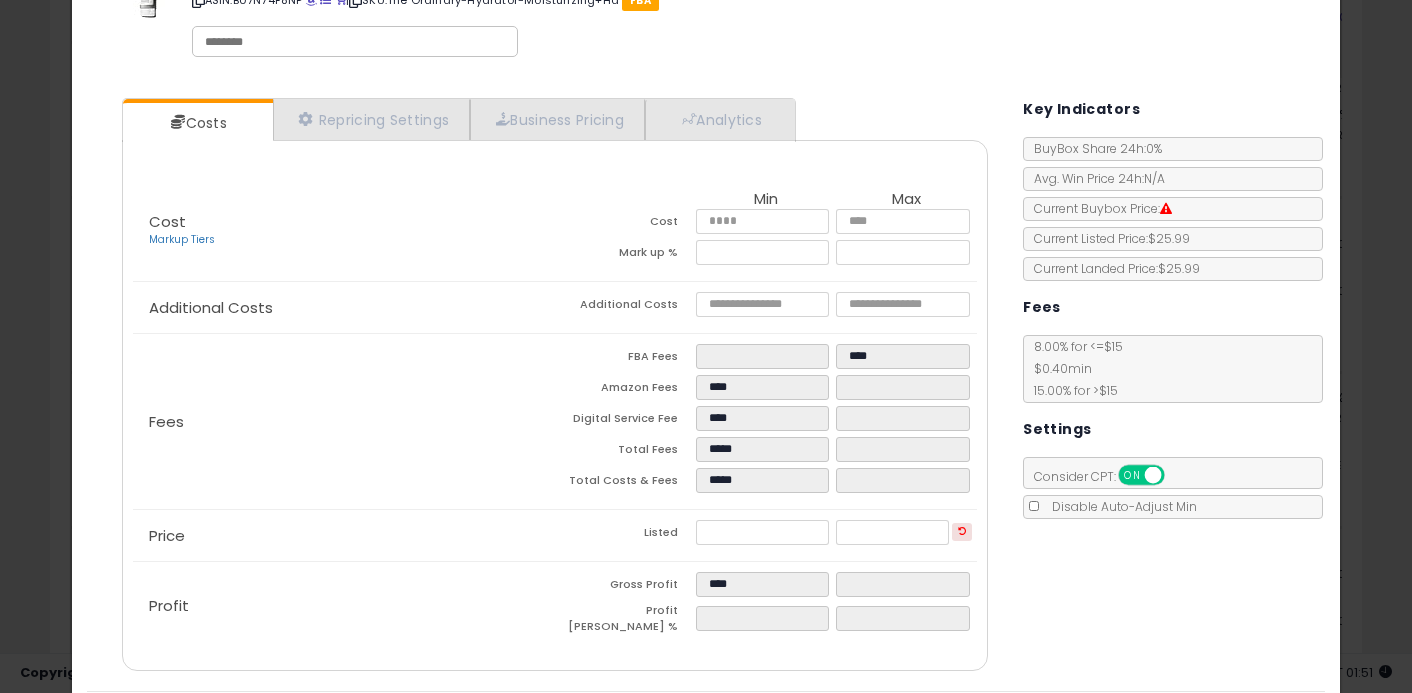 click on "*****" at bounding box center (766, 535) 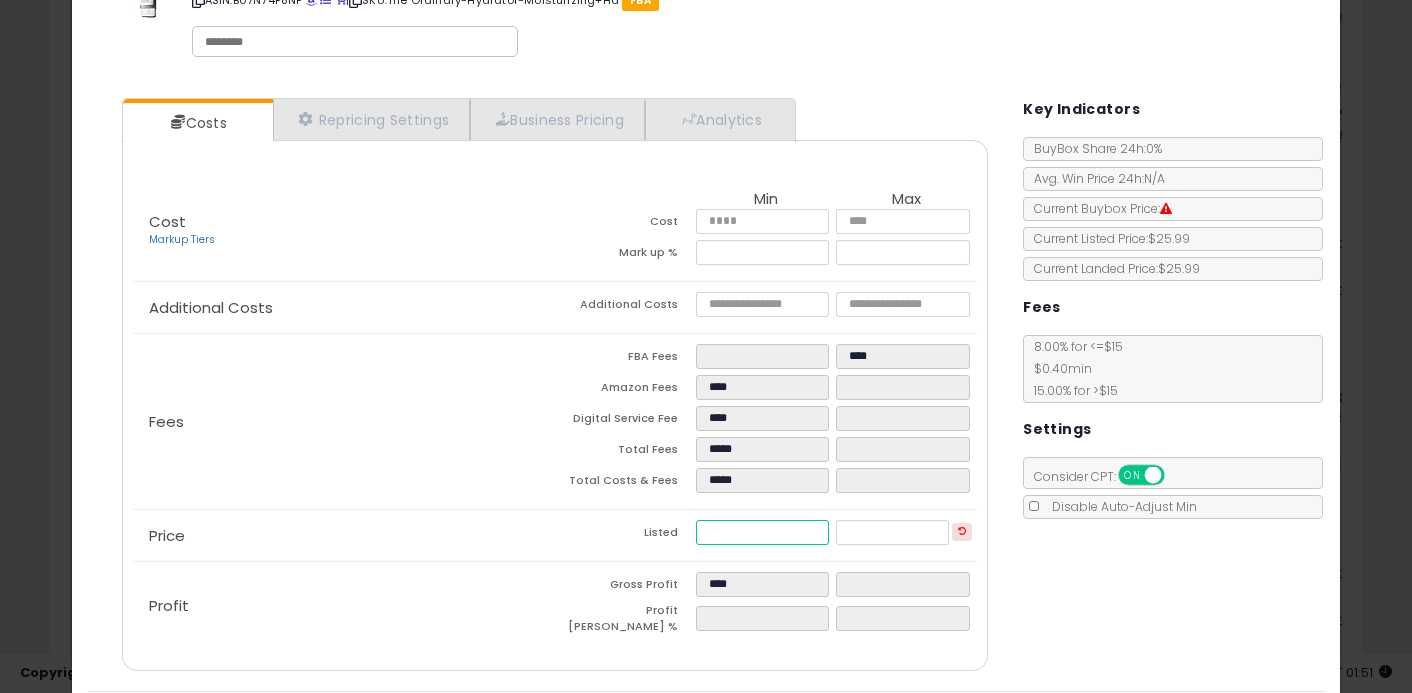 click on "*****" at bounding box center [763, 532] 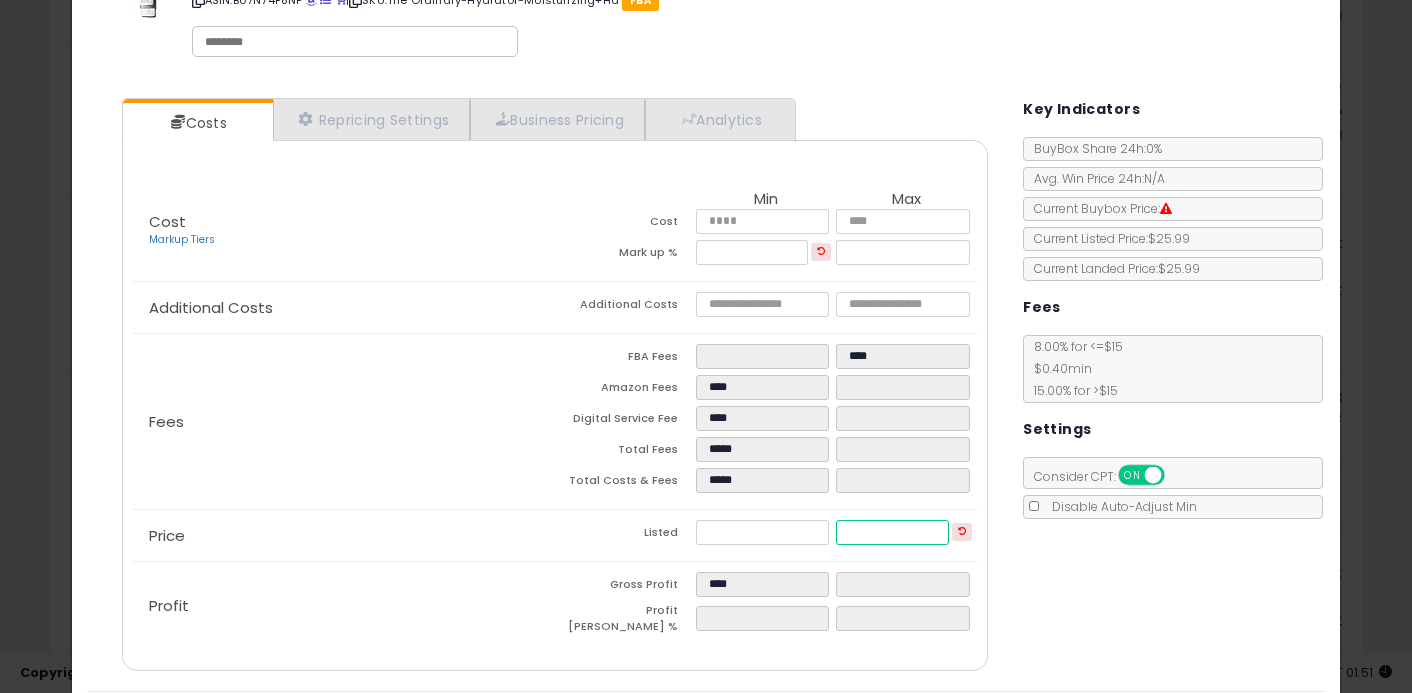 click at bounding box center [892, 532] 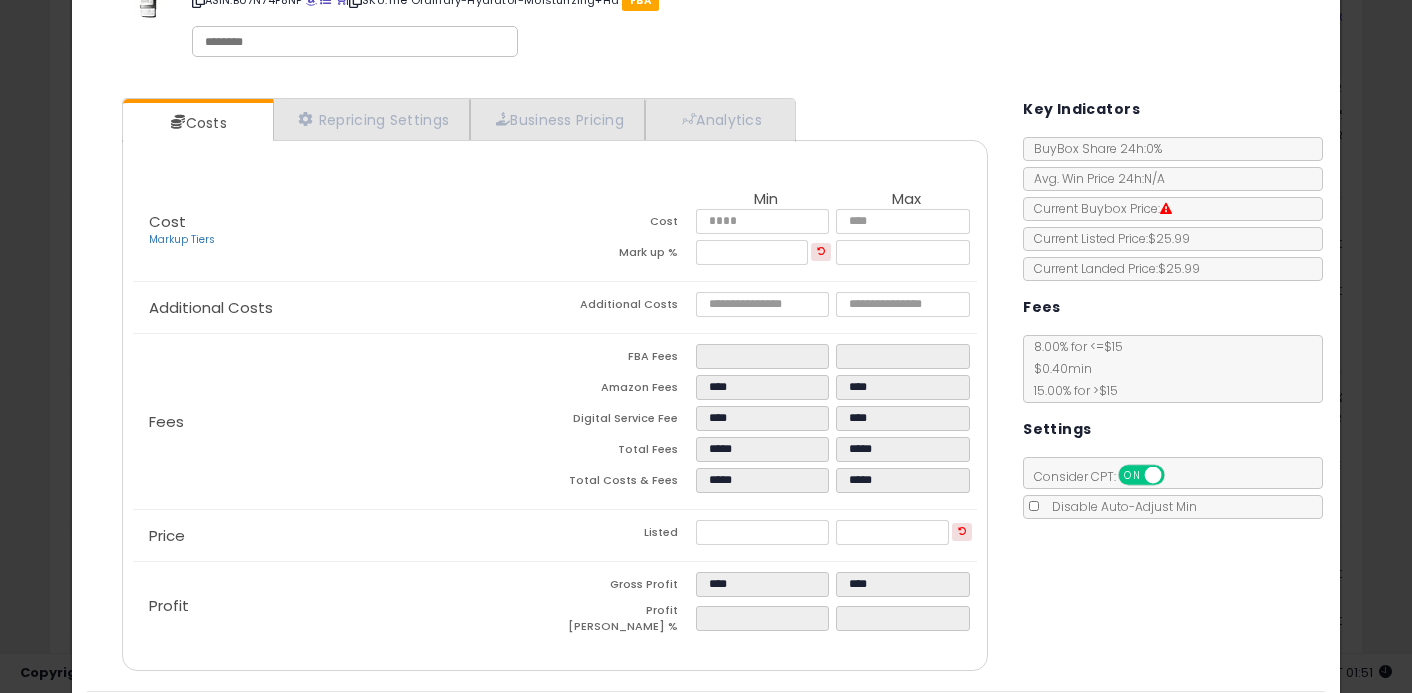 click on "Listed" at bounding box center [625, 535] 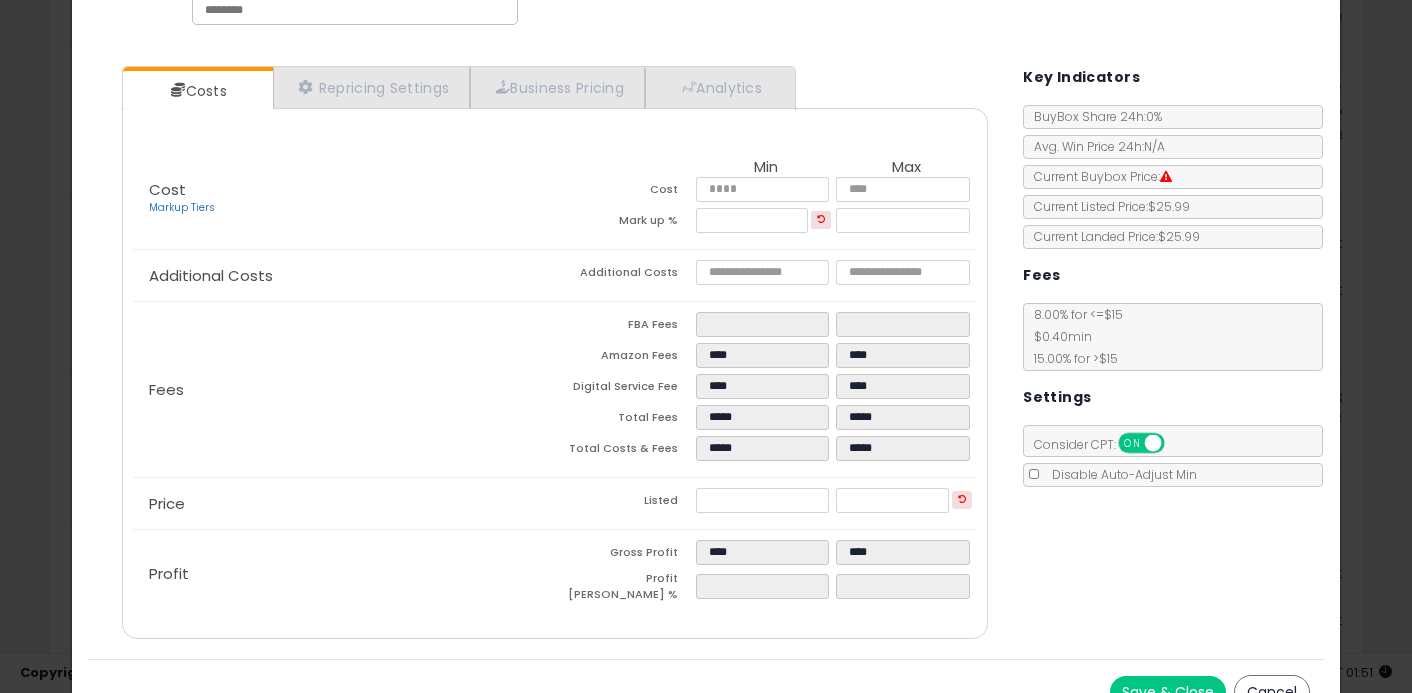 scroll, scrollTop: 157, scrollLeft: 0, axis: vertical 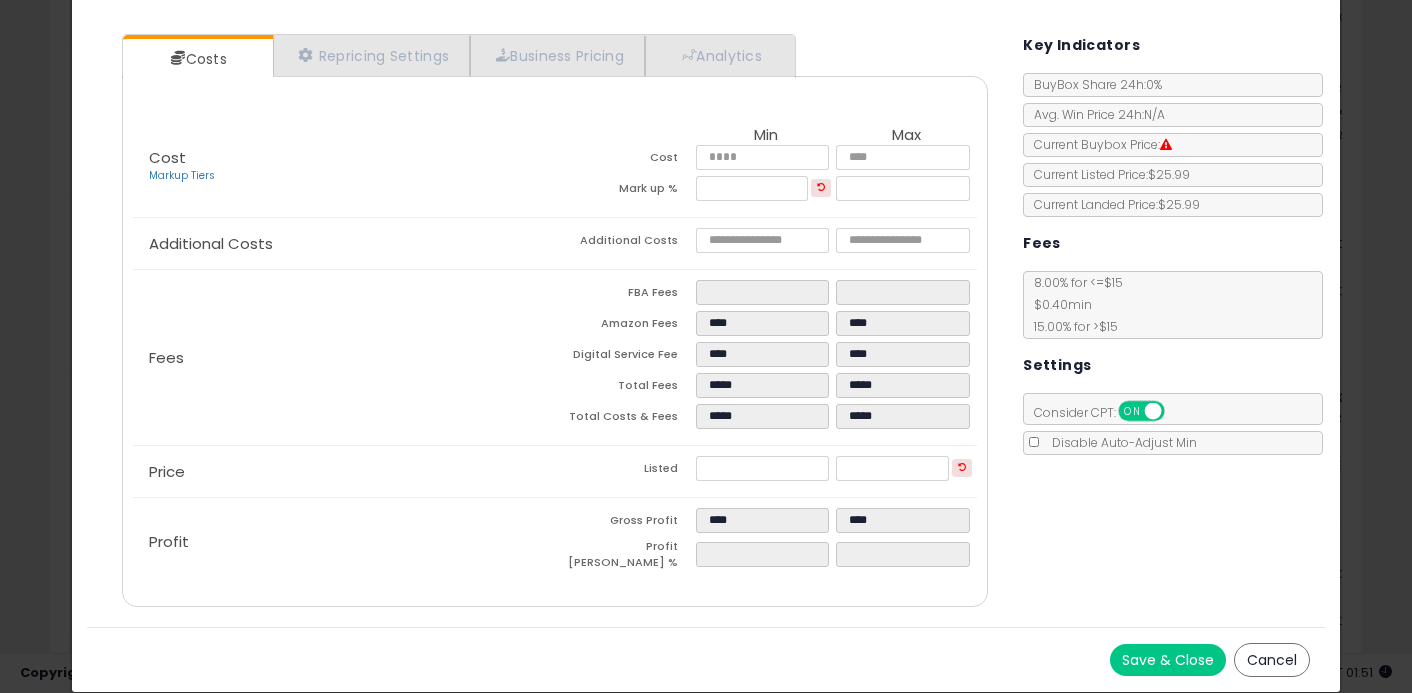 click on "Save & Close" at bounding box center (1168, 660) 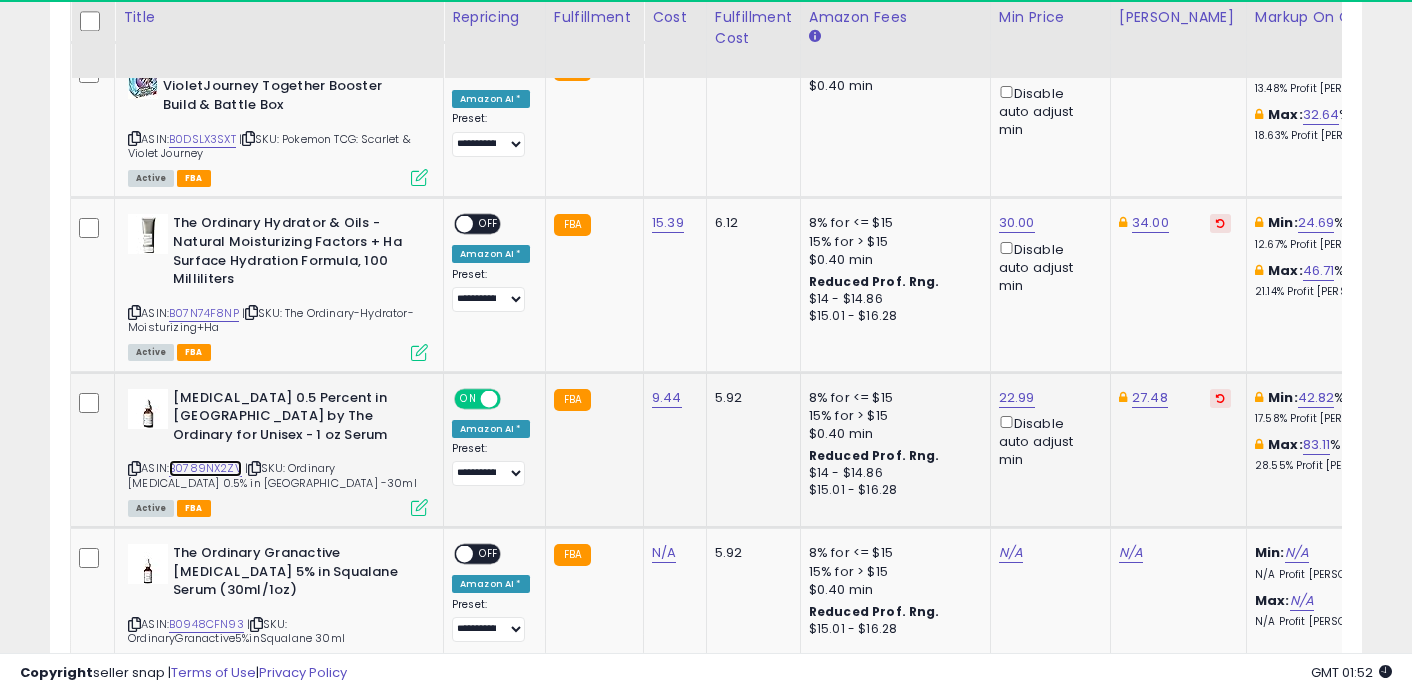 click on "B0789NX2ZV" at bounding box center (205, 468) 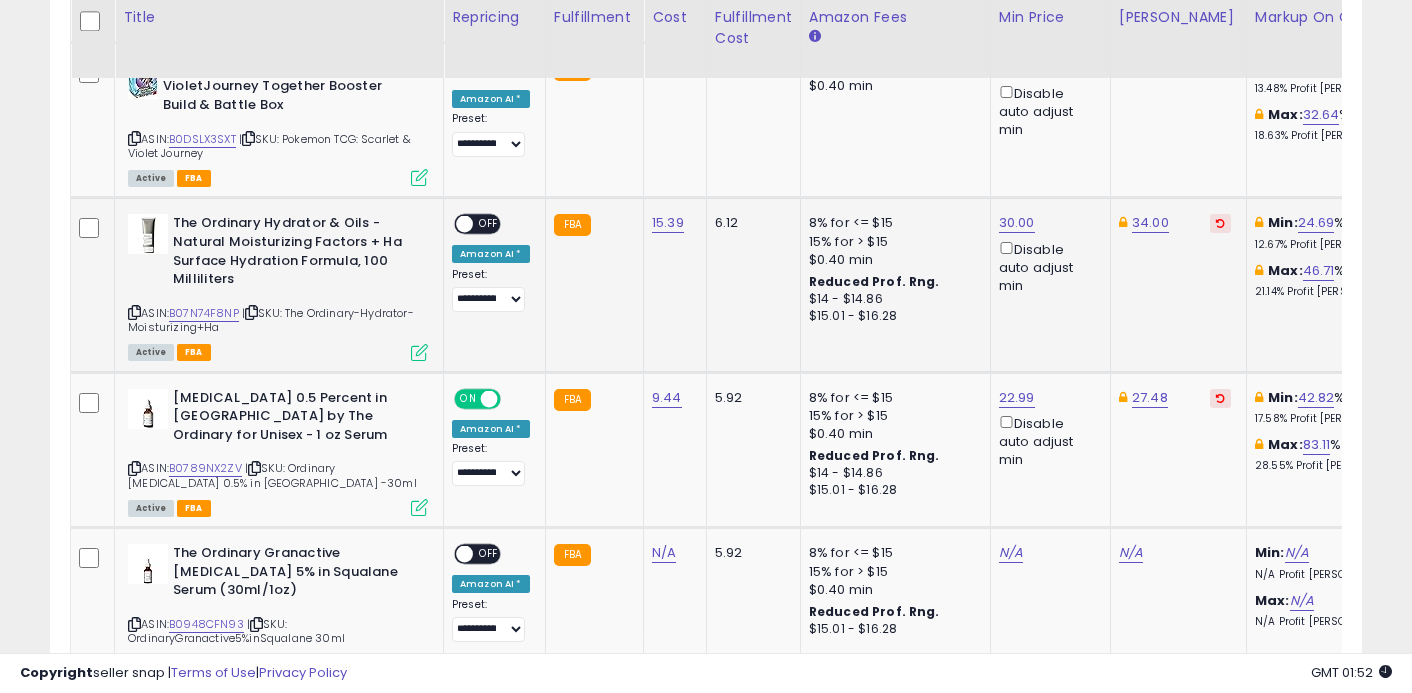 click at bounding box center (419, 352) 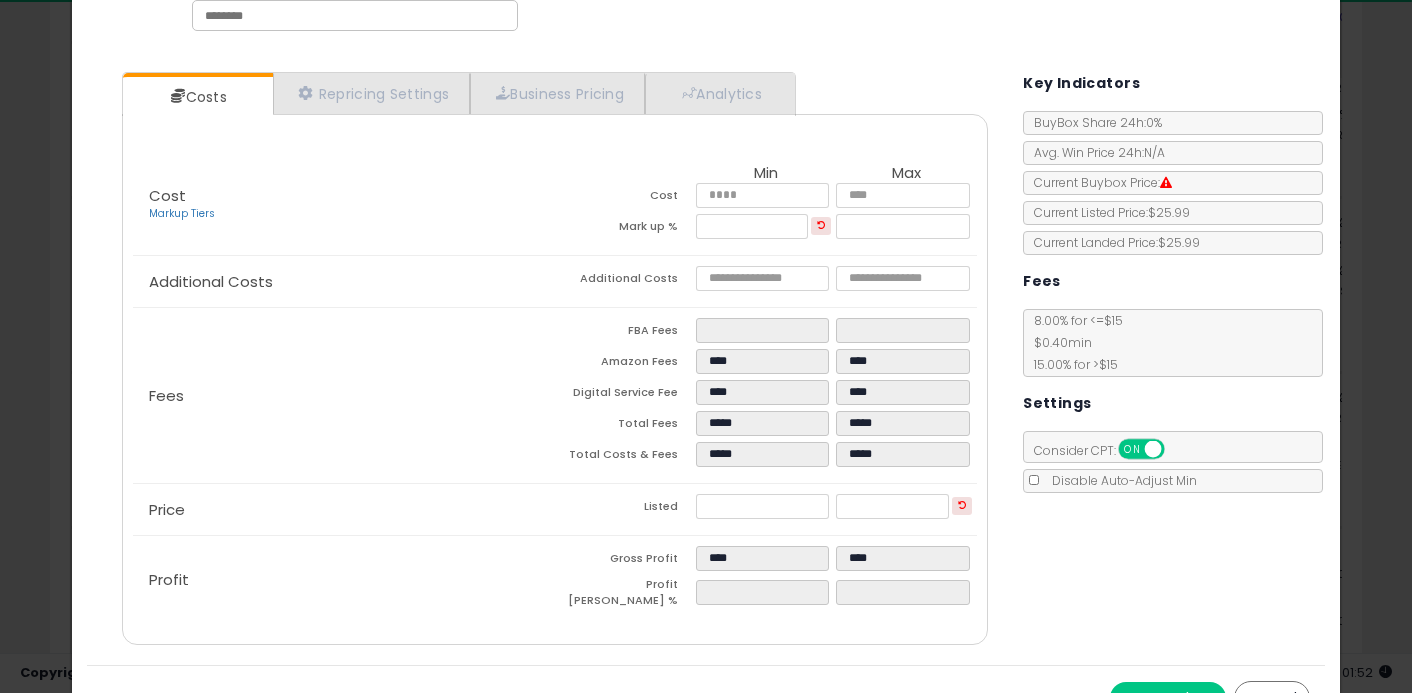 scroll, scrollTop: 0, scrollLeft: 0, axis: both 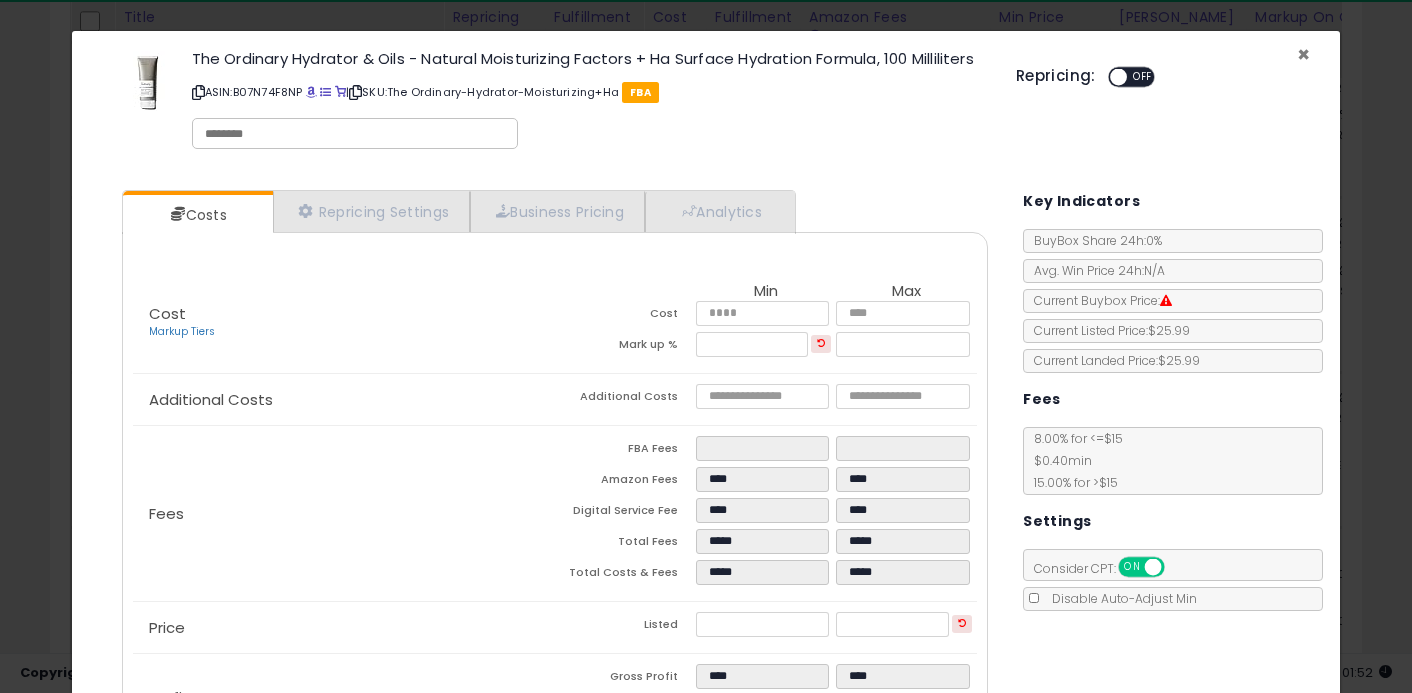 click on "×" at bounding box center [1303, 54] 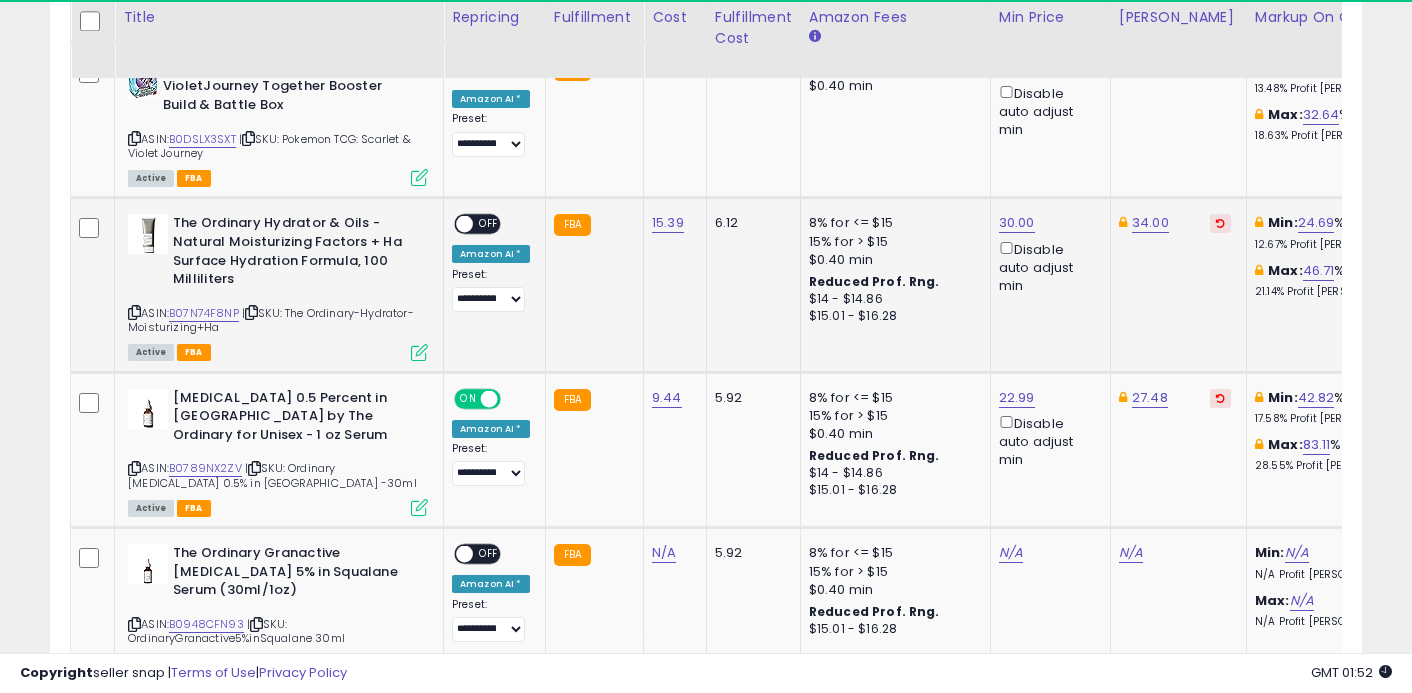 click on "**********" at bounding box center [491, 263] 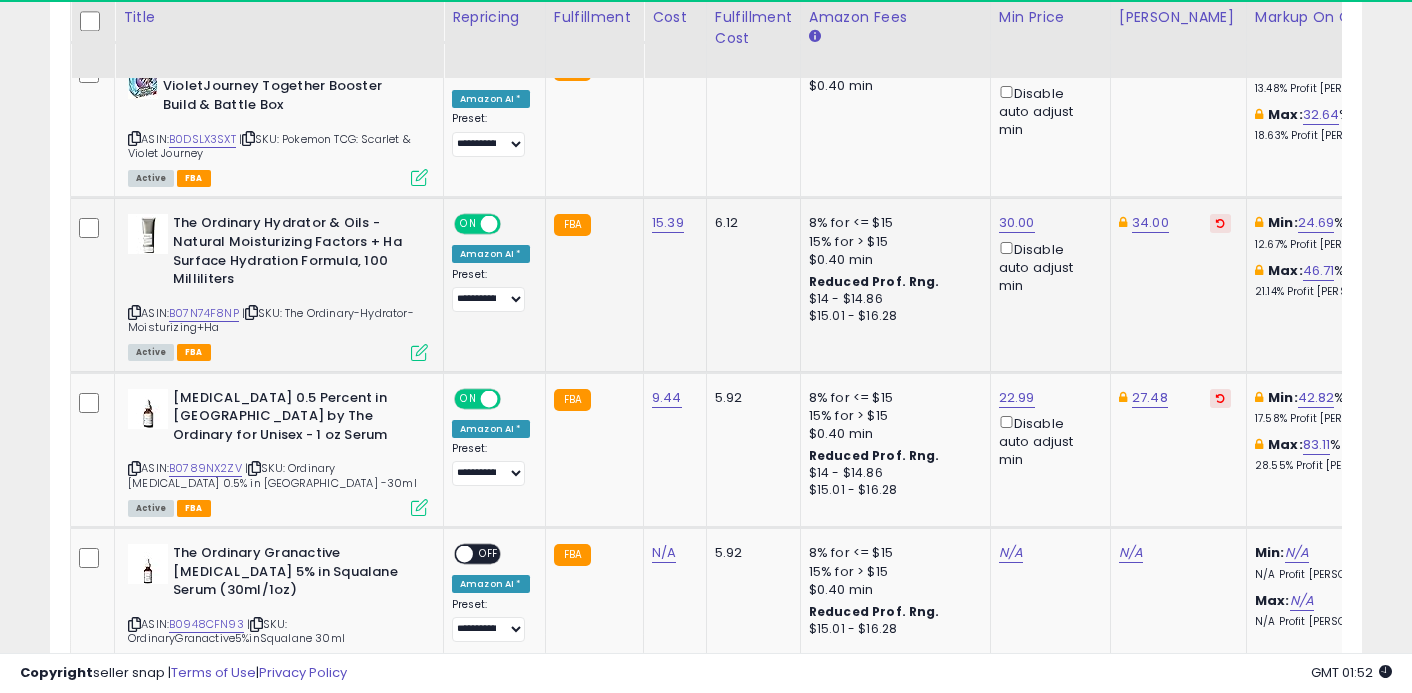 click at bounding box center [1220, 223] 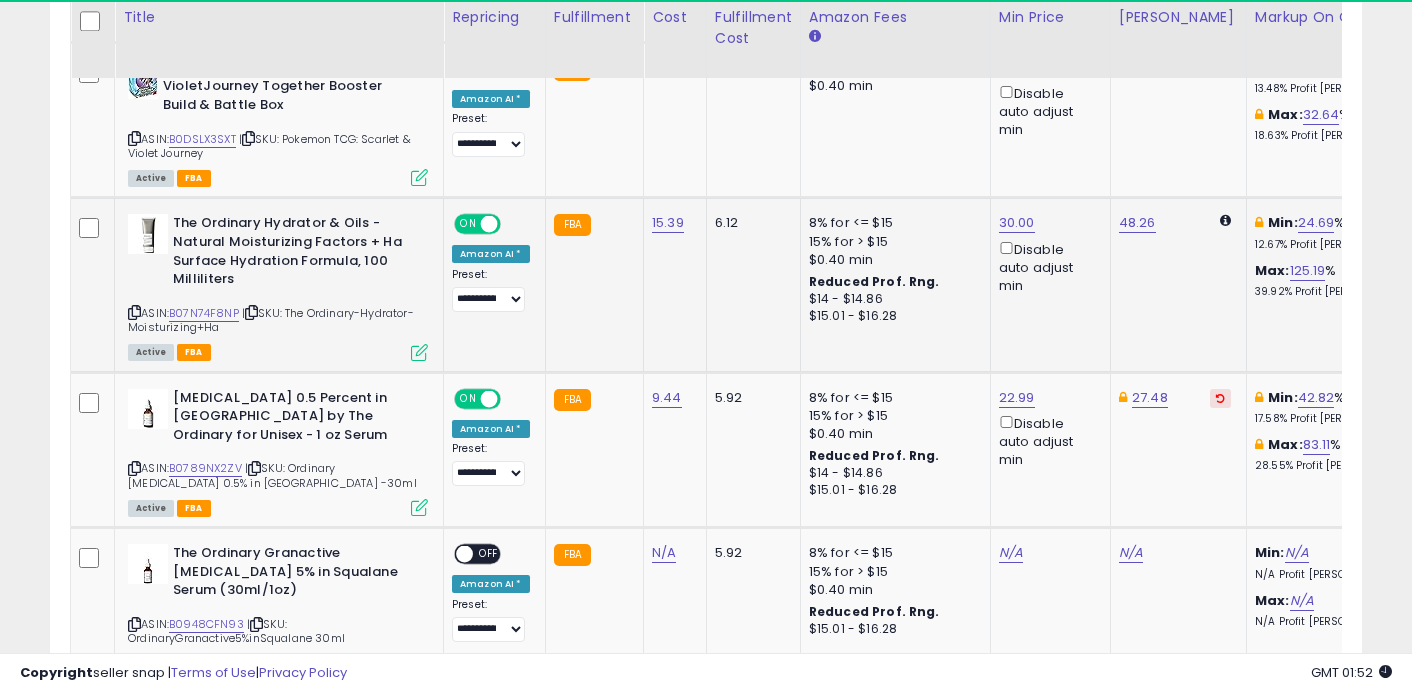 scroll, scrollTop: 1752, scrollLeft: 0, axis: vertical 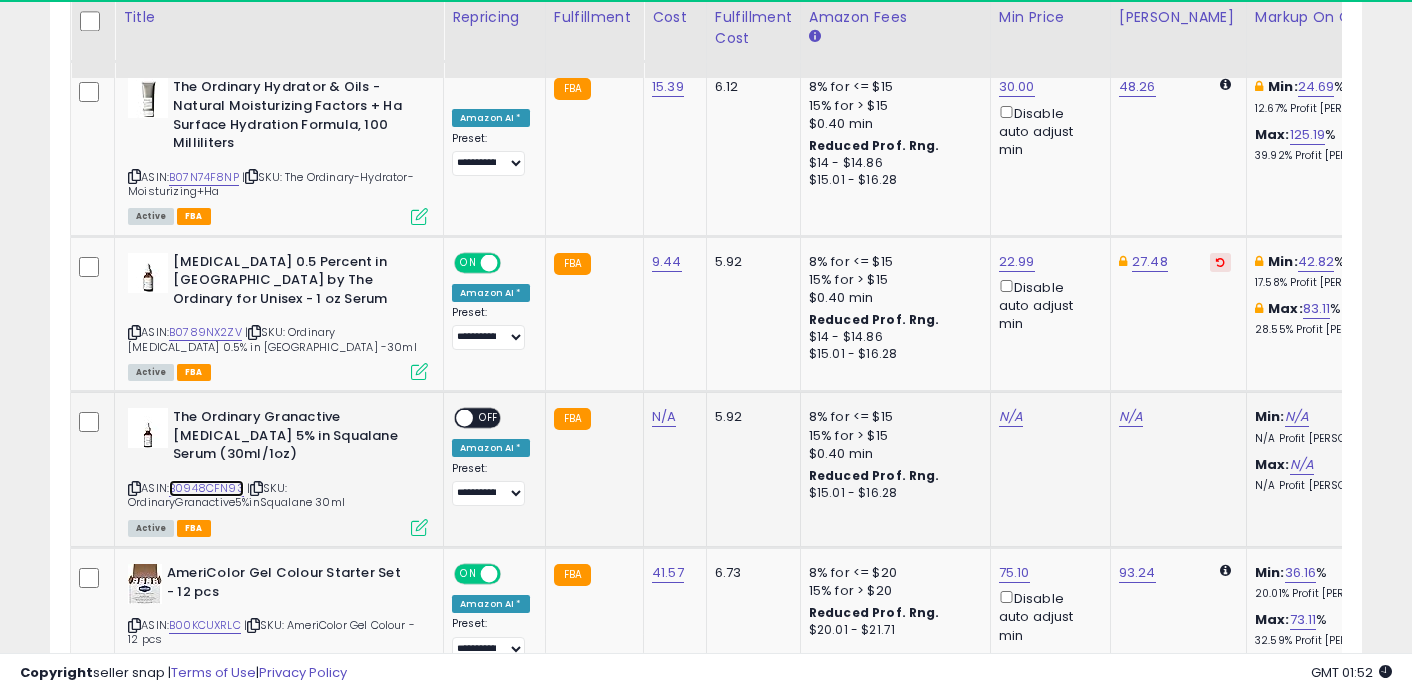 click on "B0948CFN93" at bounding box center (206, 488) 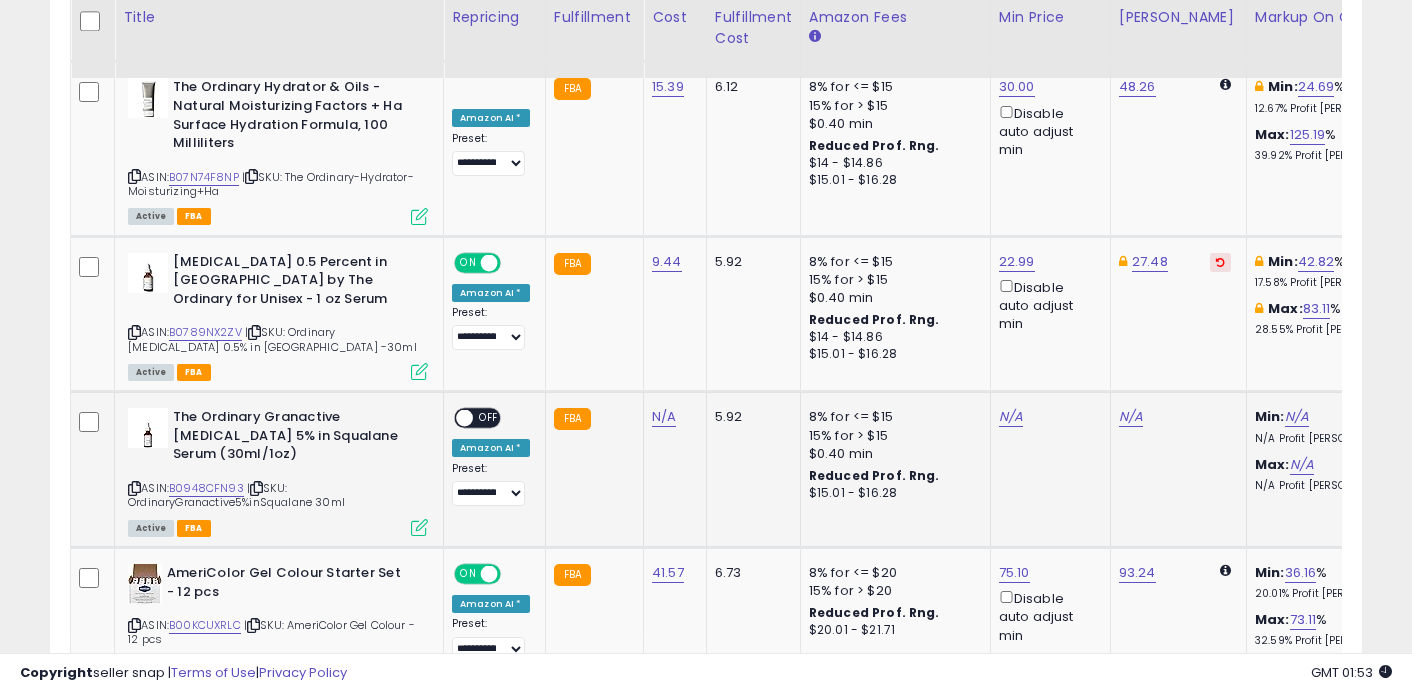 click at bounding box center [419, 527] 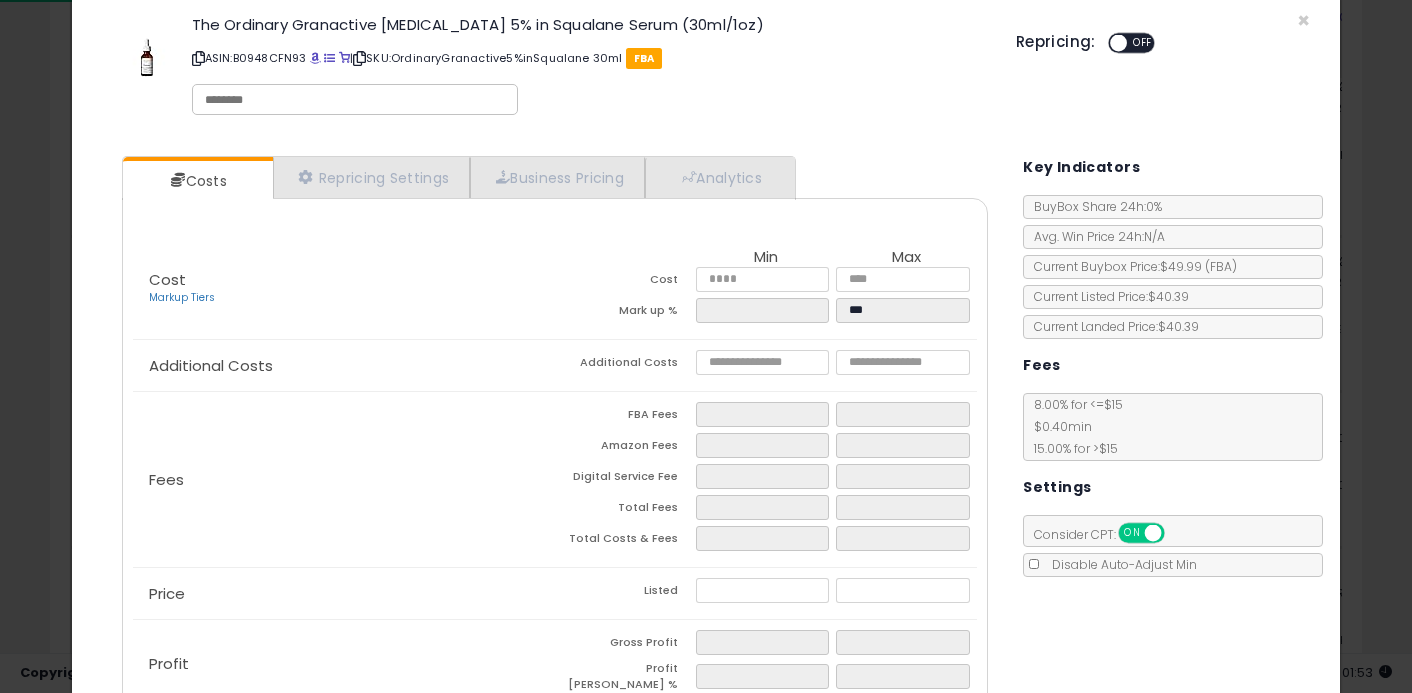 scroll, scrollTop: 35, scrollLeft: 0, axis: vertical 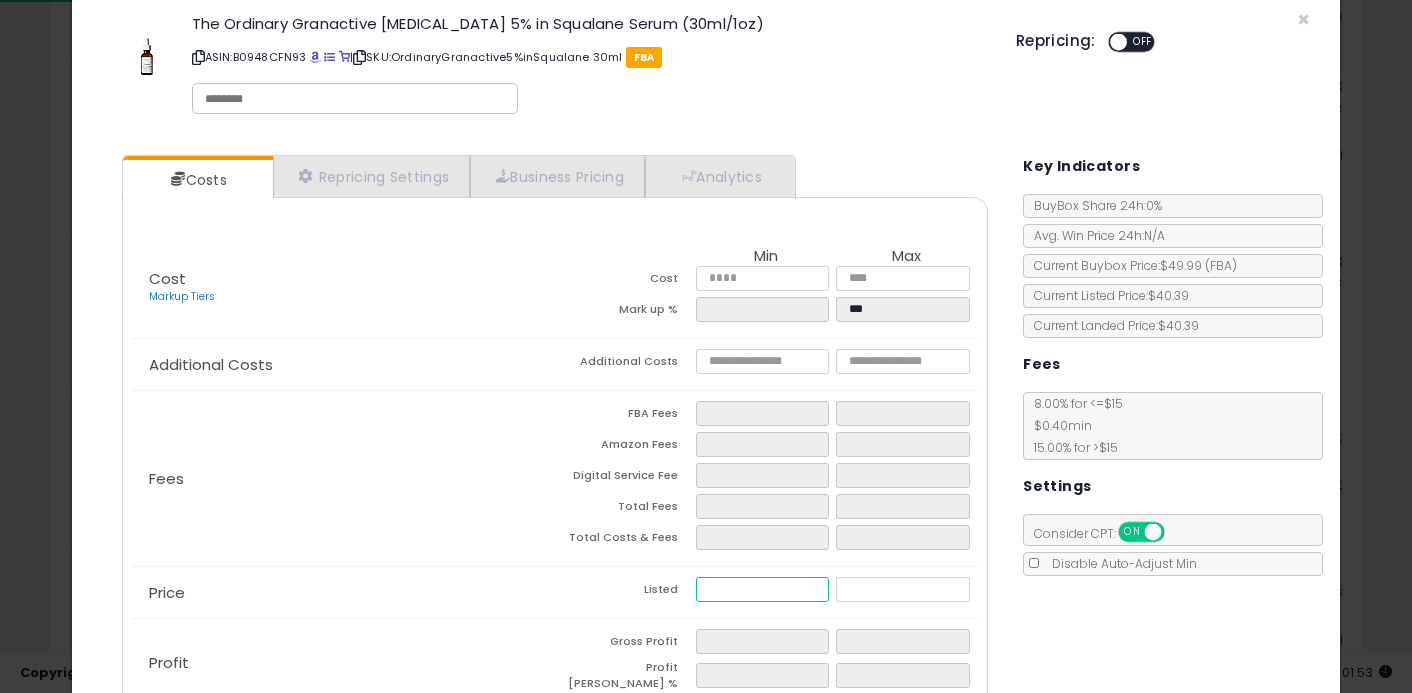 click at bounding box center [763, 589] 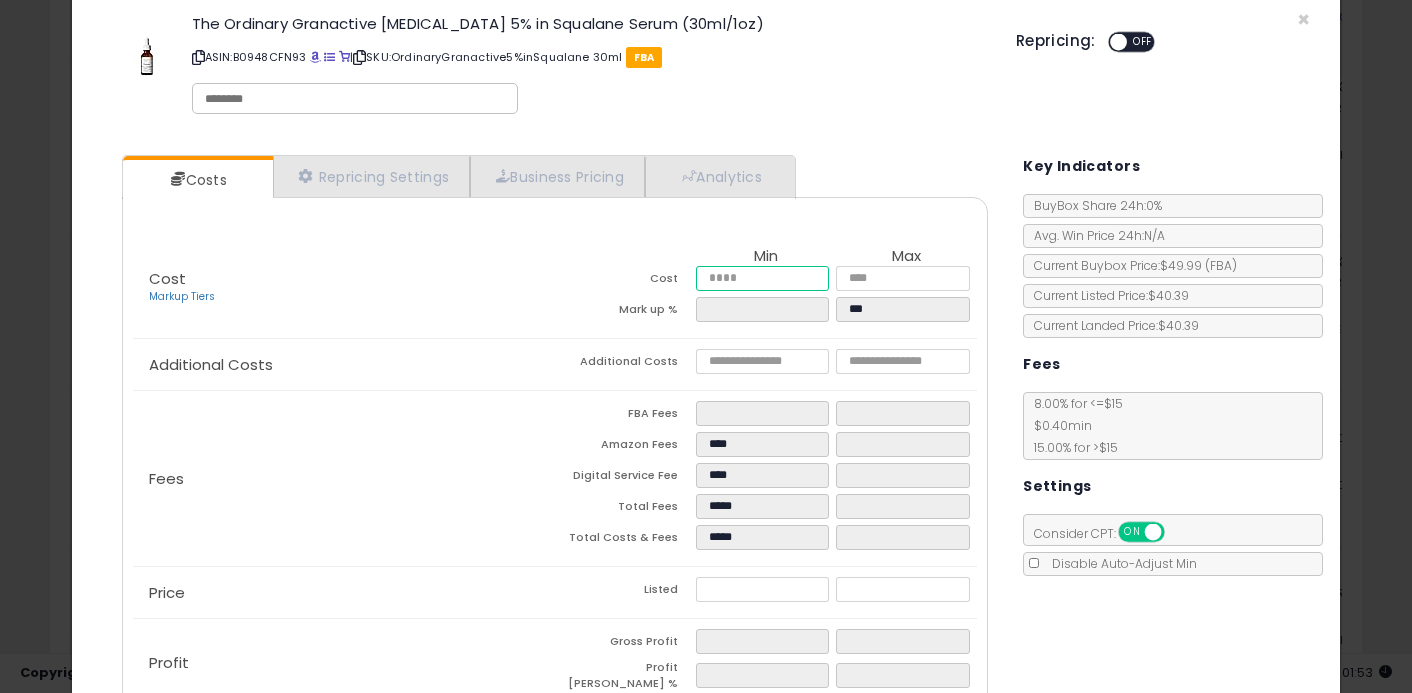 click at bounding box center [763, 278] 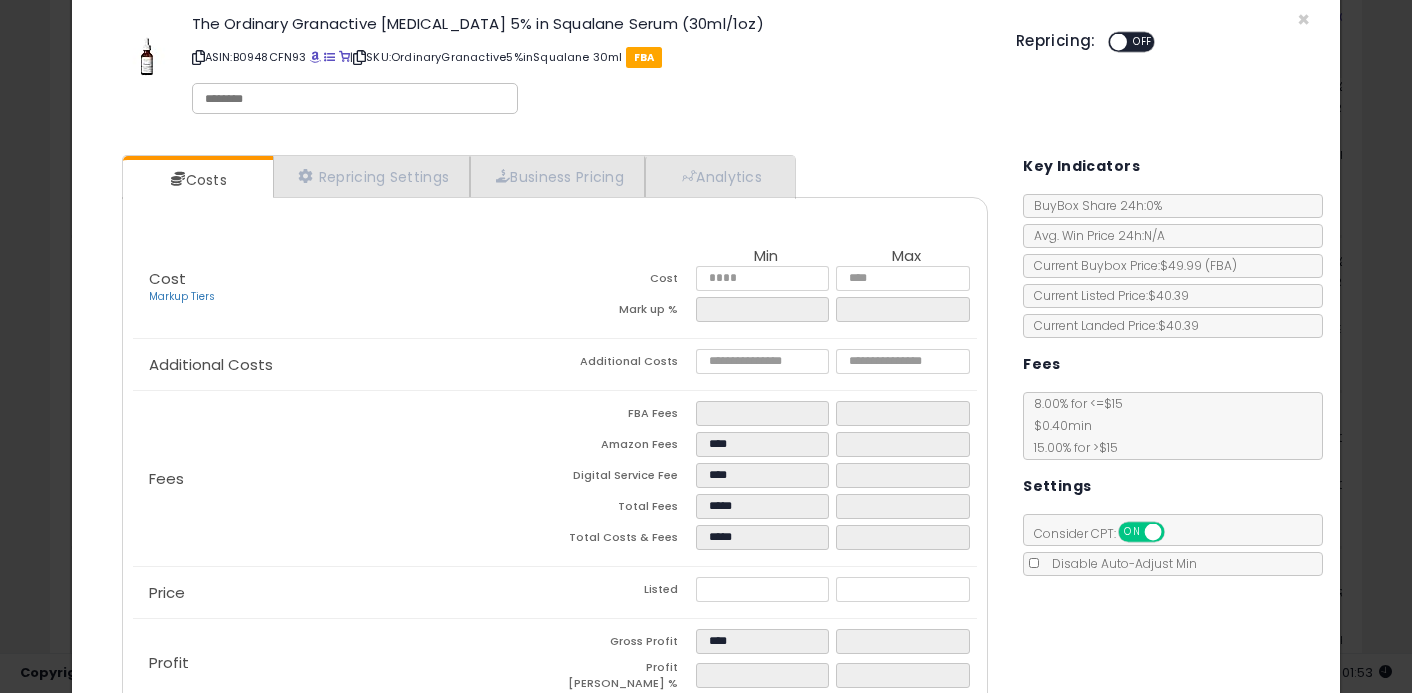 click on "Fees
FBA Fees
****
****
Amazon Fees
****
Digital Service Fee
****
Total Fees
*****
Total Costs & Fees
*****" 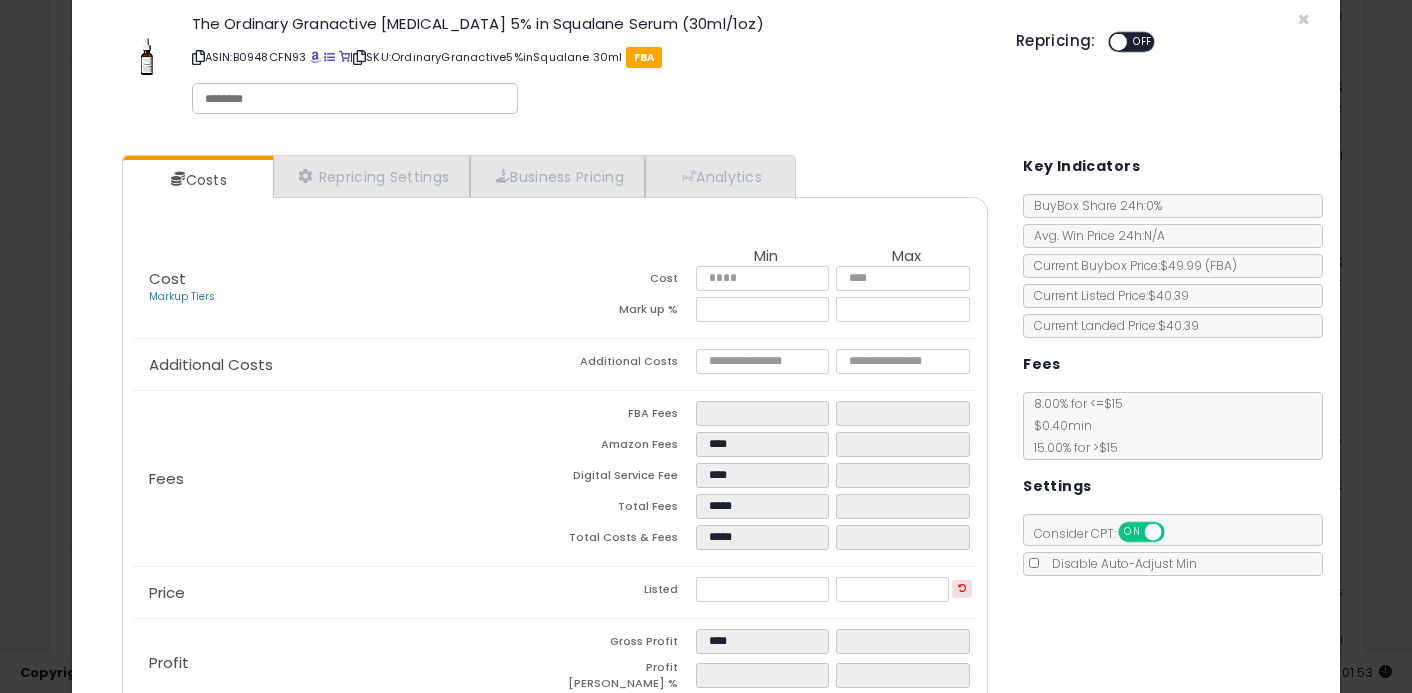 scroll, scrollTop: 148, scrollLeft: 0, axis: vertical 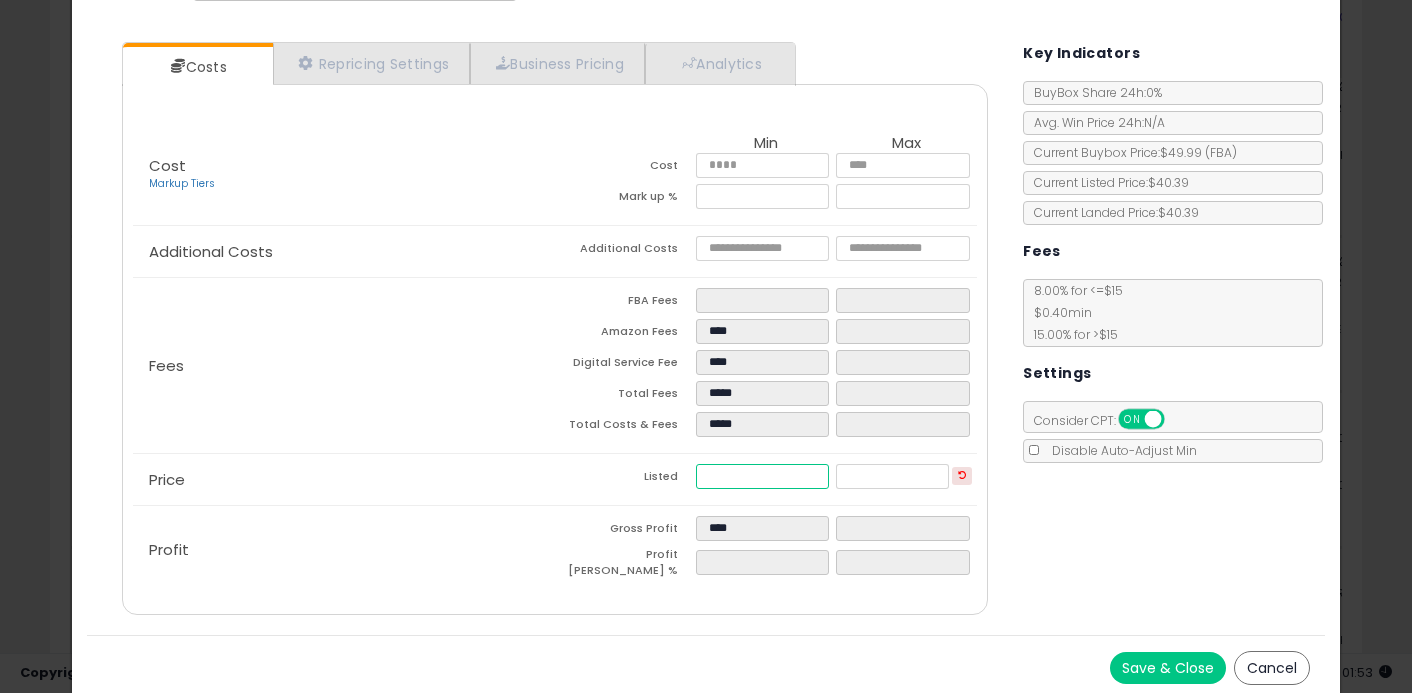 click on "*****" at bounding box center (763, 476) 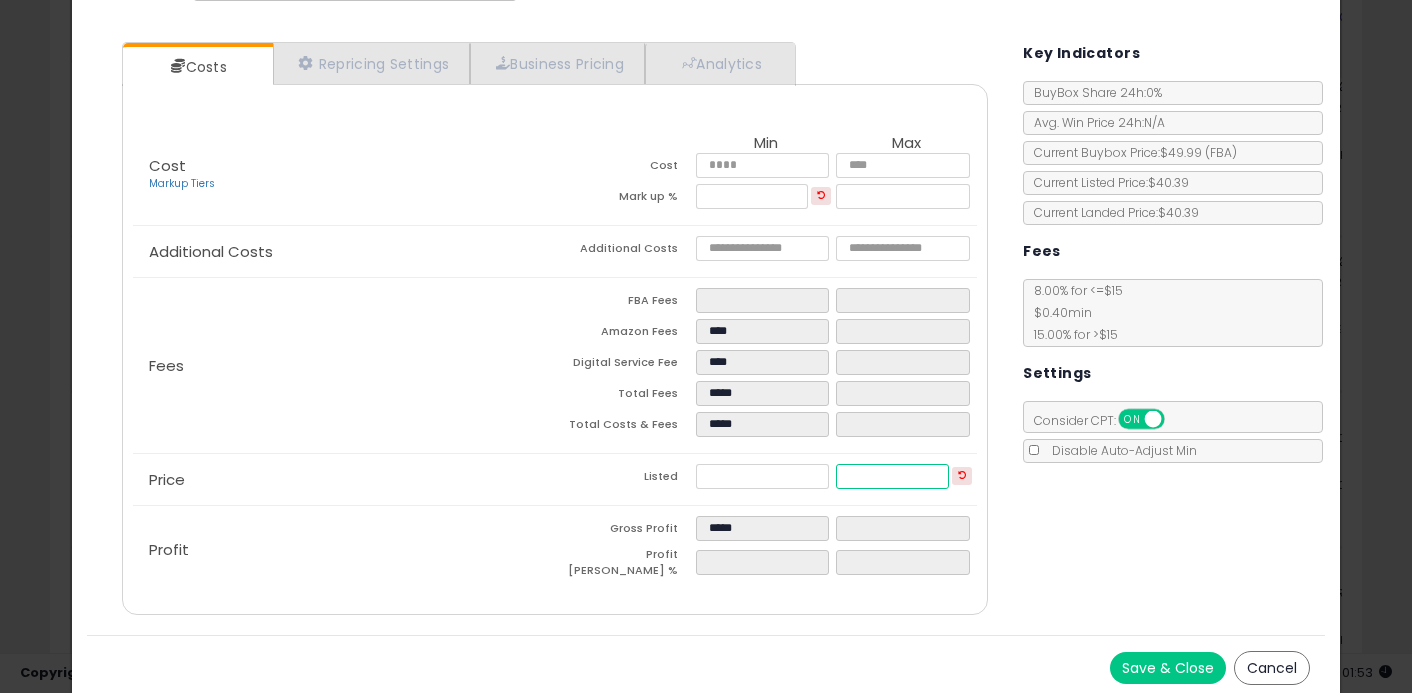 click at bounding box center [892, 476] 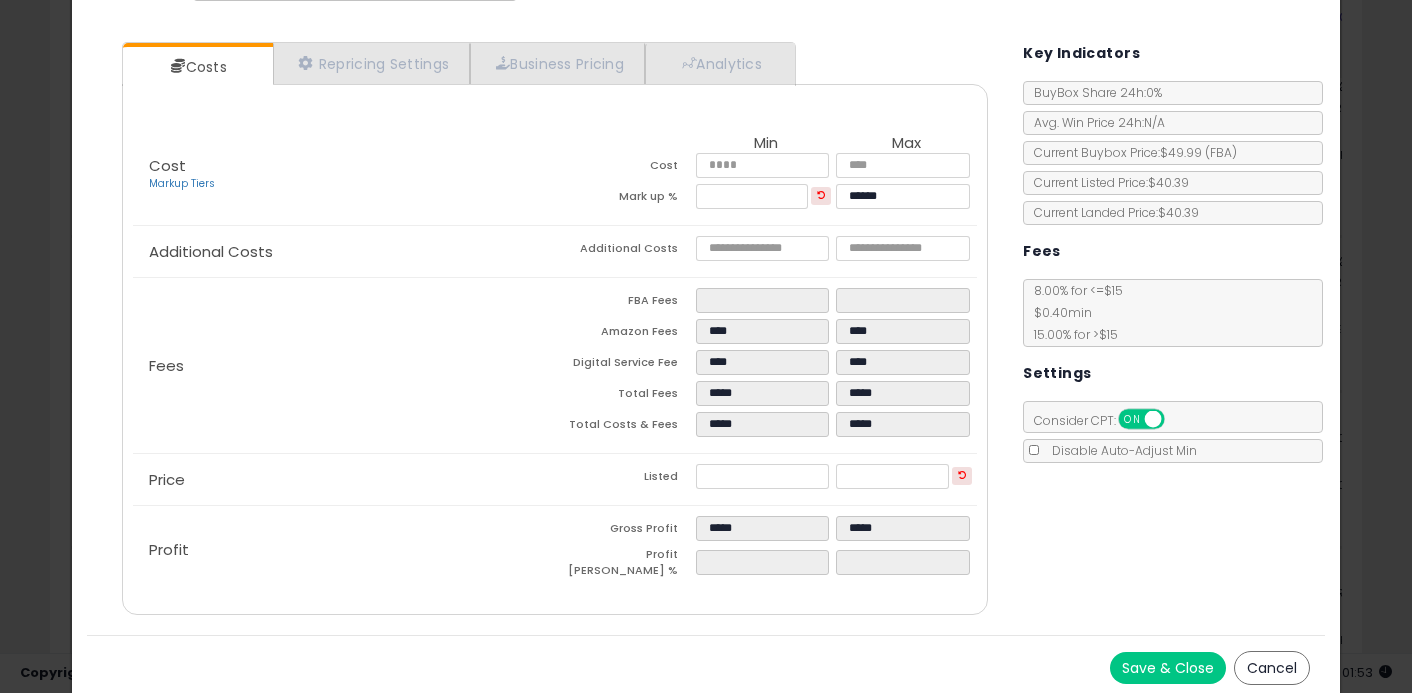 click on "Costs
Repricing Settings
Business Pricing
Analytics
Cost" at bounding box center [706, 331] 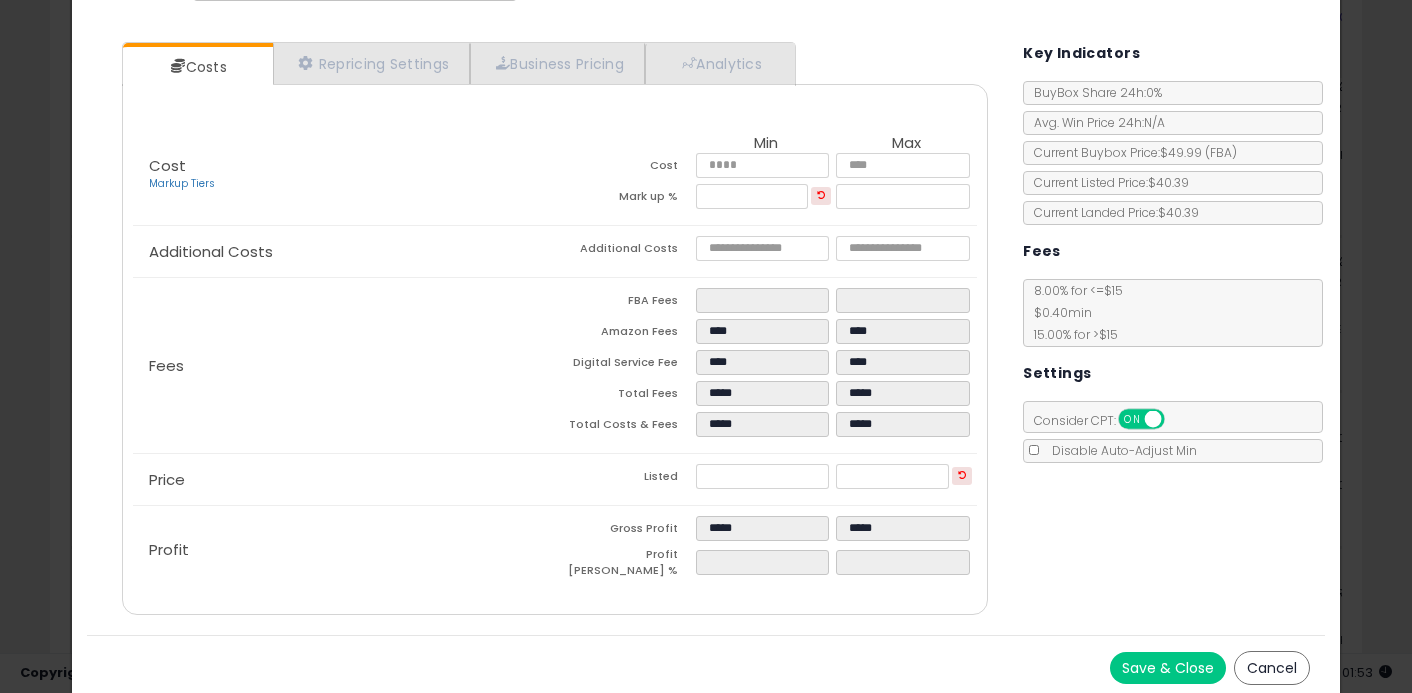 click on "Save & Close" at bounding box center (1168, 668) 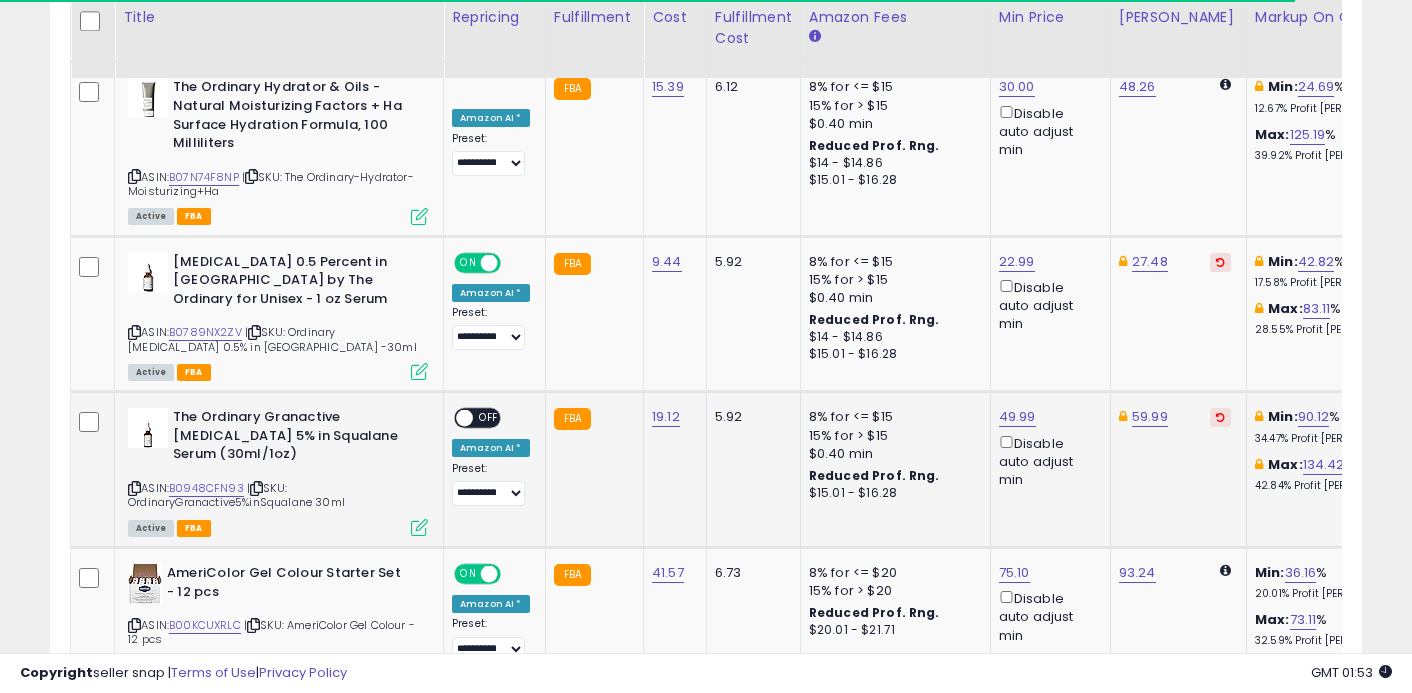 click at bounding box center [464, 418] 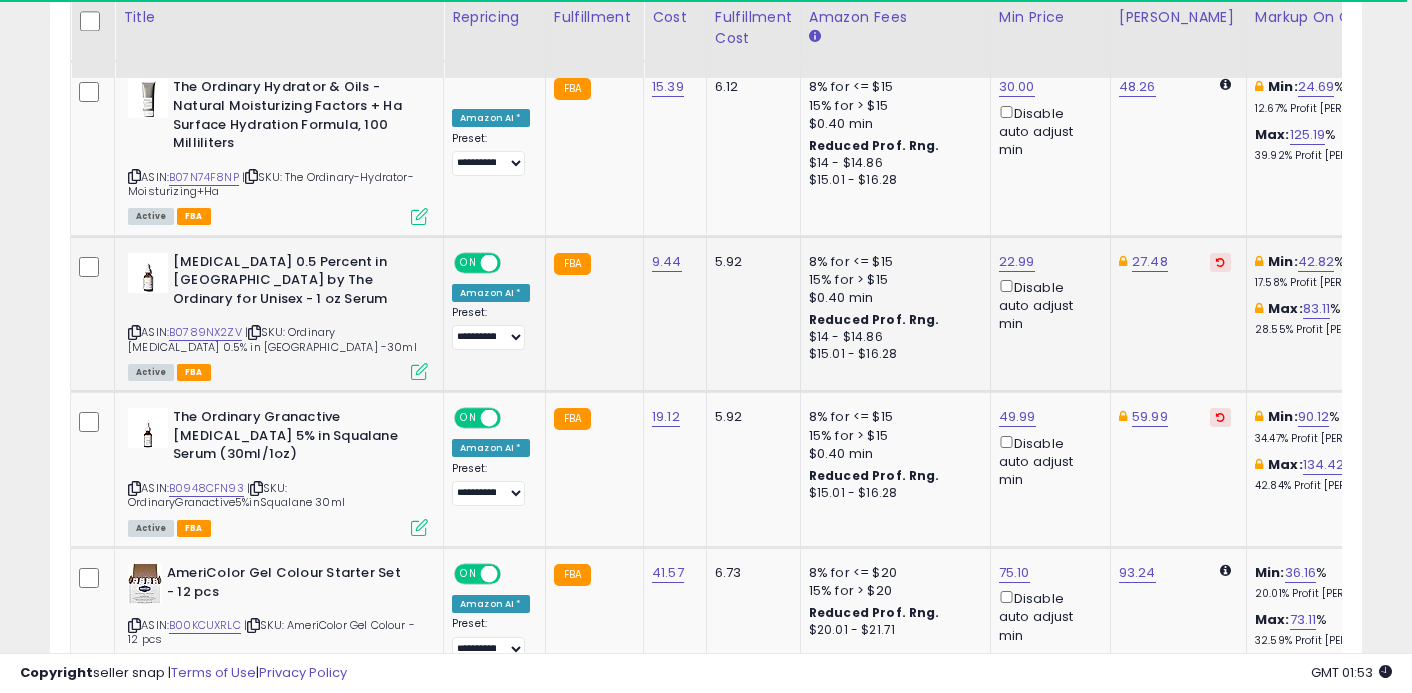 scroll, scrollTop: 1887, scrollLeft: 0, axis: vertical 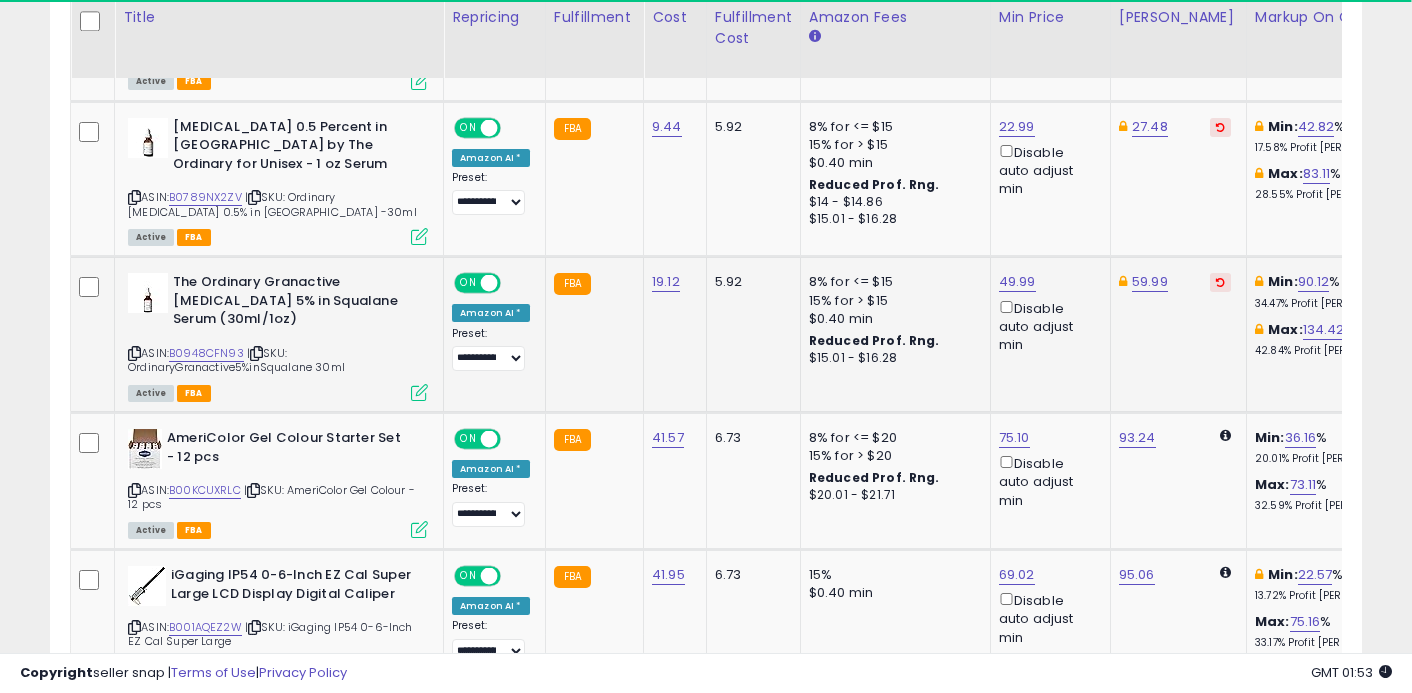 click at bounding box center (1220, 282) 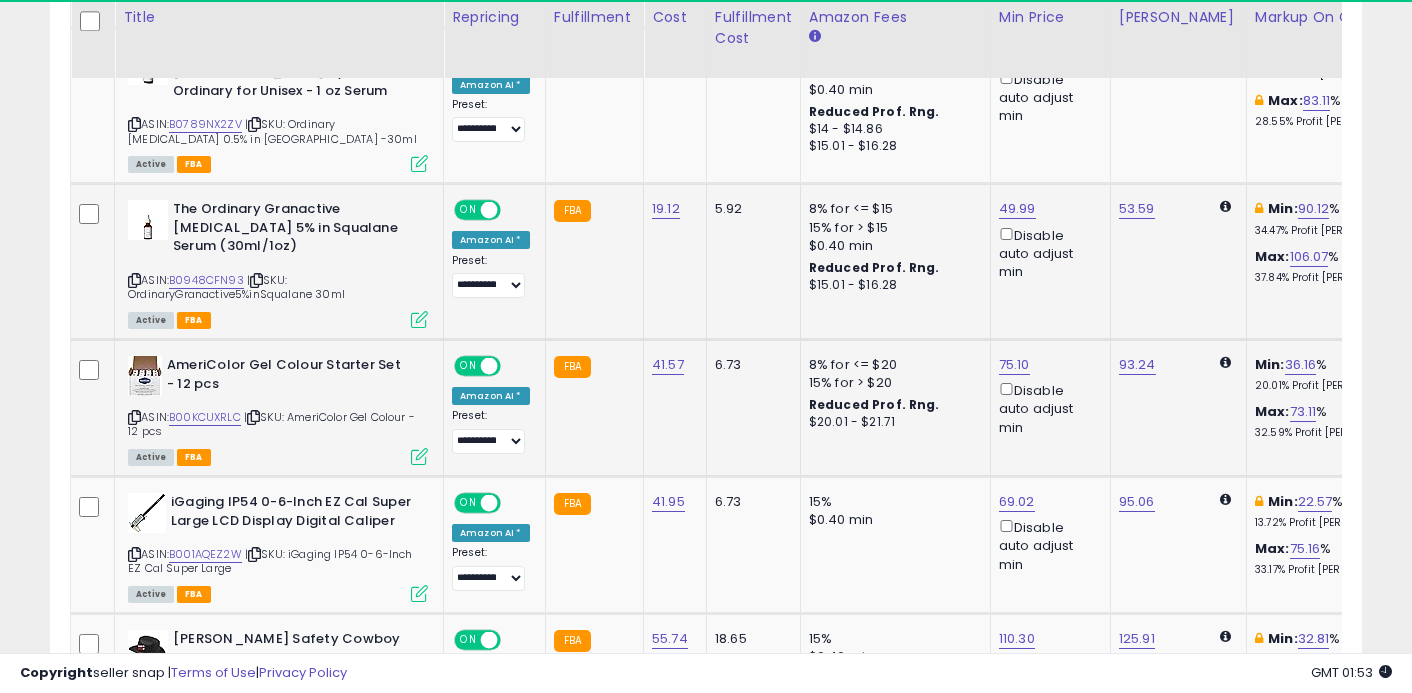scroll, scrollTop: 1962, scrollLeft: 0, axis: vertical 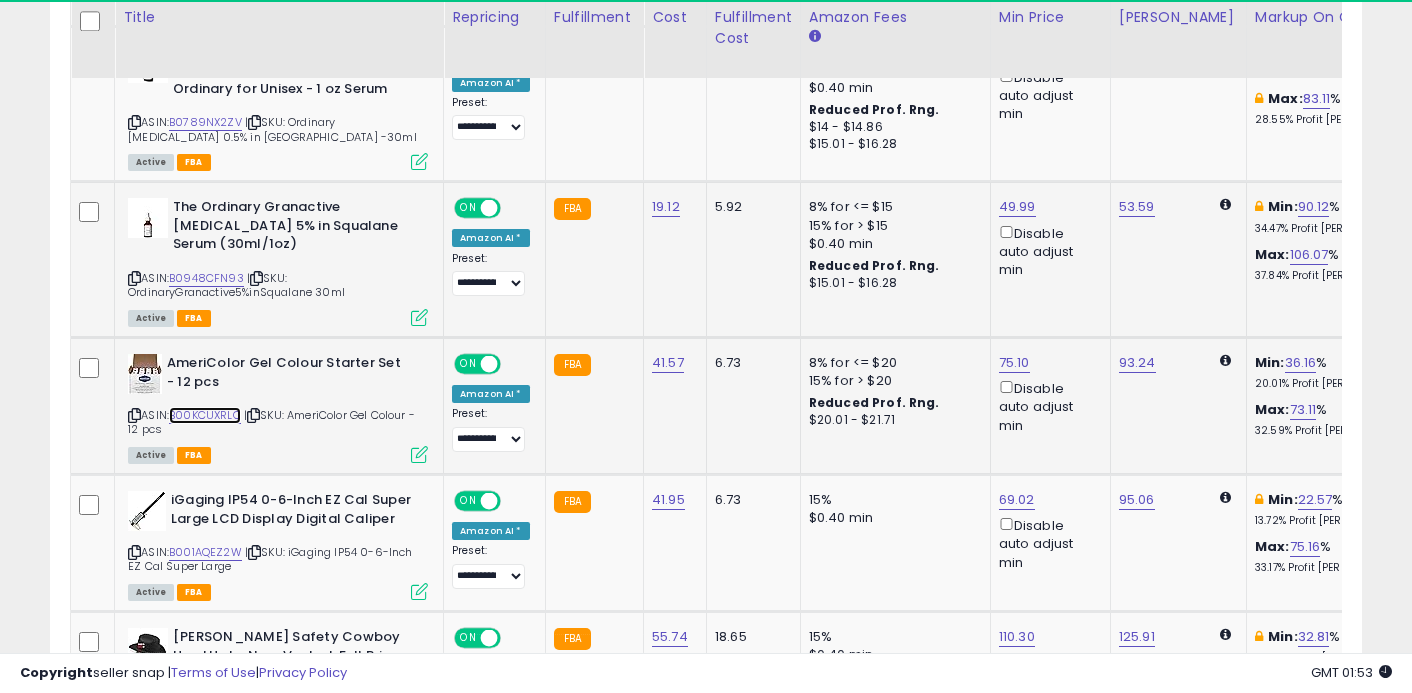 click on "B00KCUXRLC" at bounding box center (205, 415) 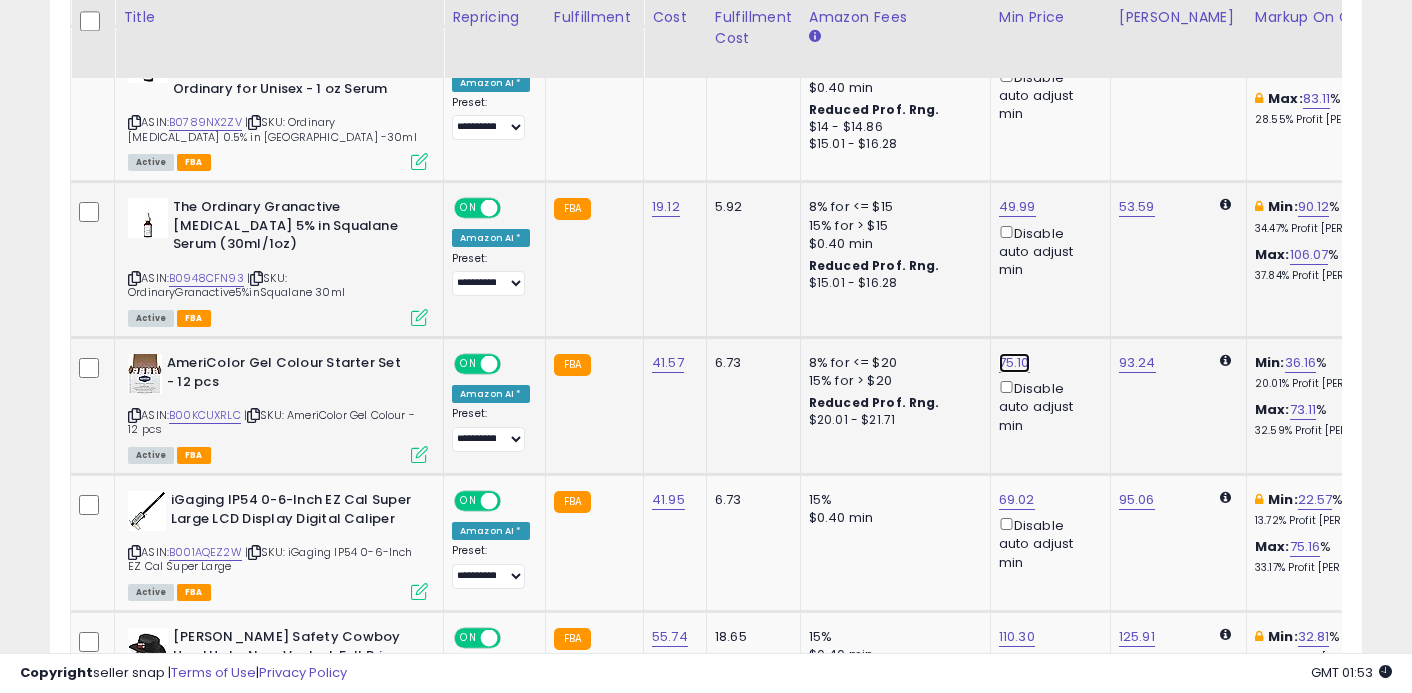 click on "75.10" at bounding box center (1016, -838) 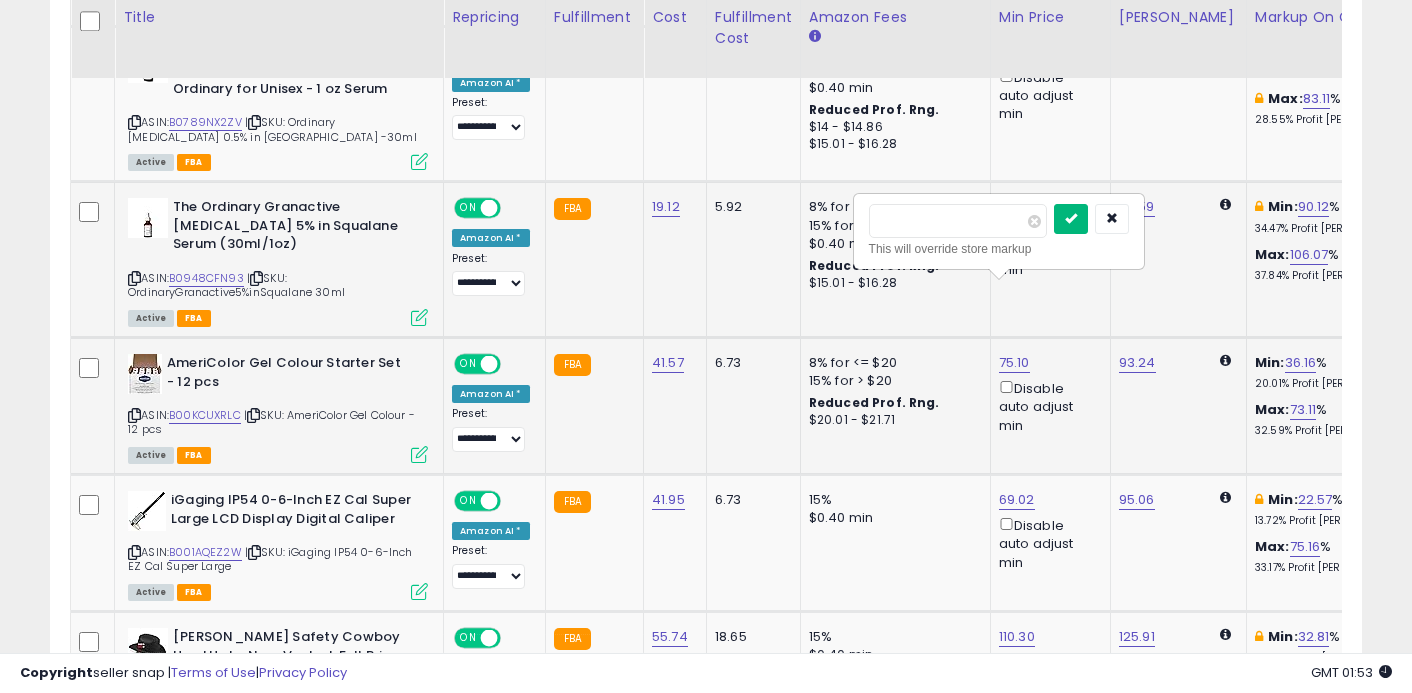 click at bounding box center (1071, 219) 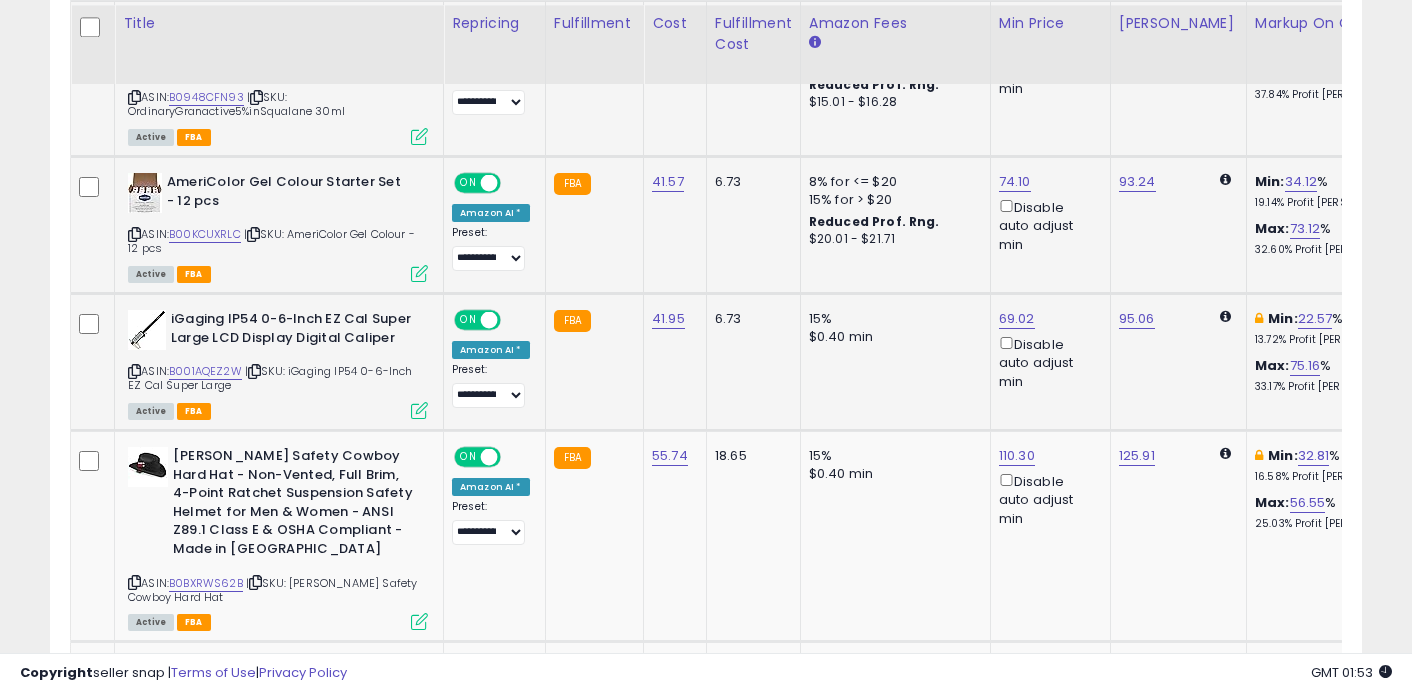scroll, scrollTop: 2149, scrollLeft: 0, axis: vertical 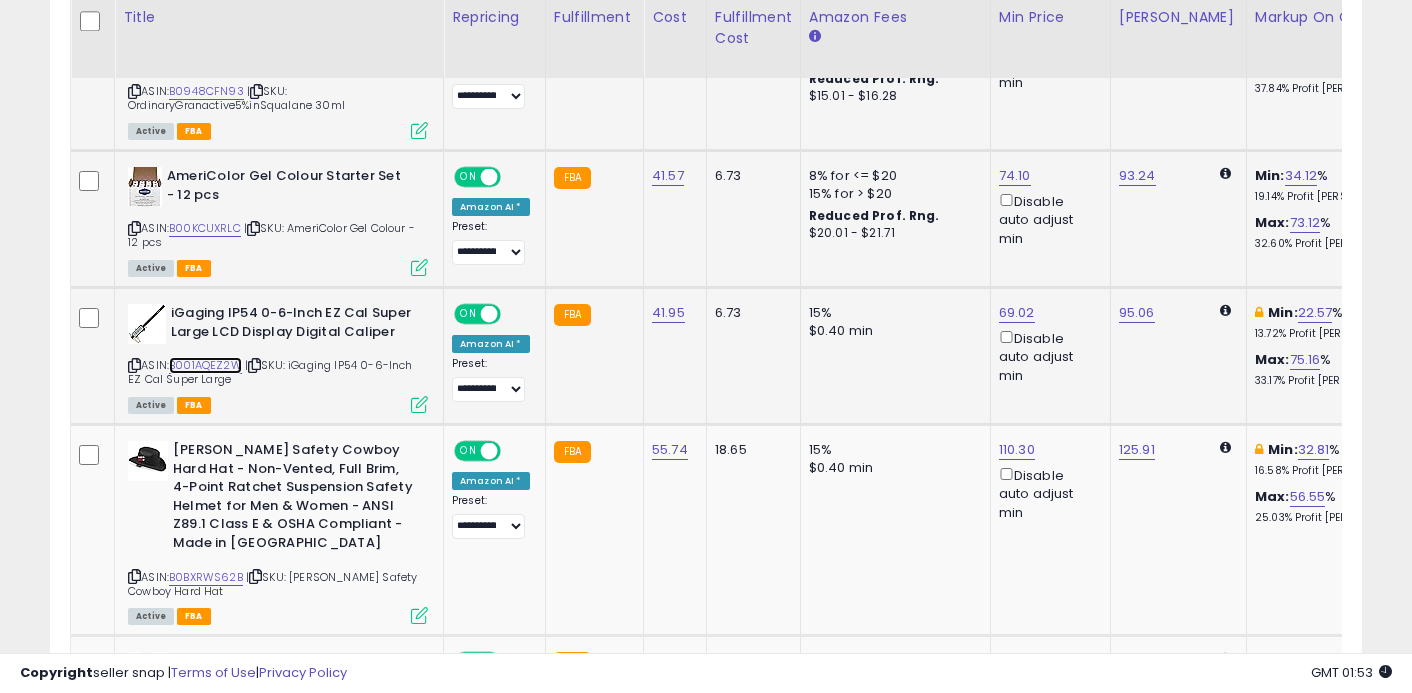 click on "B001AQEZ2W" at bounding box center (205, 365) 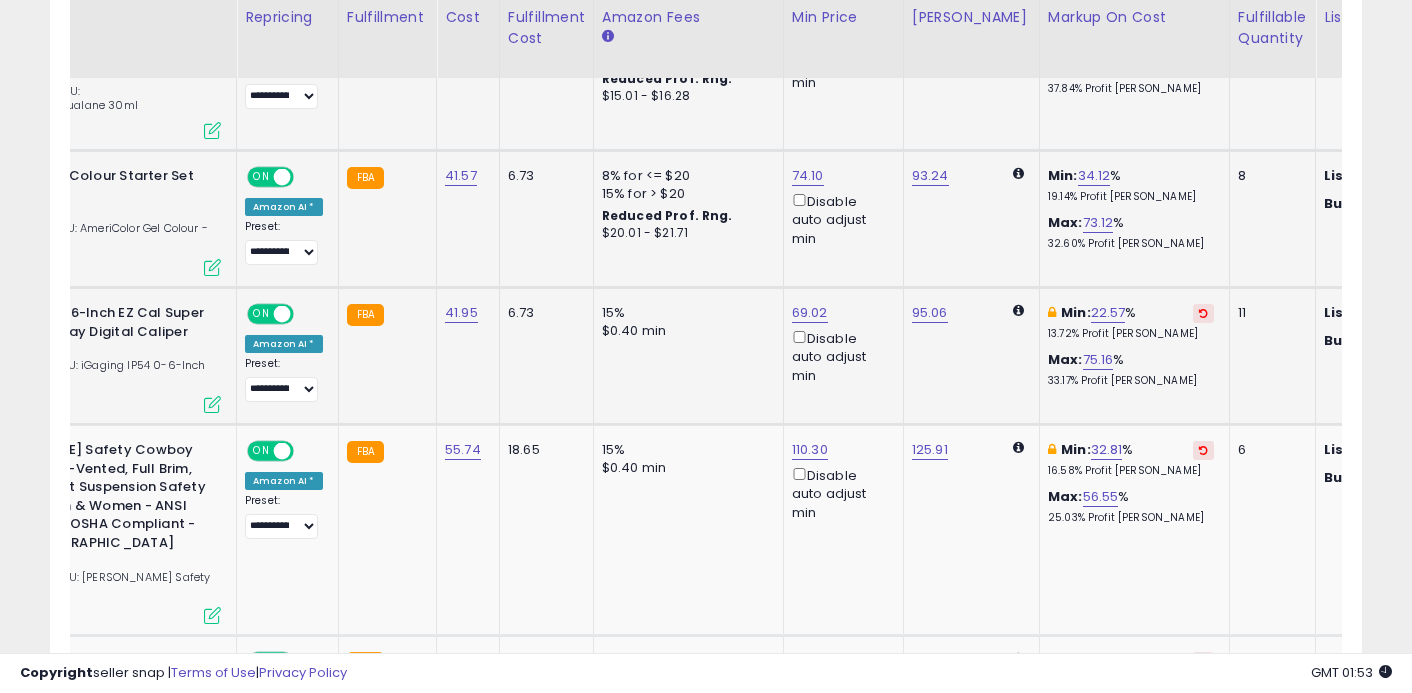 scroll, scrollTop: 0, scrollLeft: 271, axis: horizontal 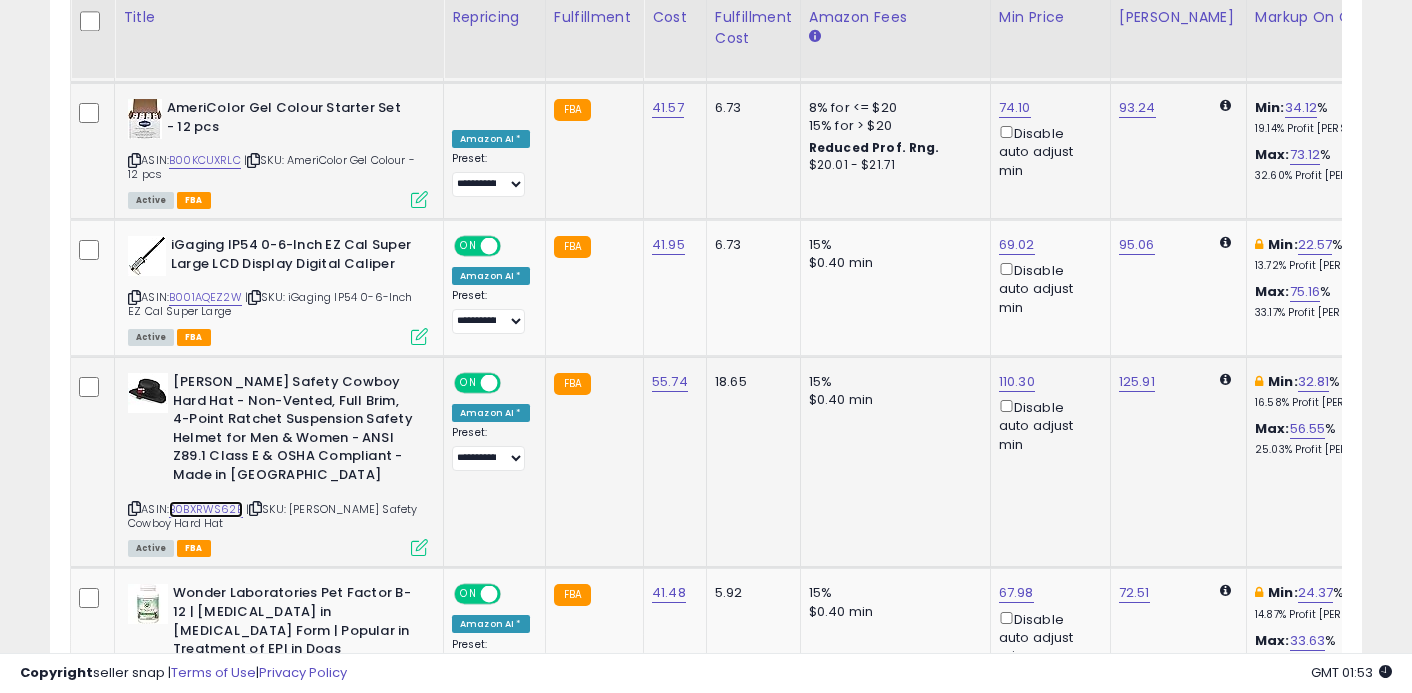 click on "B0BXRWS62B" at bounding box center [206, 509] 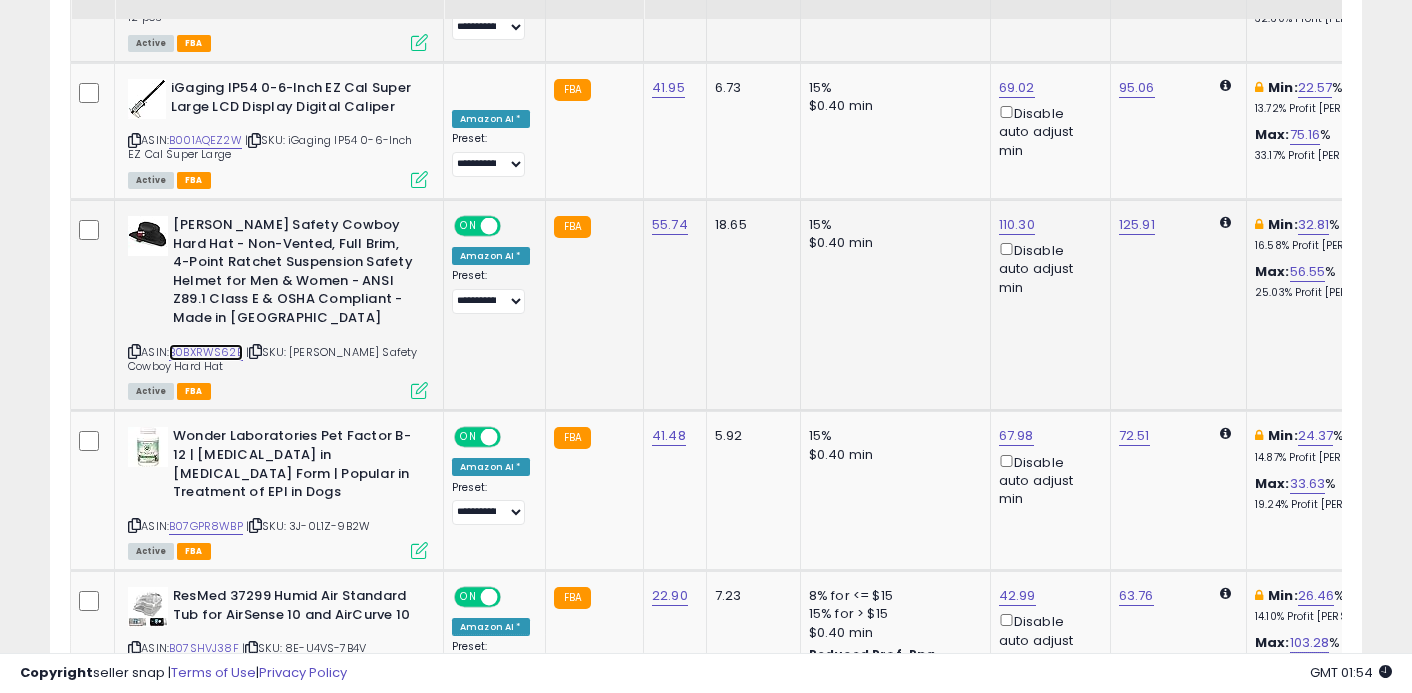 scroll, scrollTop: 2426, scrollLeft: 0, axis: vertical 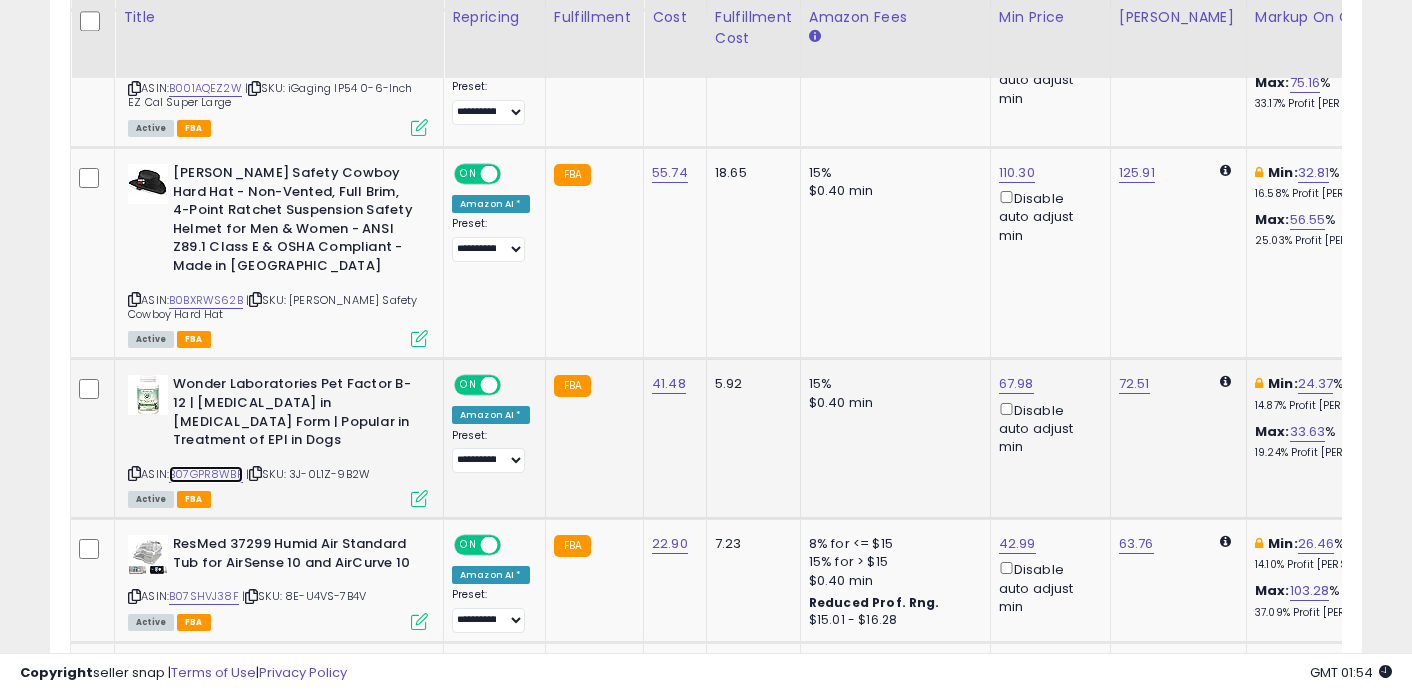 click on "B07GPR8WBP" at bounding box center (206, 474) 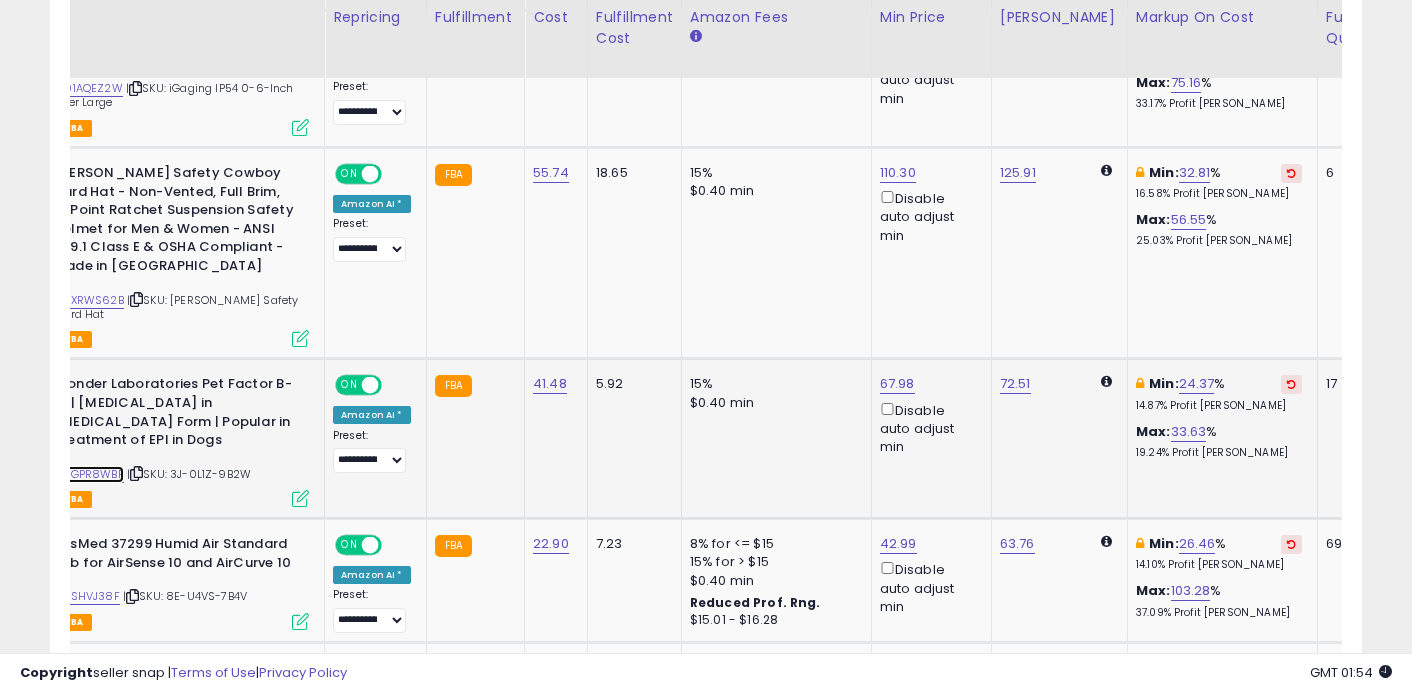 scroll, scrollTop: 0, scrollLeft: 126, axis: horizontal 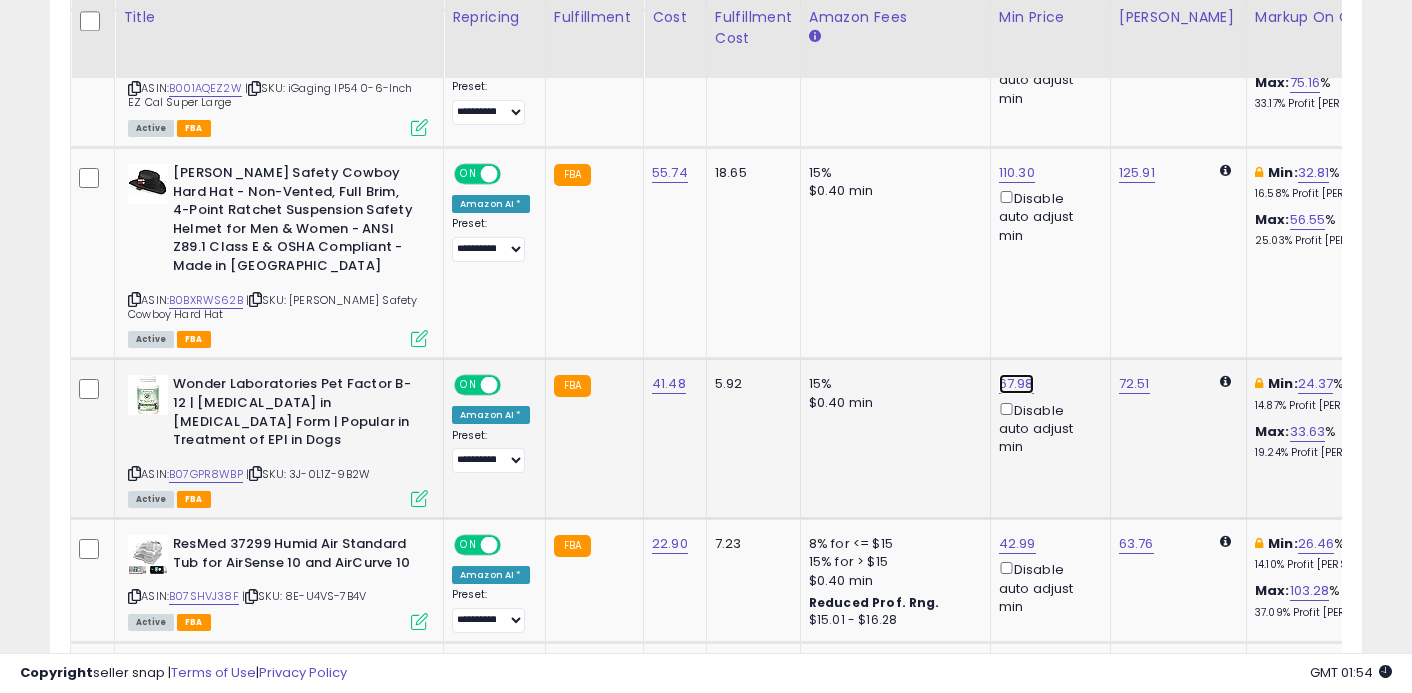 click on "67.98" at bounding box center (1016, -1302) 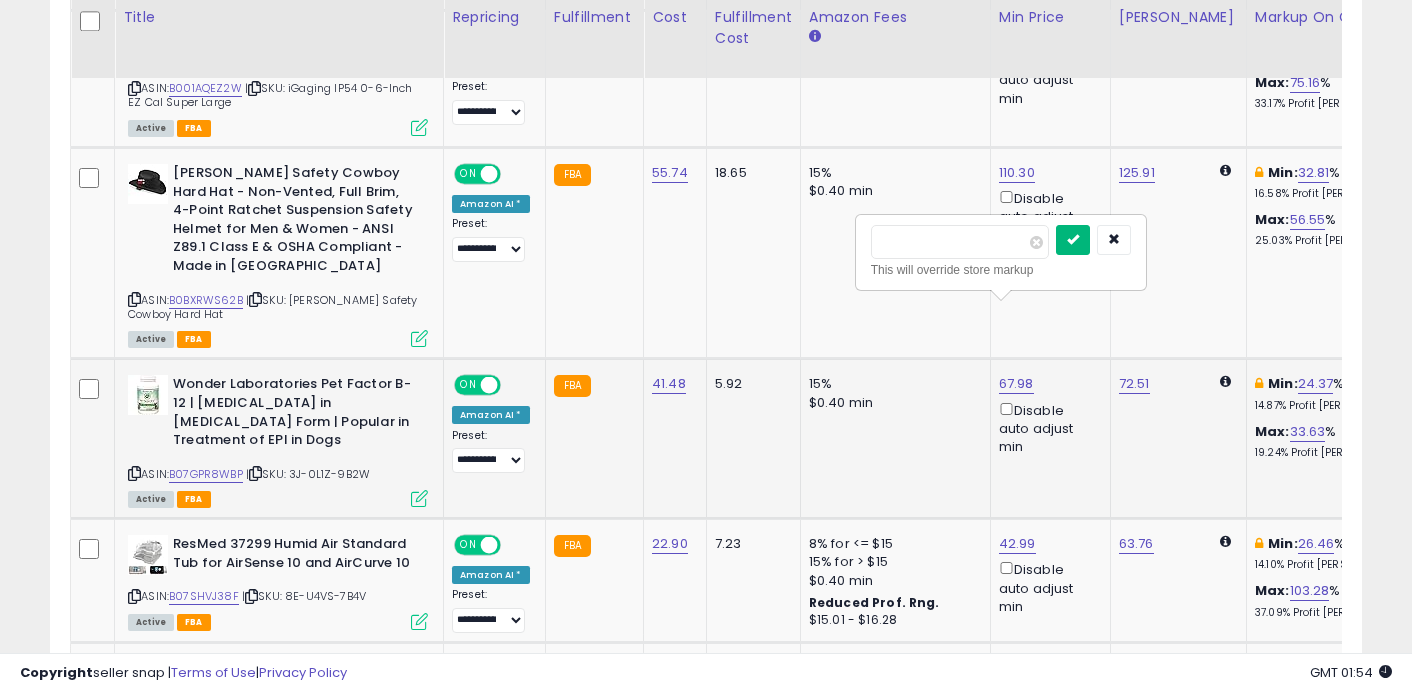 click at bounding box center (1073, 240) 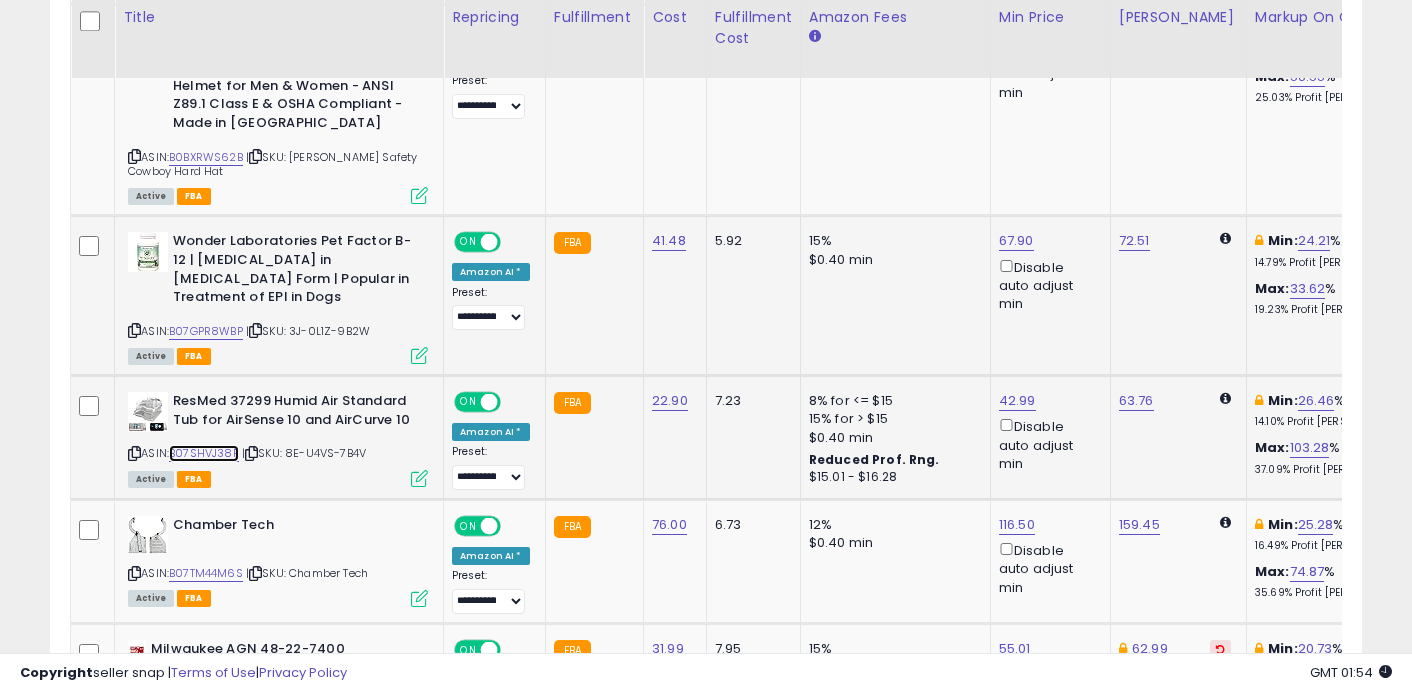 click on "B07SHVJ38F" at bounding box center (204, 453) 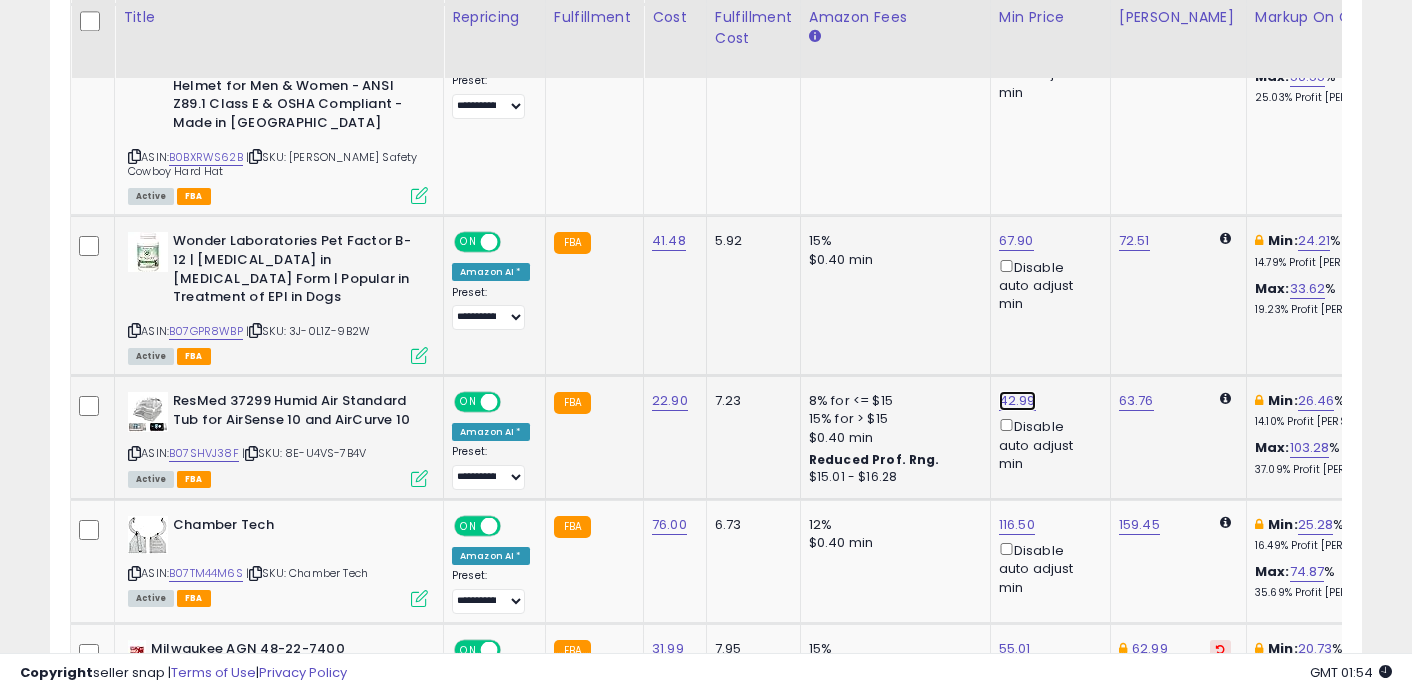 click on "42.99" at bounding box center [1016, -1445] 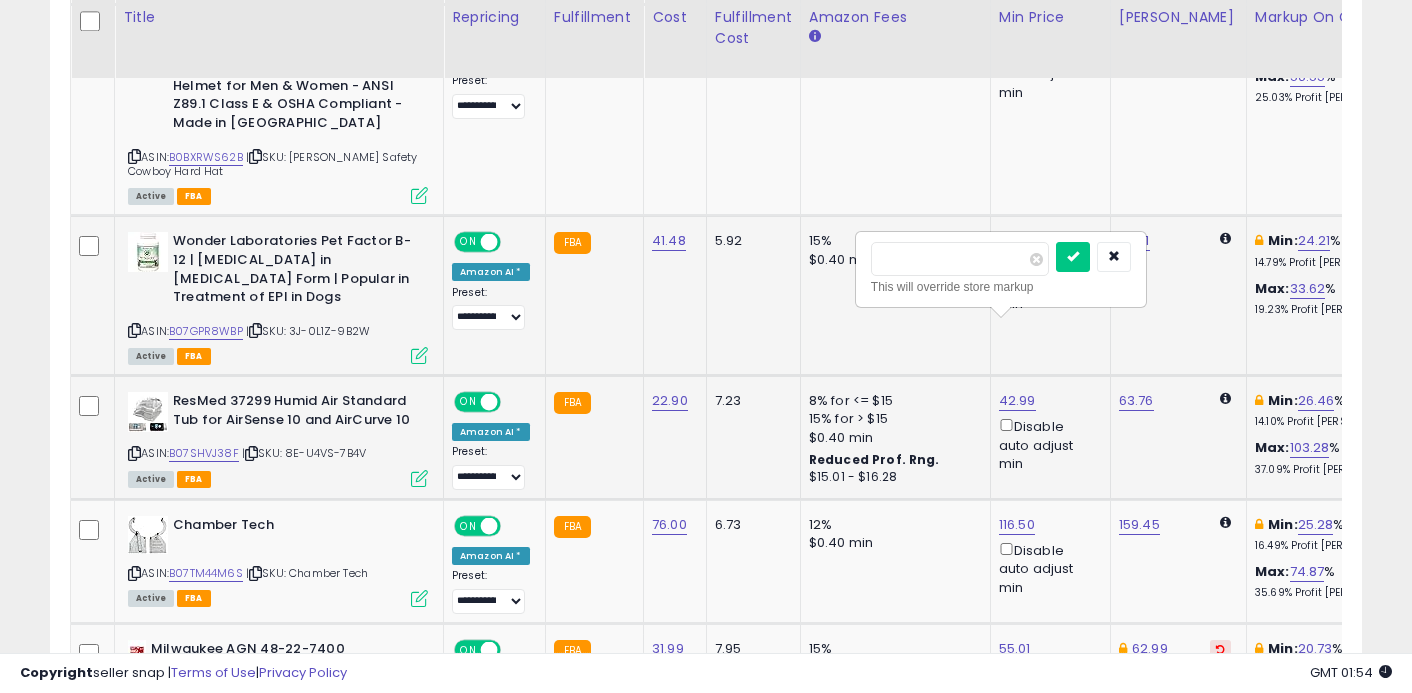 click at bounding box center [1093, 259] 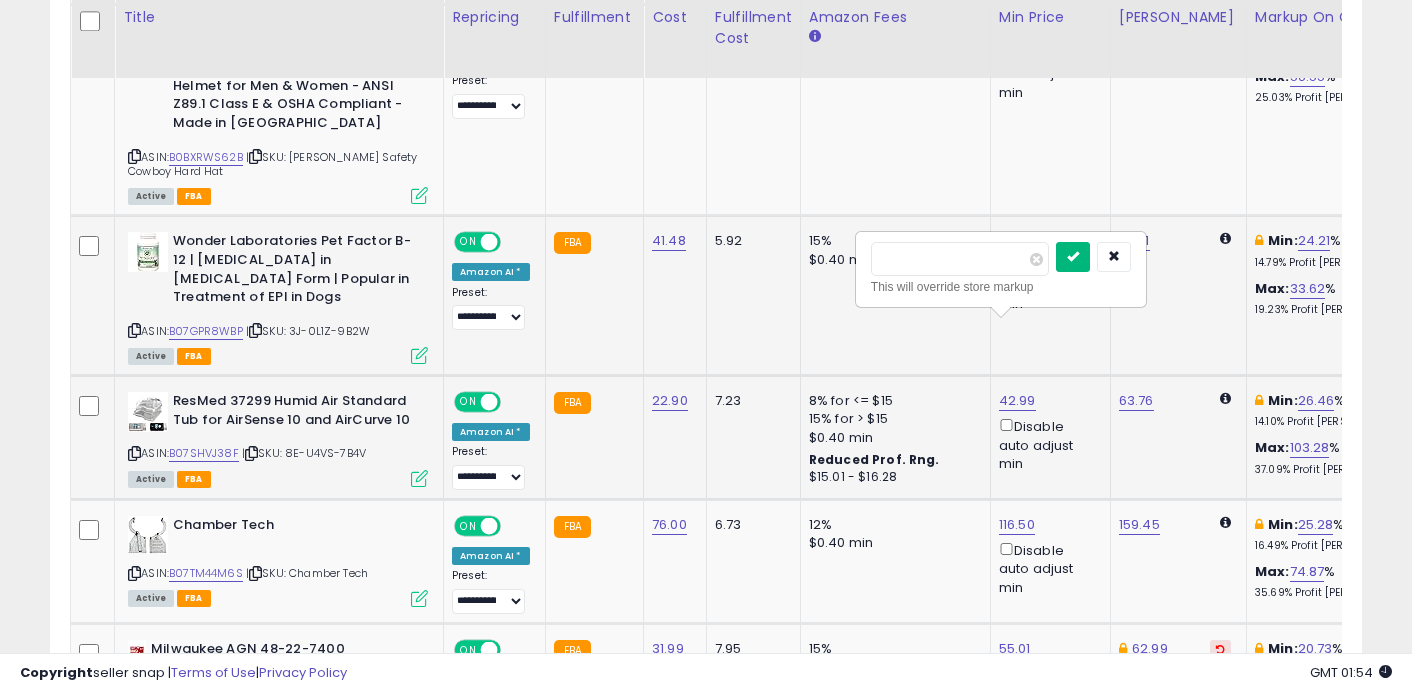 click at bounding box center (1073, 256) 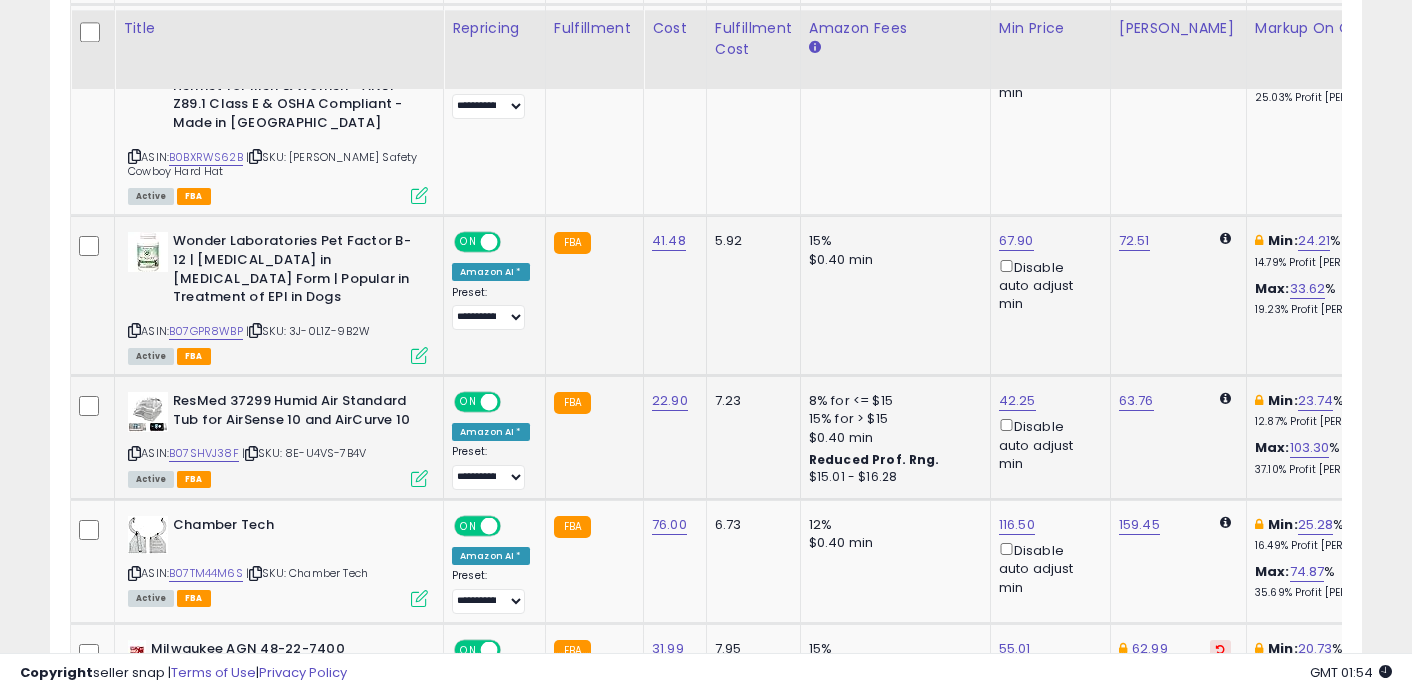 scroll, scrollTop: 2703, scrollLeft: 0, axis: vertical 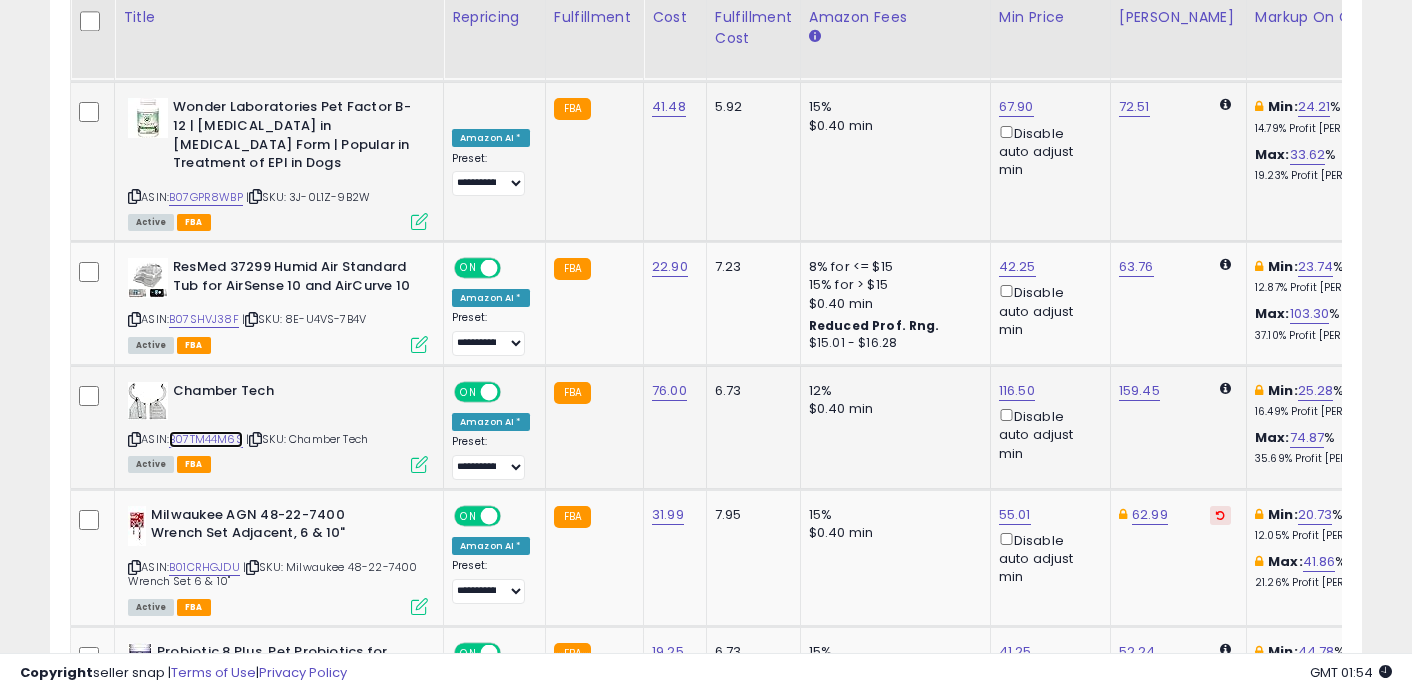 click on "B07TM44M6S" at bounding box center [206, 439] 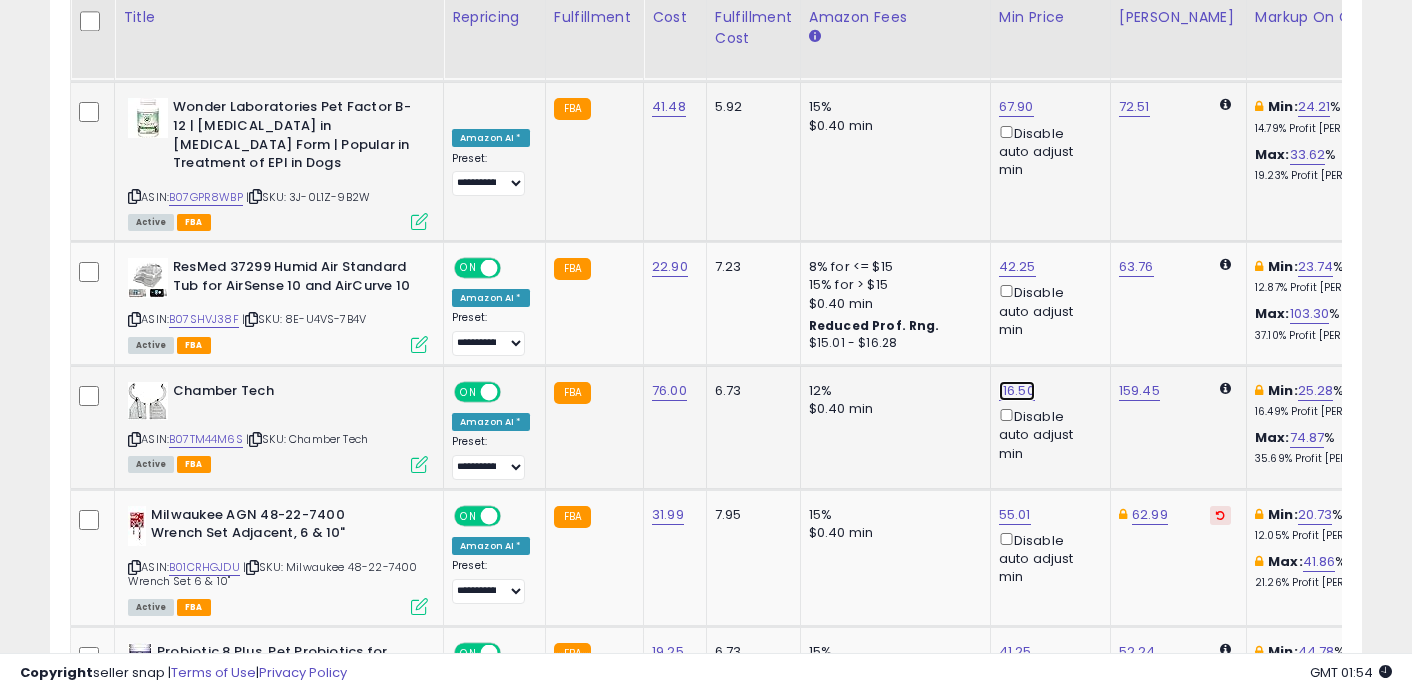 click on "116.50" at bounding box center [1016, -1579] 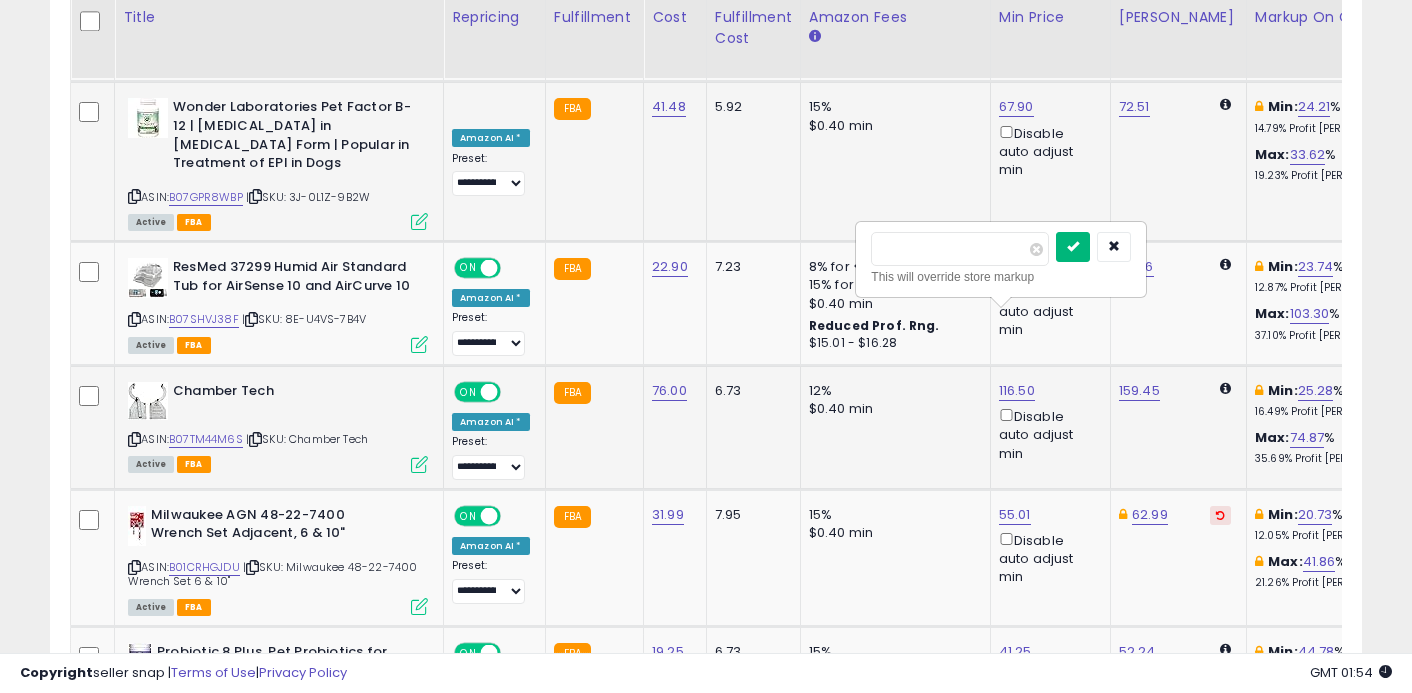 click at bounding box center [1073, 247] 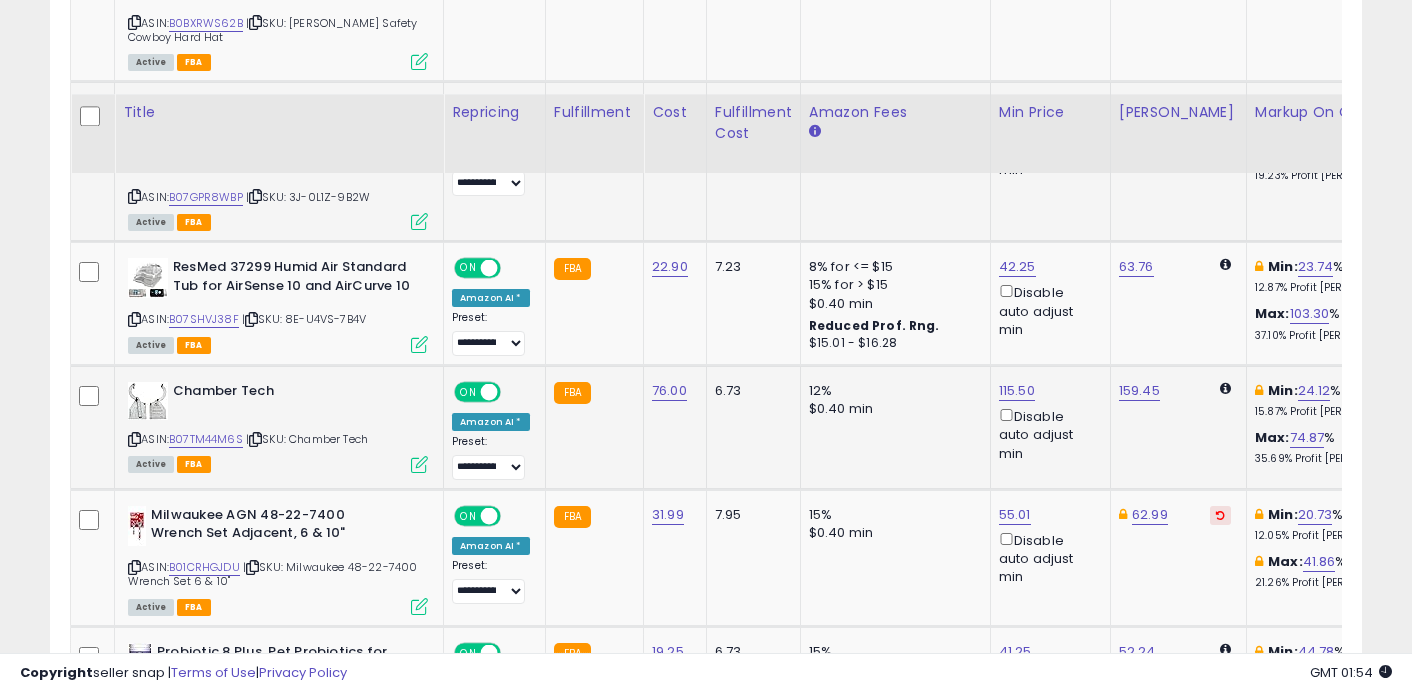 scroll, scrollTop: 2854, scrollLeft: 0, axis: vertical 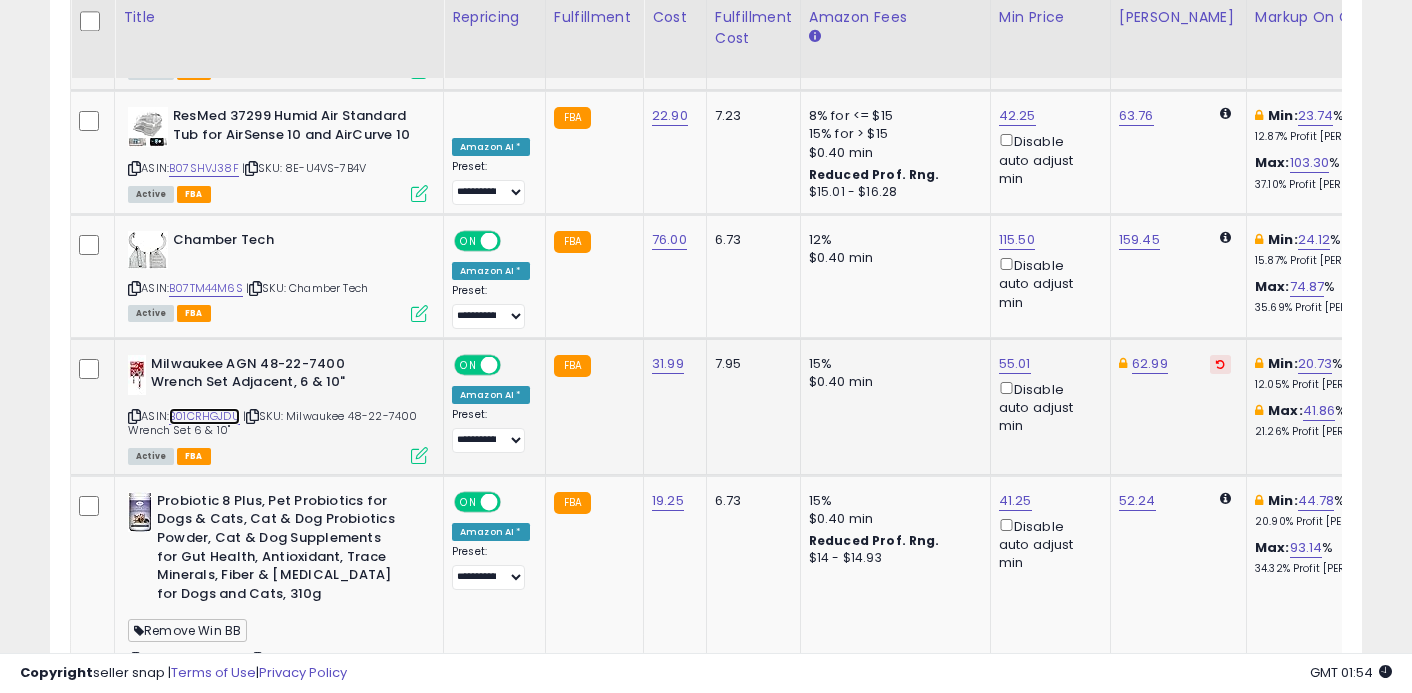 click on "B01CRHGJDU" at bounding box center (204, 416) 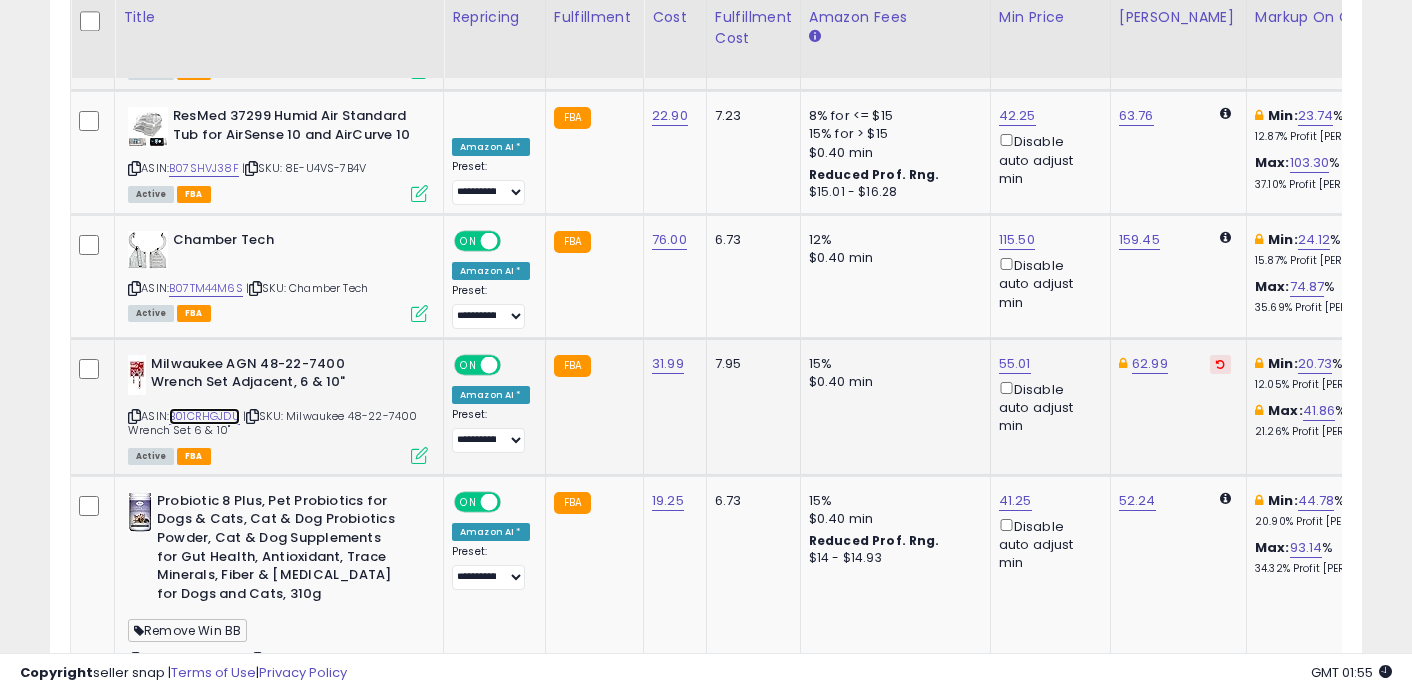 scroll, scrollTop: 0, scrollLeft: 150, axis: horizontal 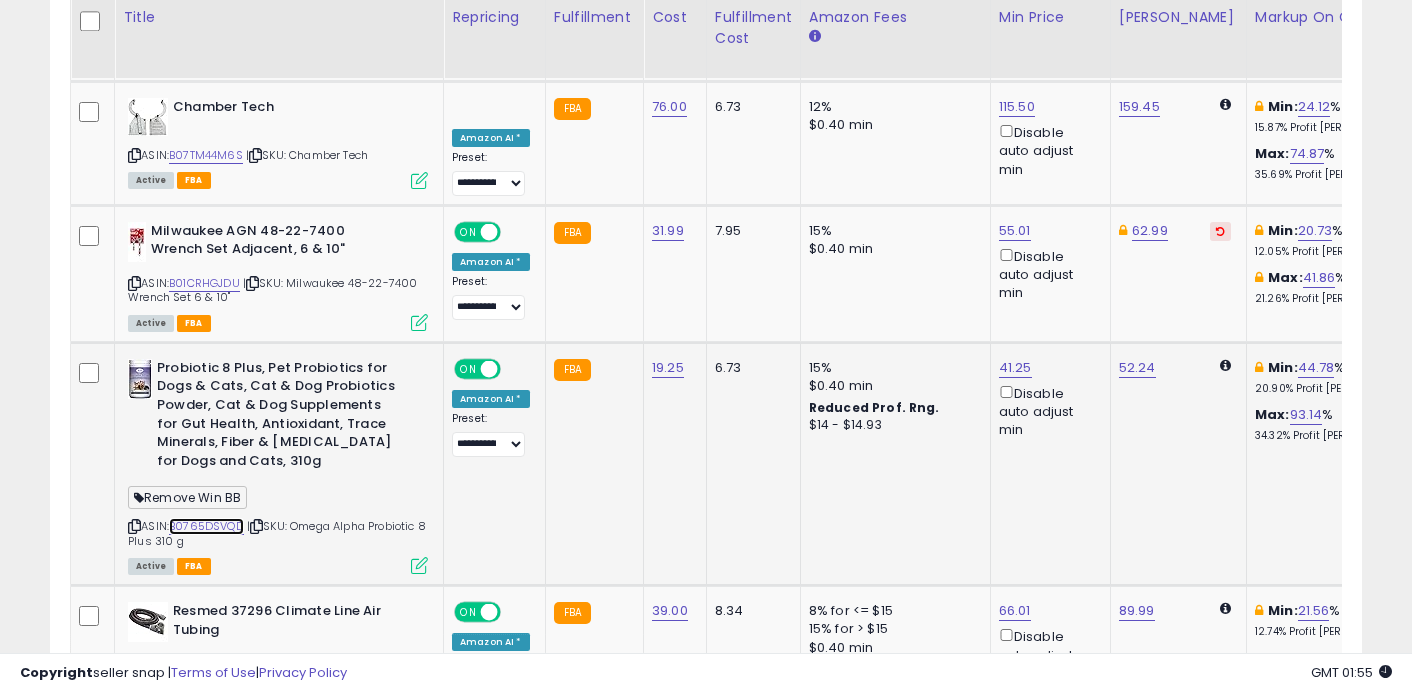 click on "B0765DSVQD" at bounding box center (206, 526) 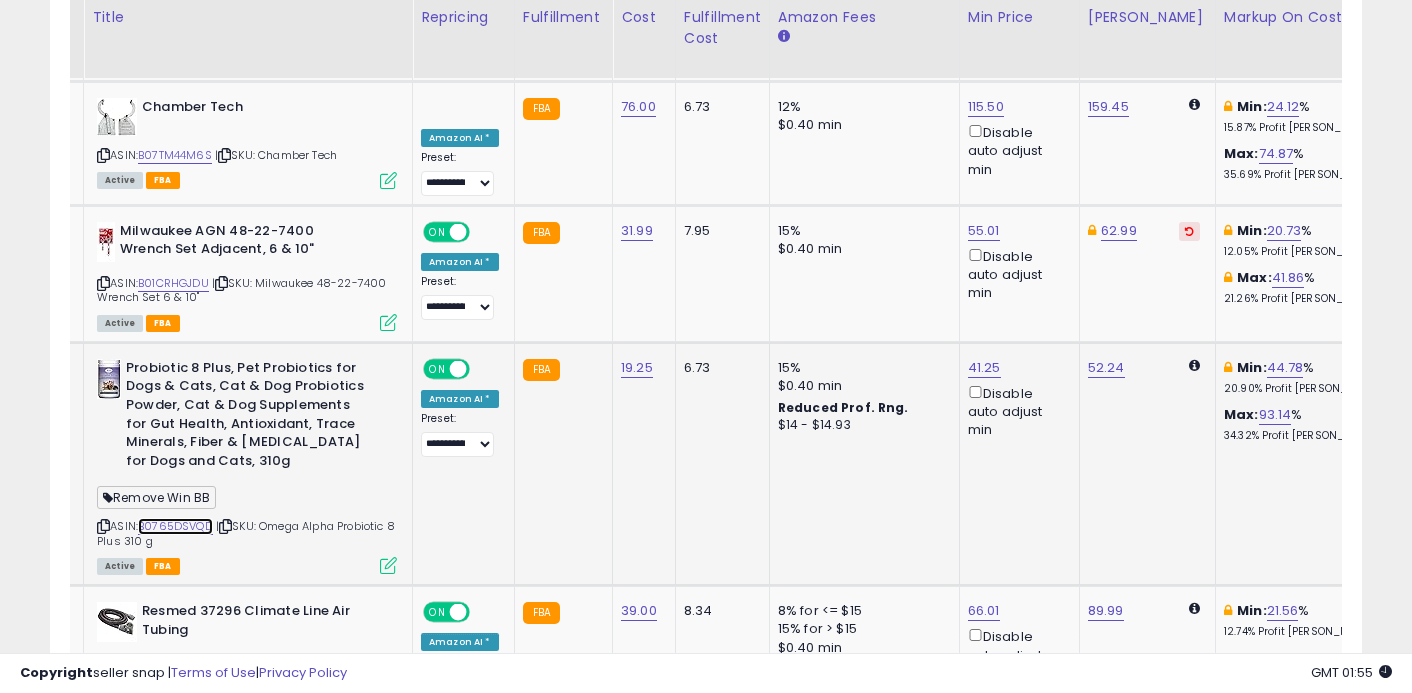 scroll, scrollTop: 0, scrollLeft: 35, axis: horizontal 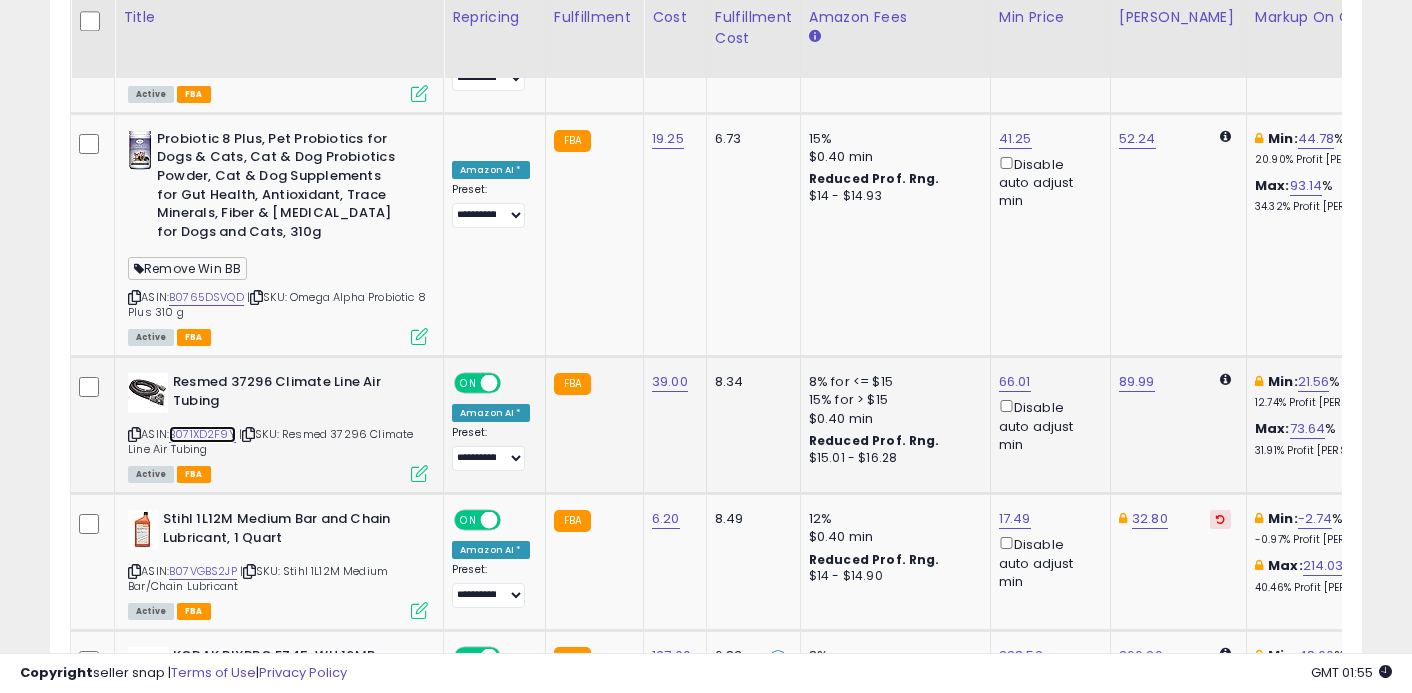 click on "B071XD2F9Y" at bounding box center (202, 434) 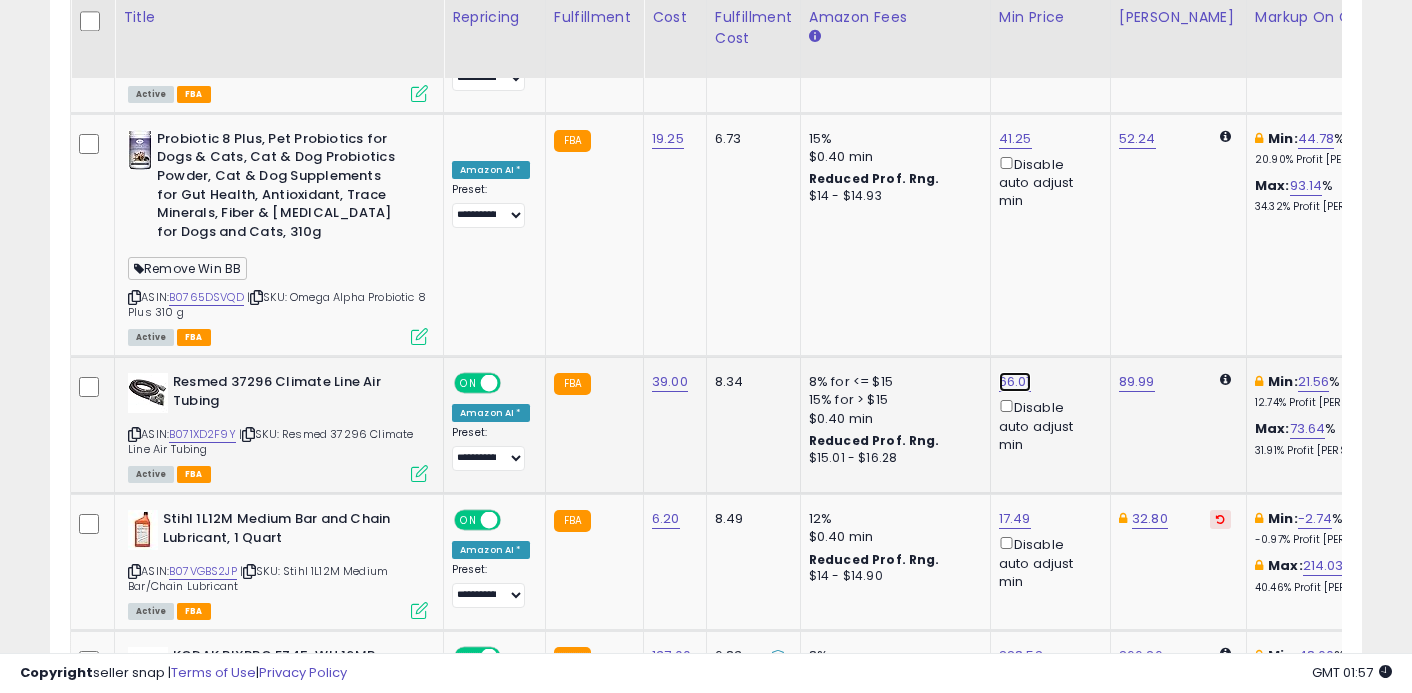 click on "66.01" at bounding box center [1016, -2092] 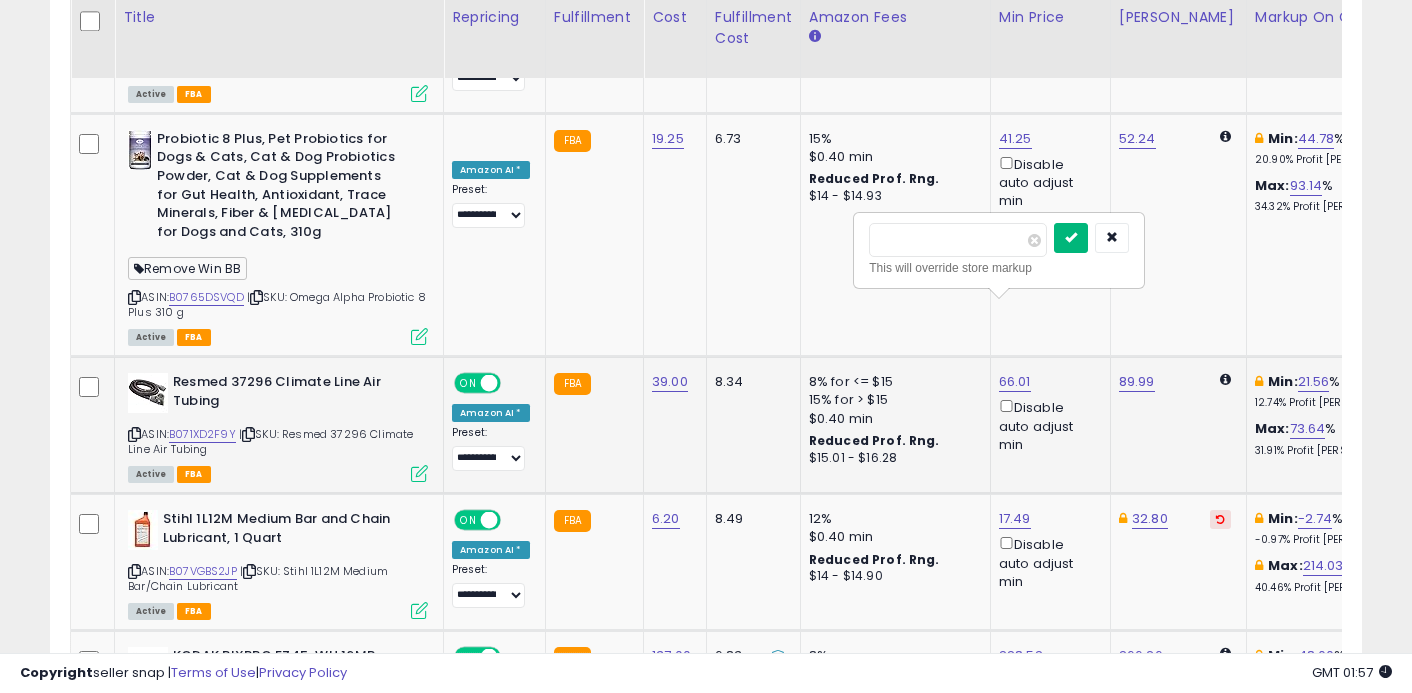 click at bounding box center (1071, 238) 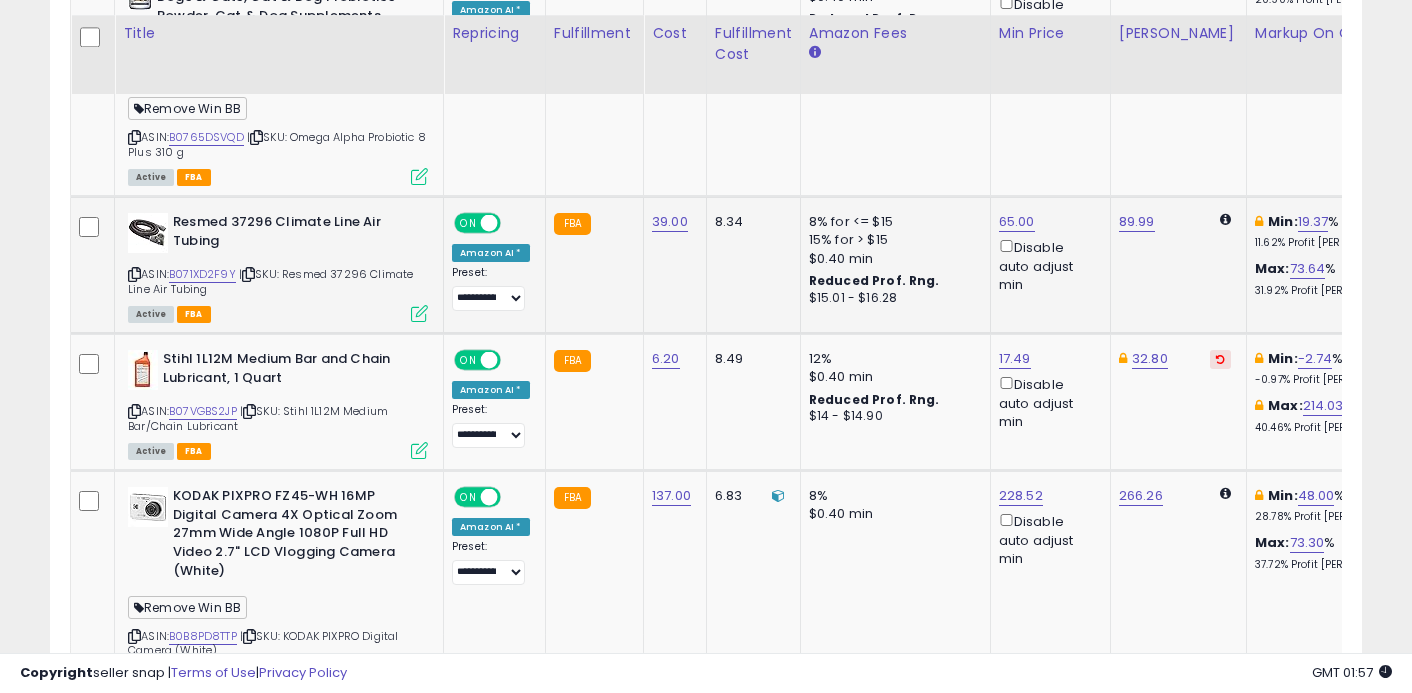 scroll, scrollTop: 3398, scrollLeft: 0, axis: vertical 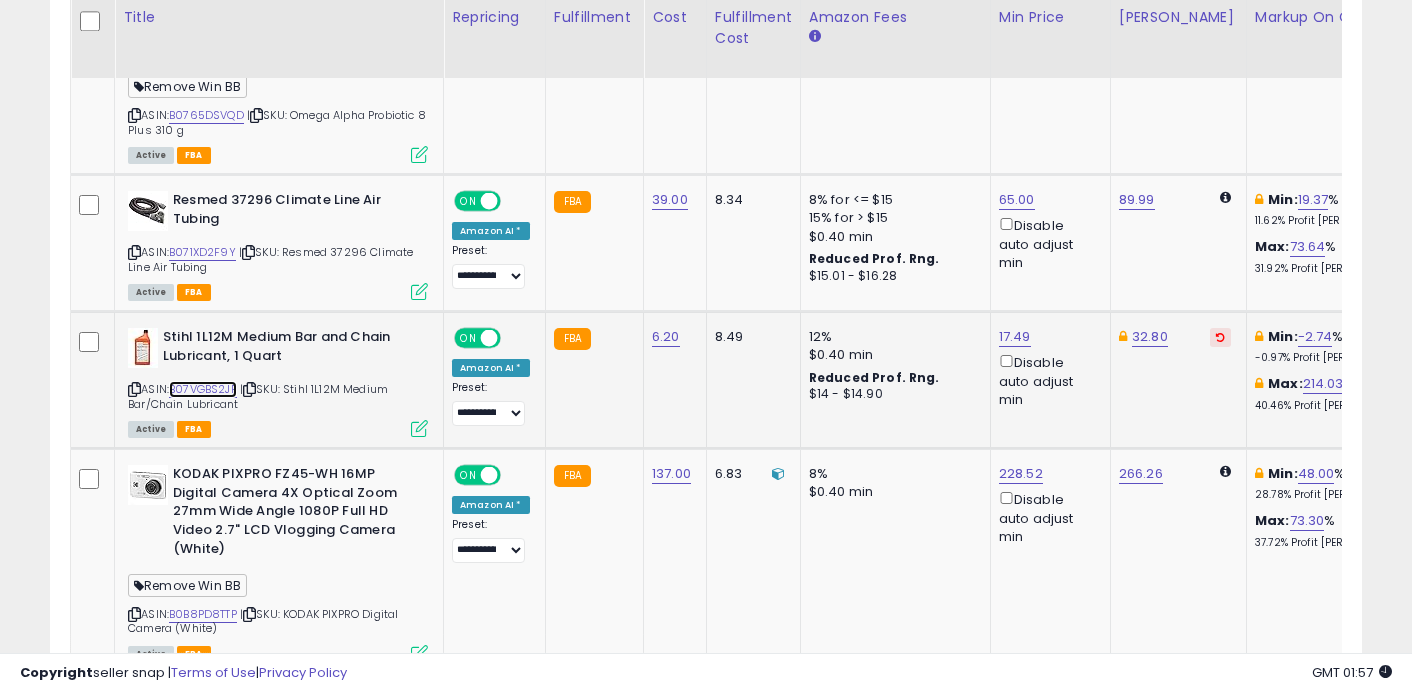 click on "B07VGBS2JP" at bounding box center [203, 389] 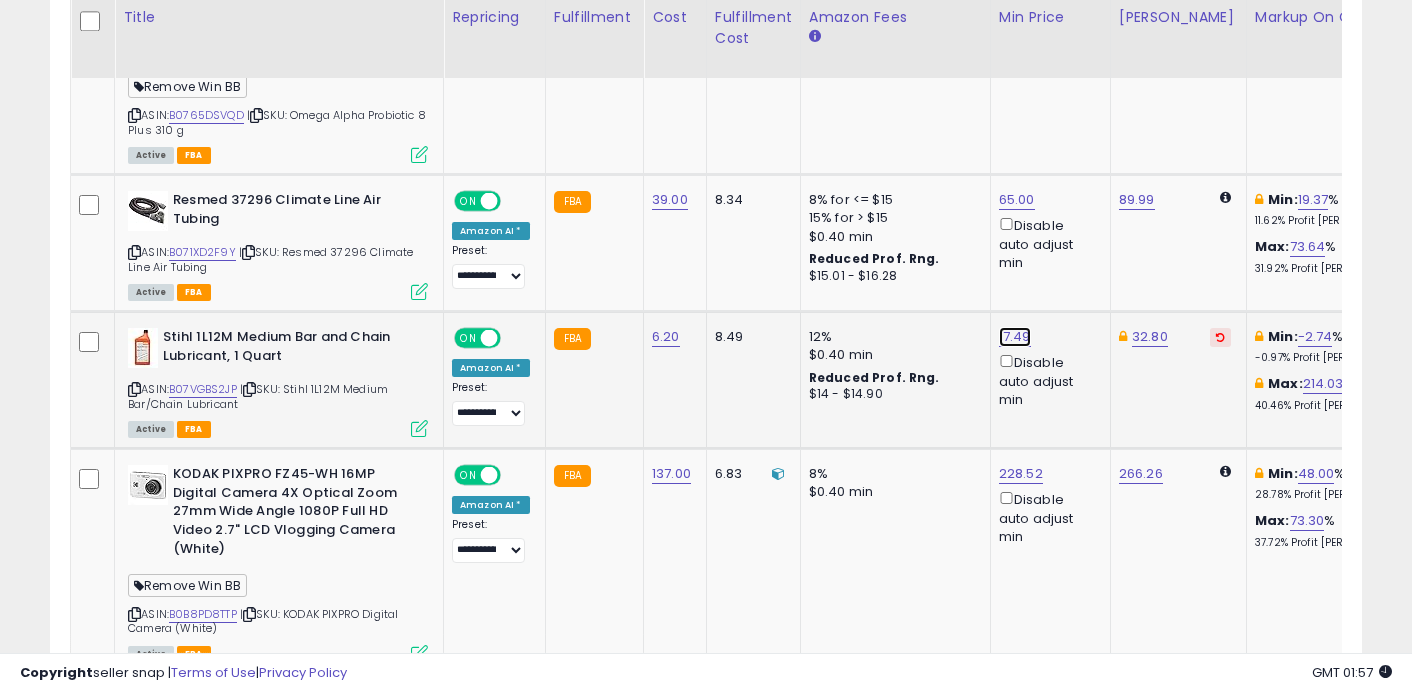 click on "17.49" at bounding box center (1016, -2274) 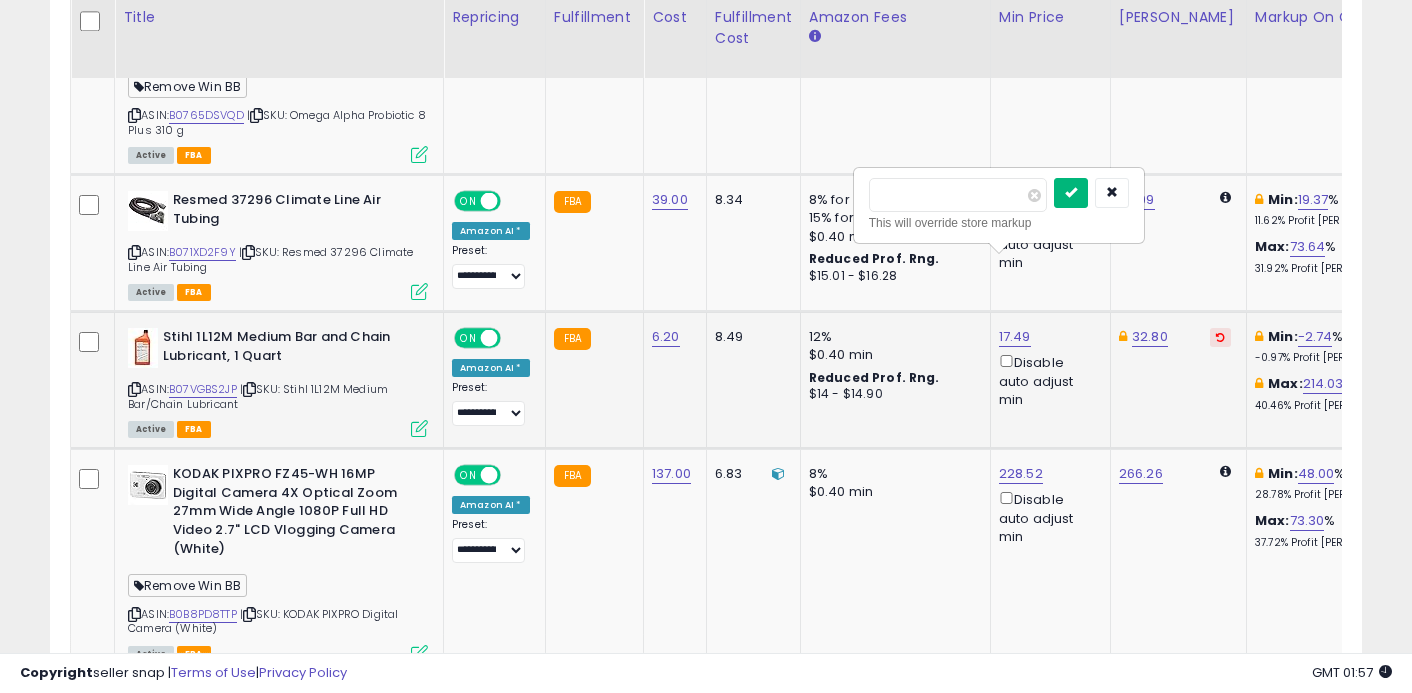 click at bounding box center [1071, 193] 